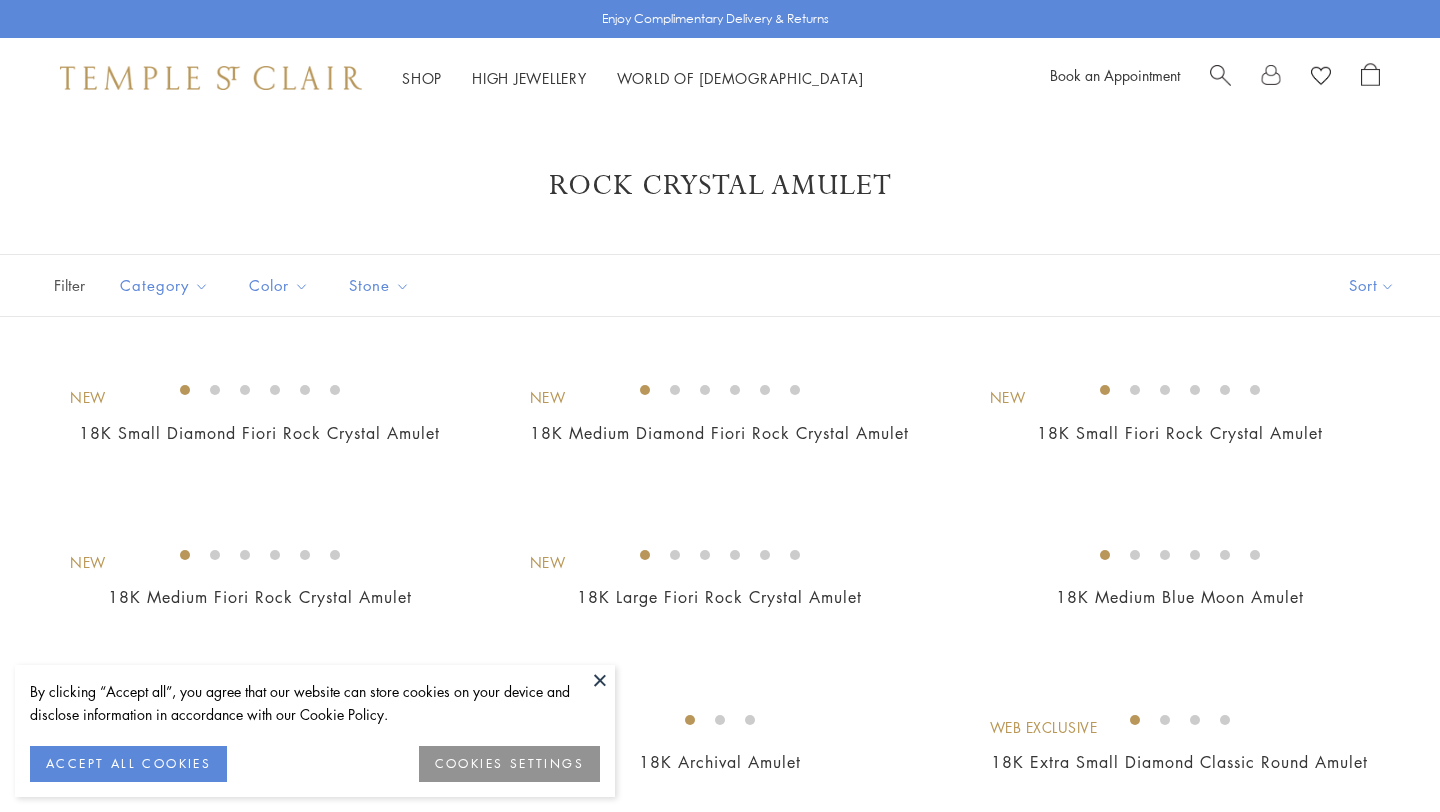 scroll, scrollTop: 897, scrollLeft: 0, axis: vertical 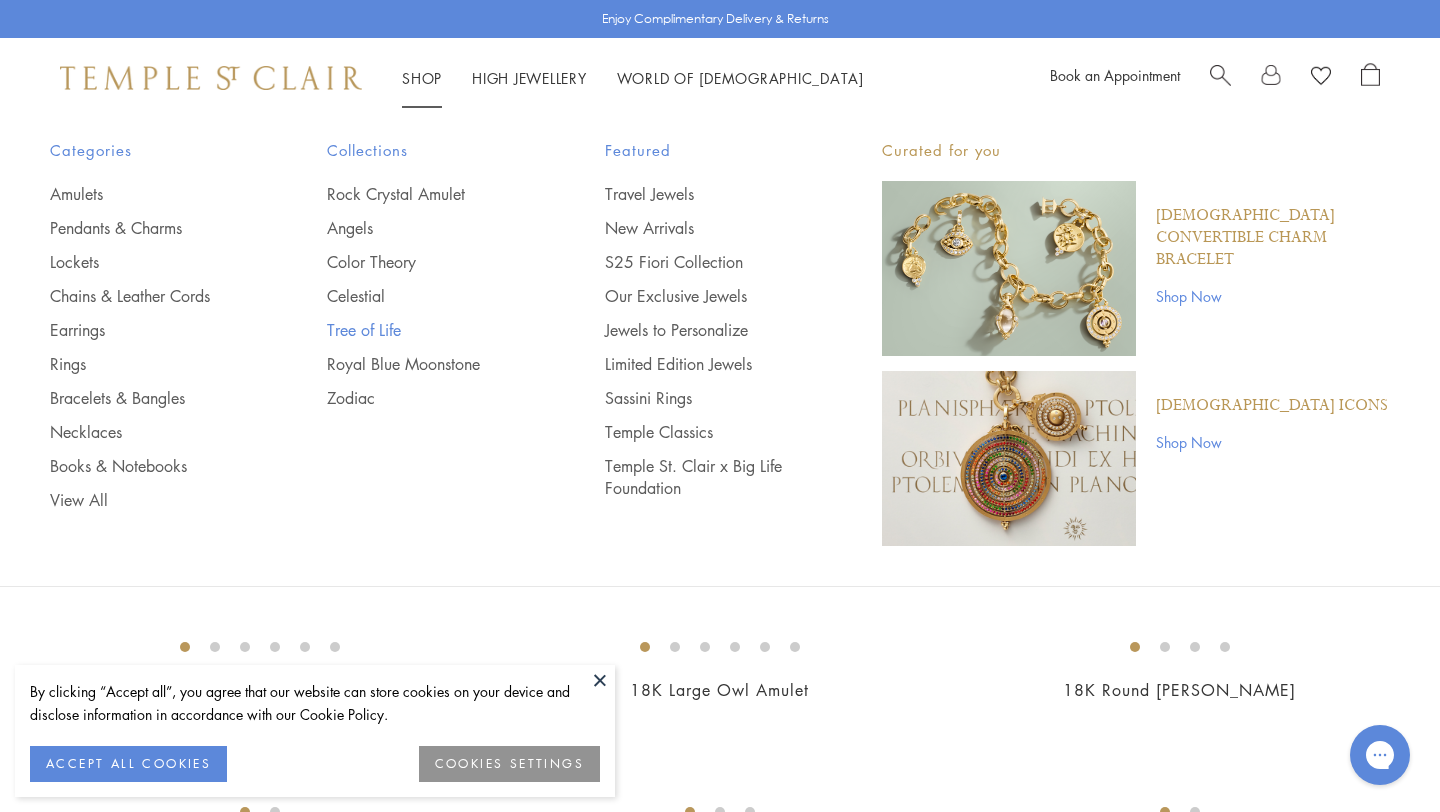 click on "Tree of Life" 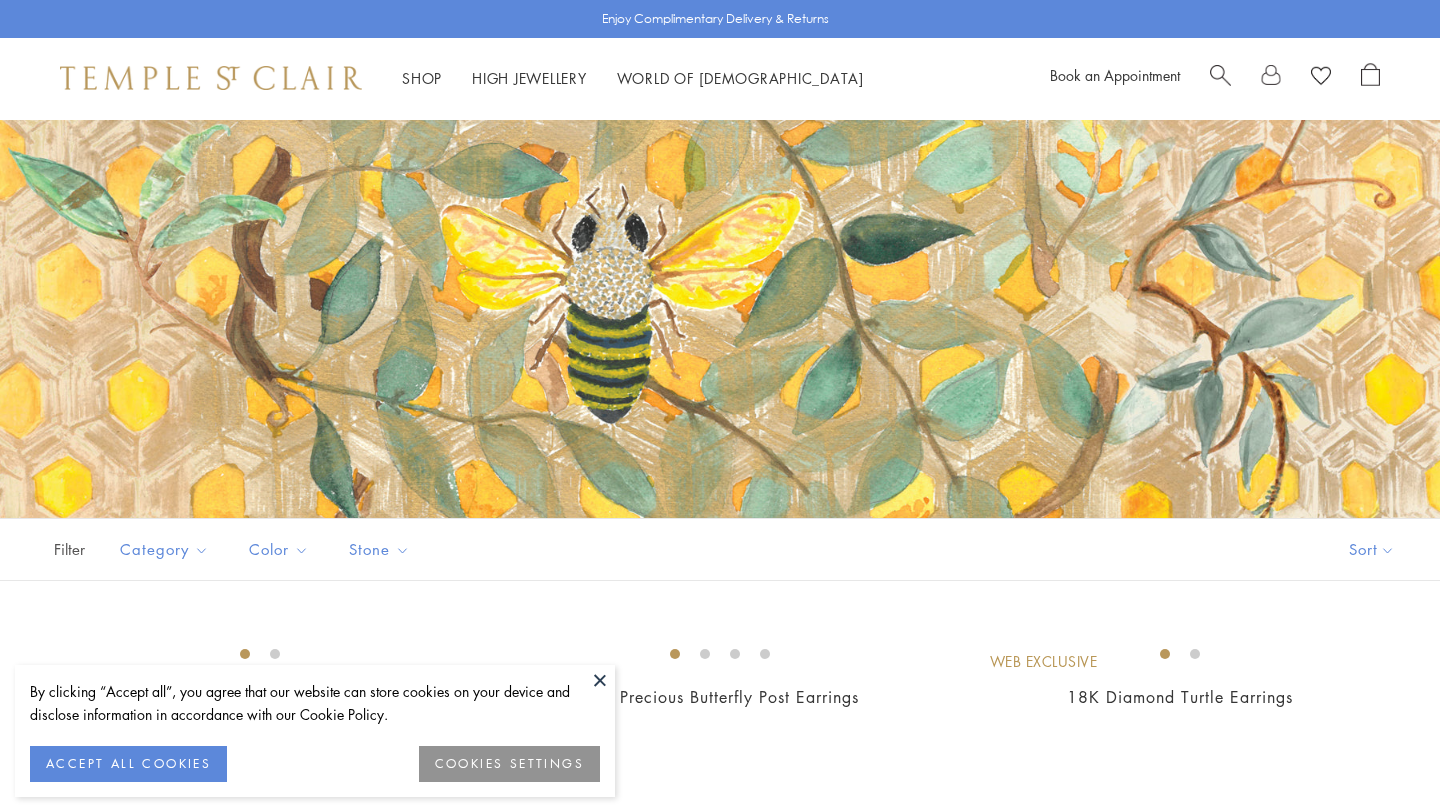 scroll, scrollTop: 435, scrollLeft: 0, axis: vertical 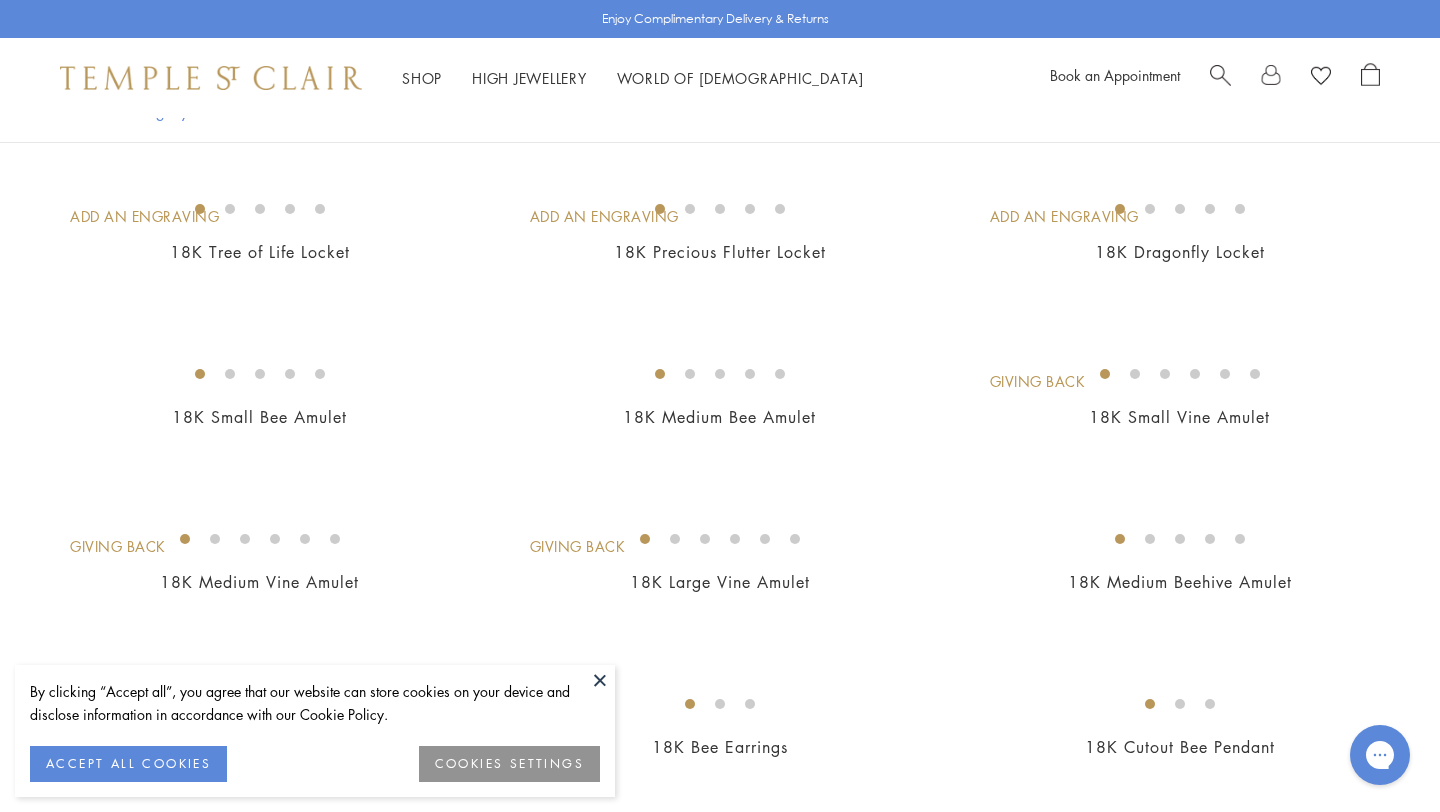 click at bounding box center [0, 0] 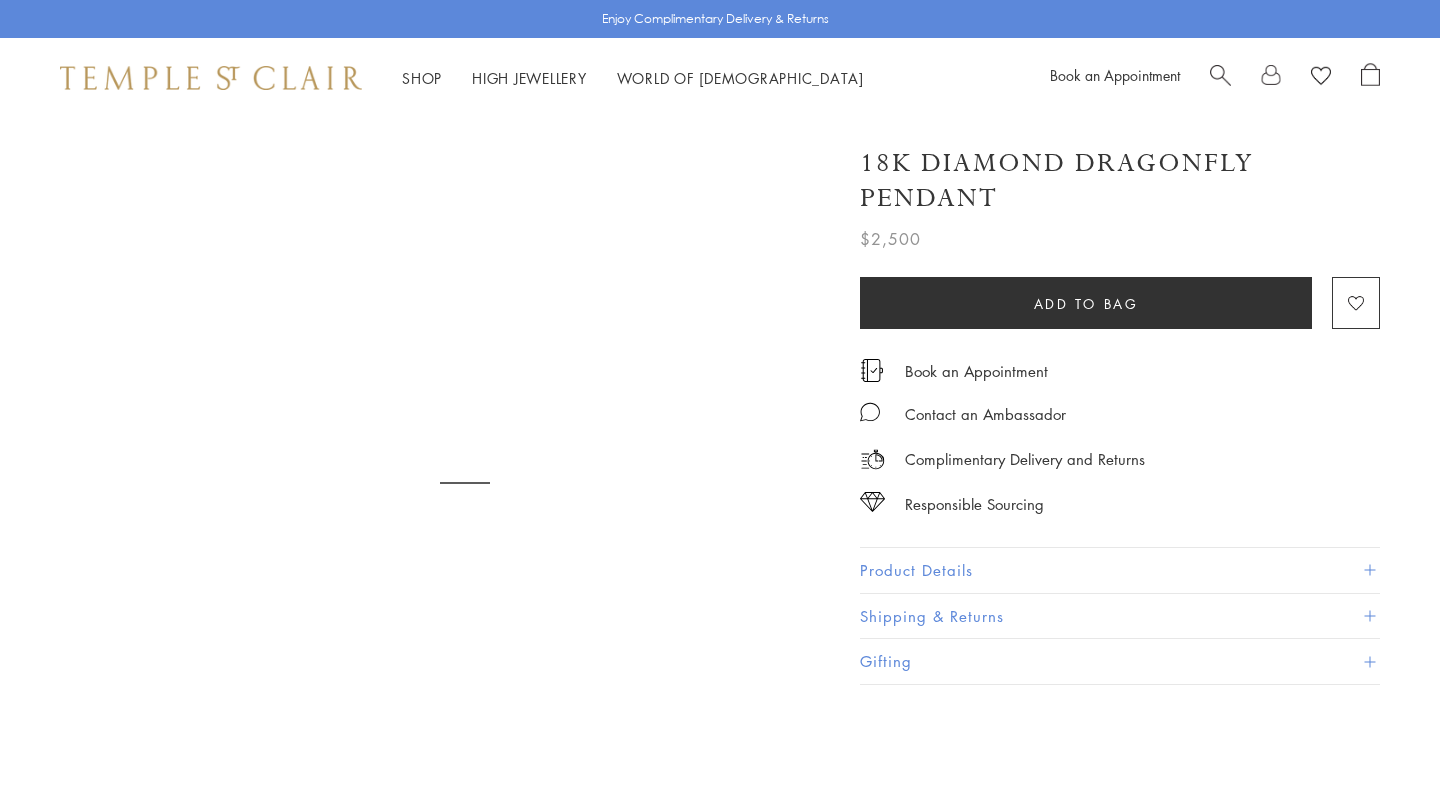 scroll, scrollTop: 0, scrollLeft: 0, axis: both 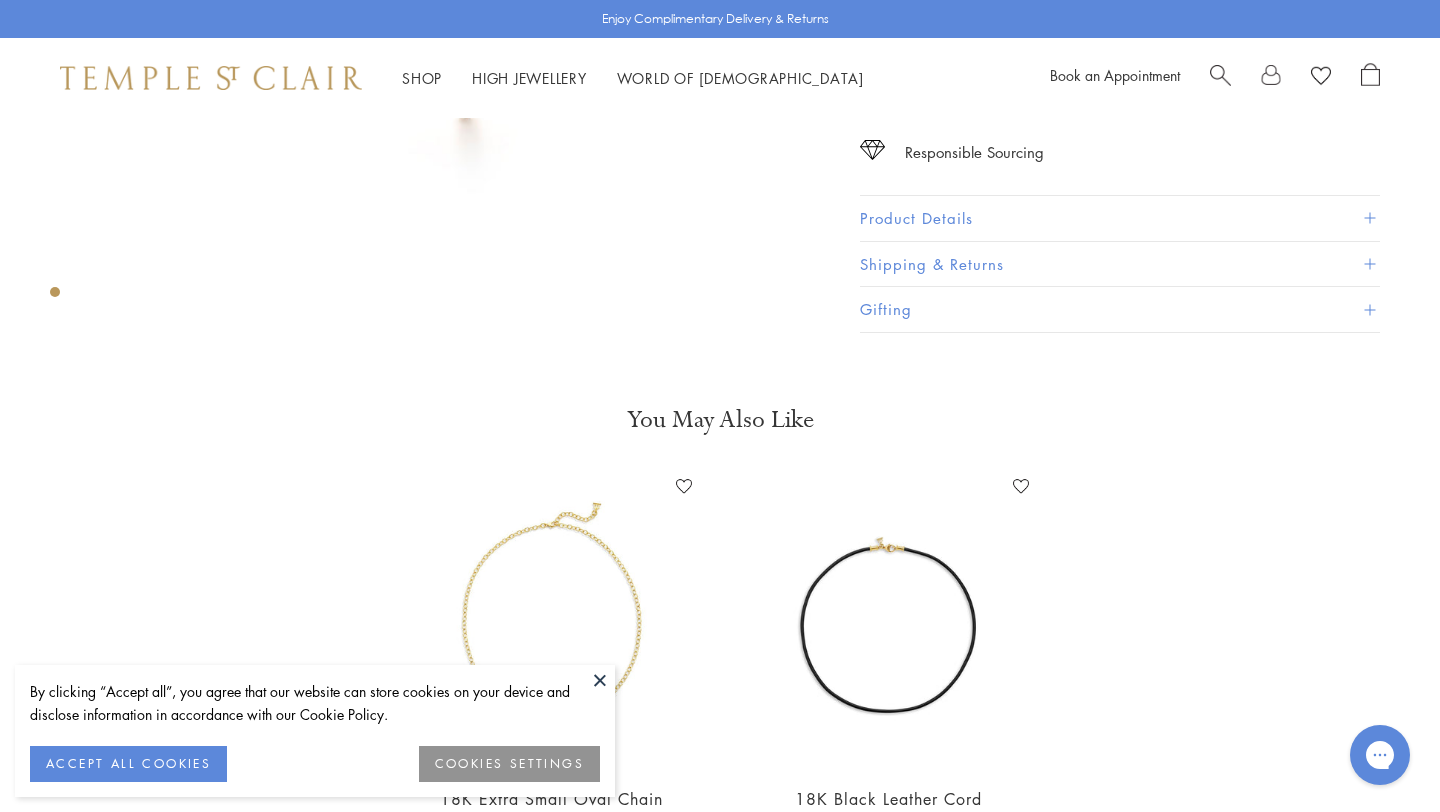 click at bounding box center [600, 680] 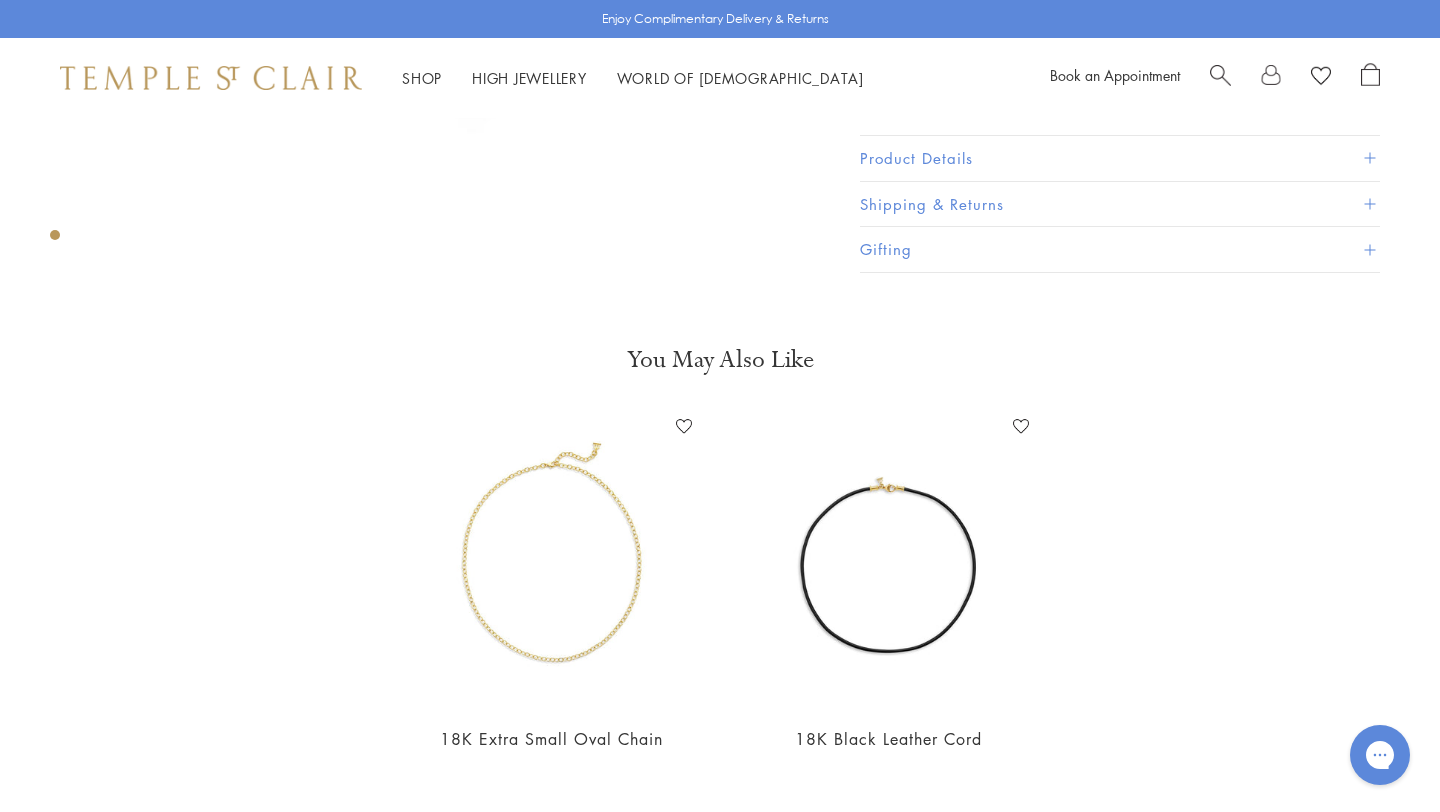 scroll, scrollTop: 580, scrollLeft: 0, axis: vertical 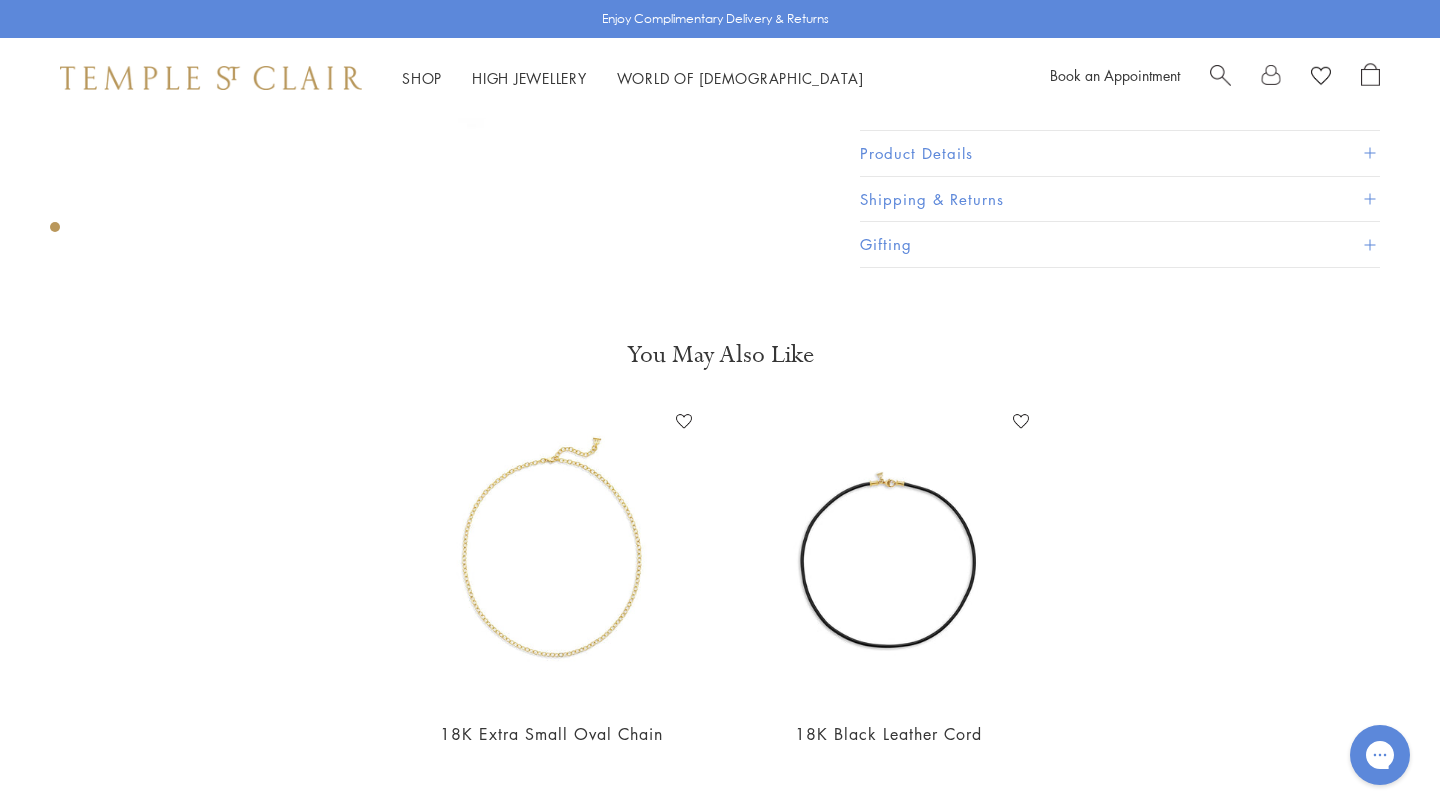 click on "Product Details" at bounding box center [1120, 153] 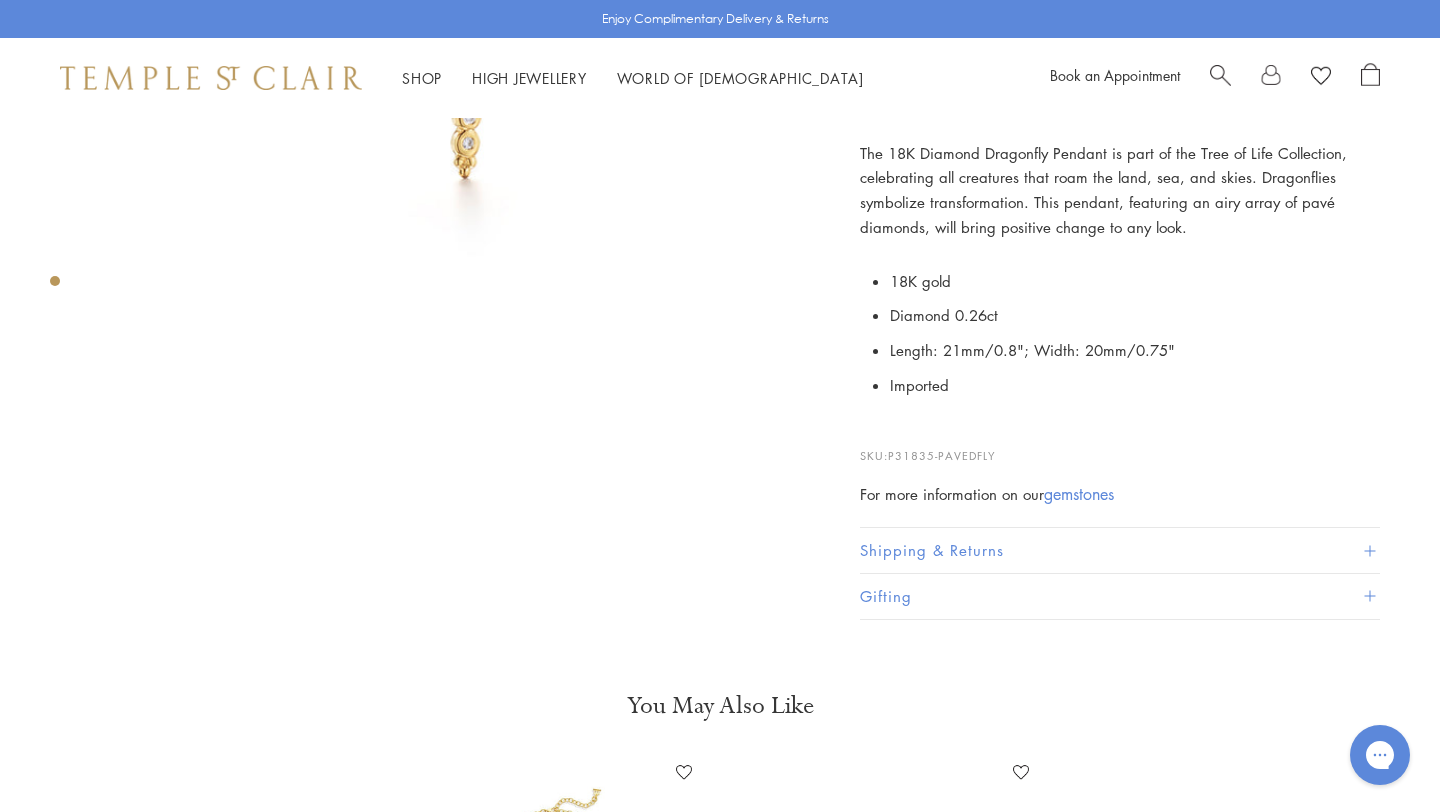 scroll, scrollTop: 440, scrollLeft: 0, axis: vertical 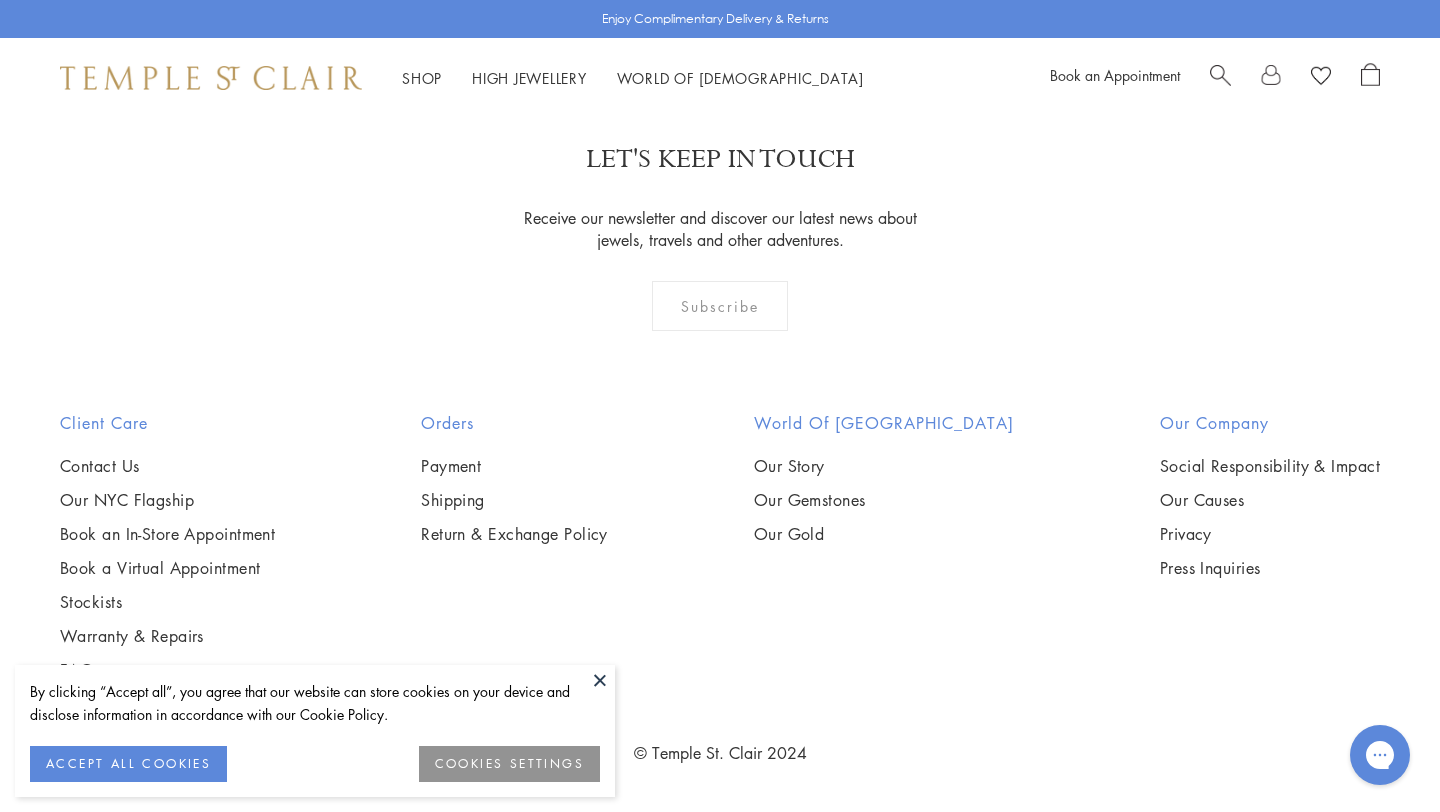 click at bounding box center (600, 680) 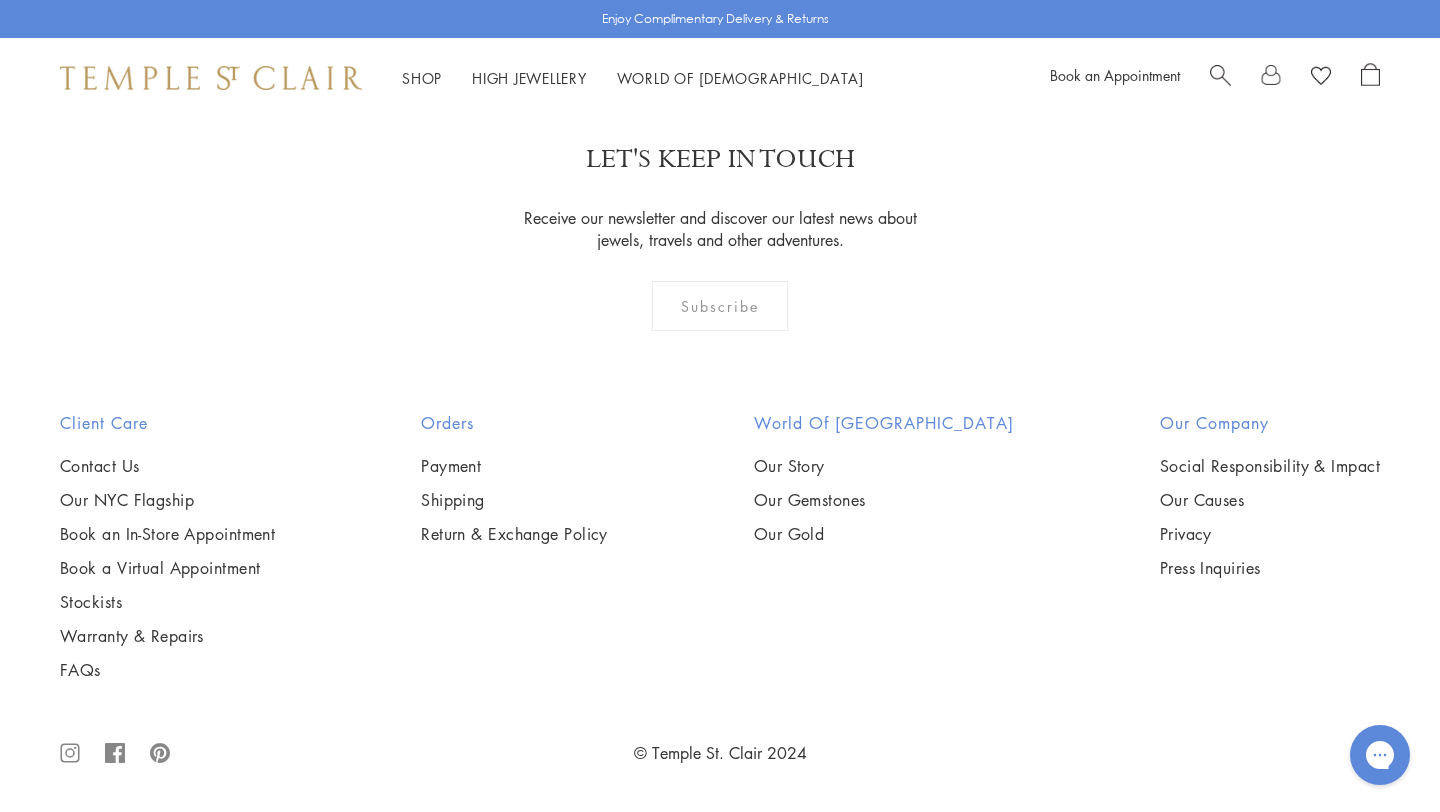 scroll, scrollTop: 11132, scrollLeft: 0, axis: vertical 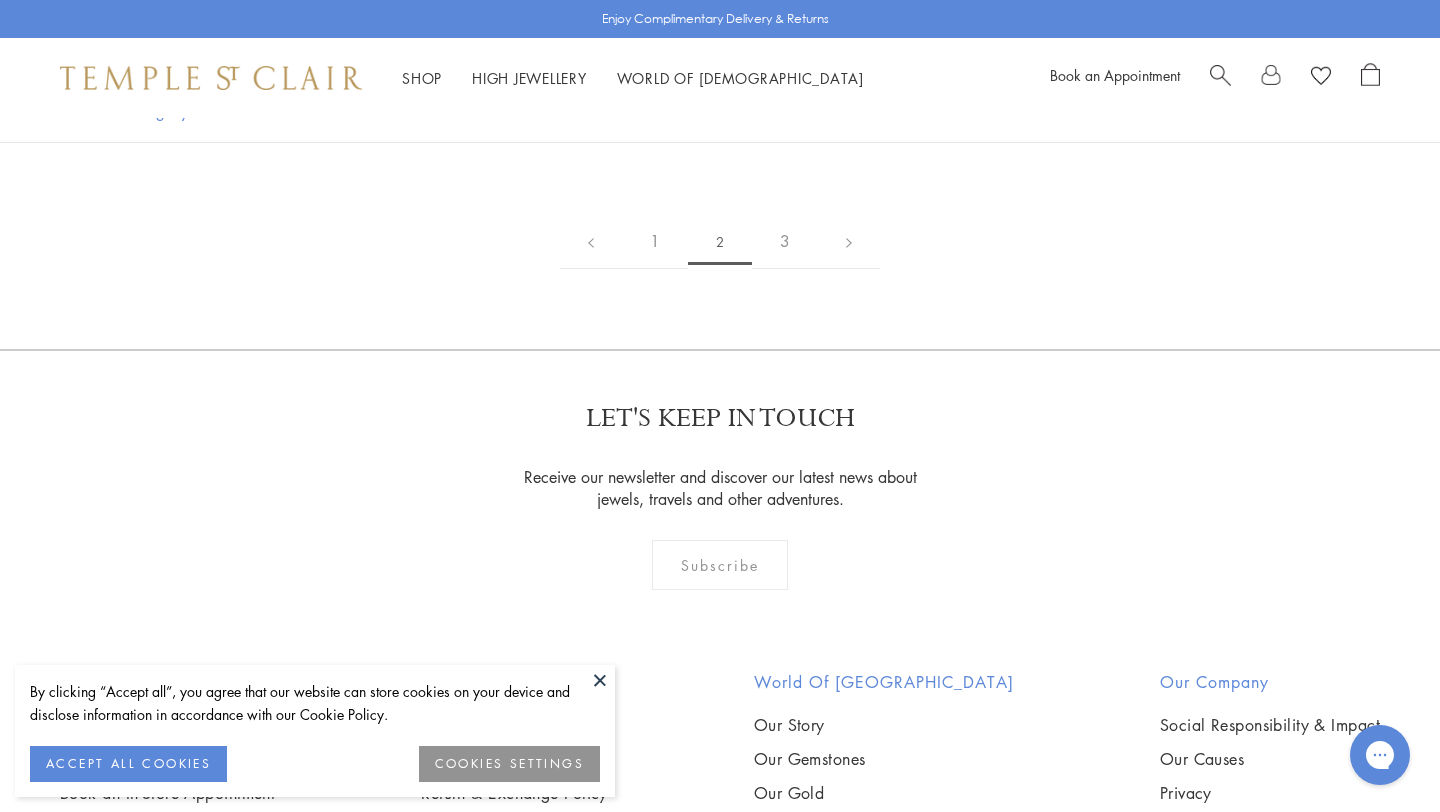 click at bounding box center (600, 680) 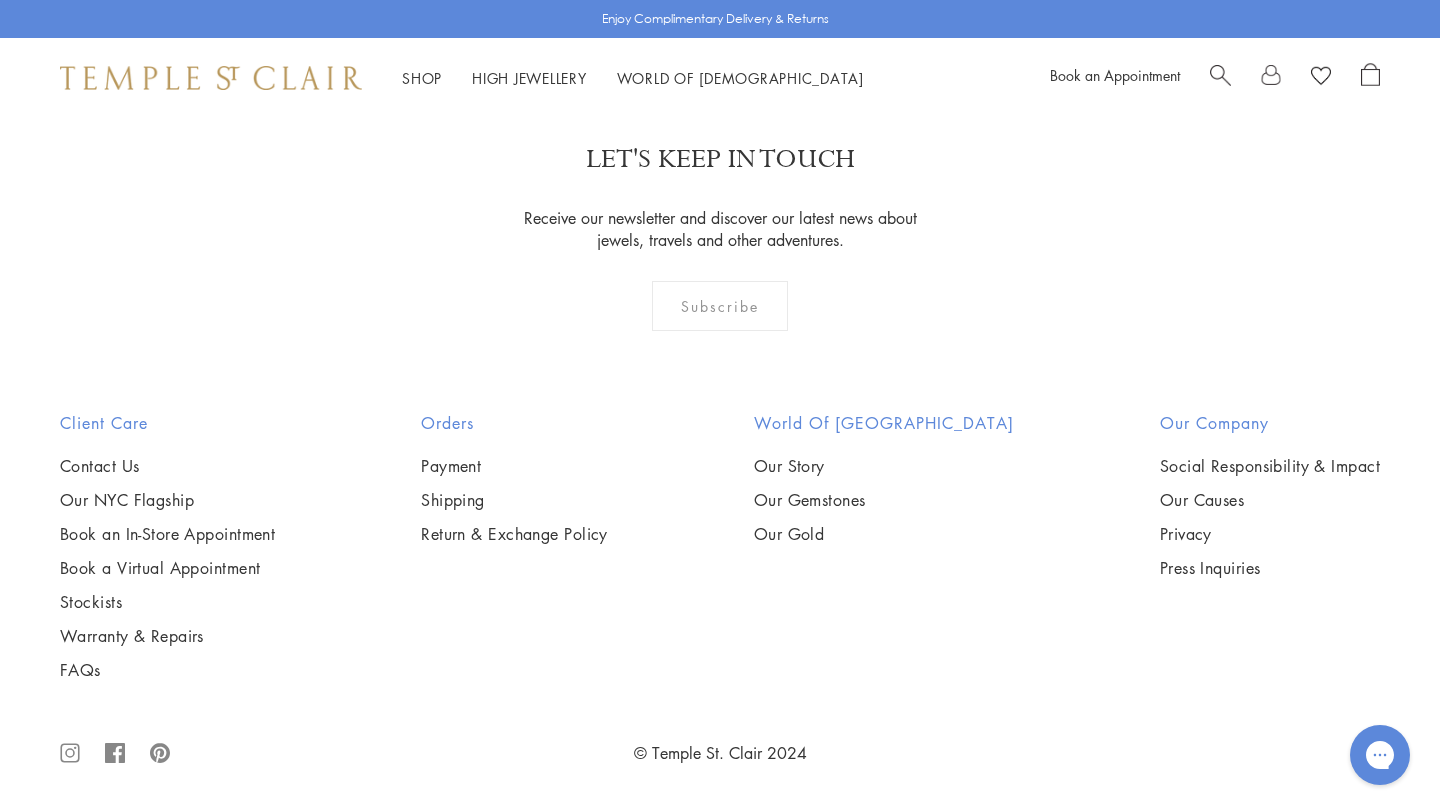 scroll, scrollTop: 6665, scrollLeft: 0, axis: vertical 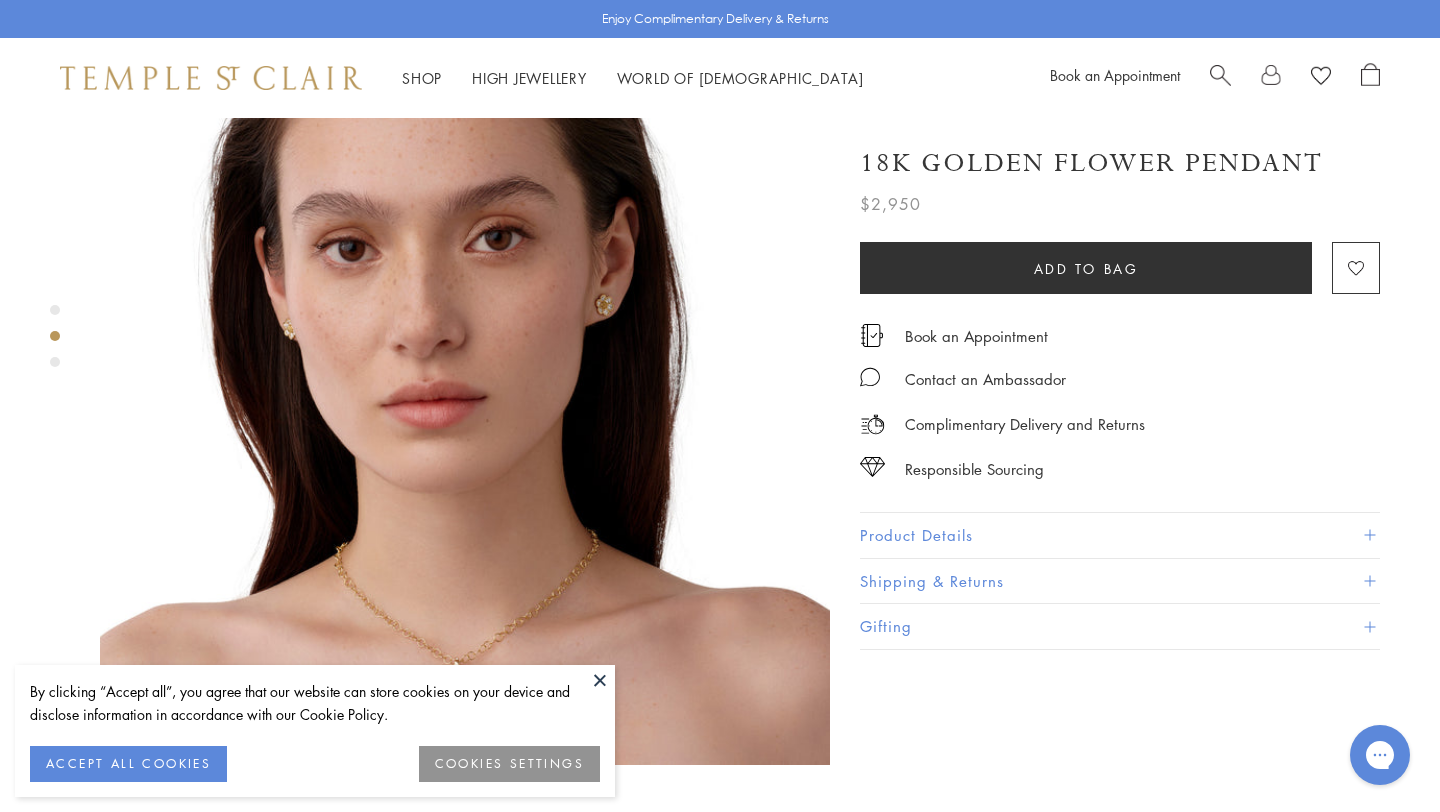 click at bounding box center [600, 680] 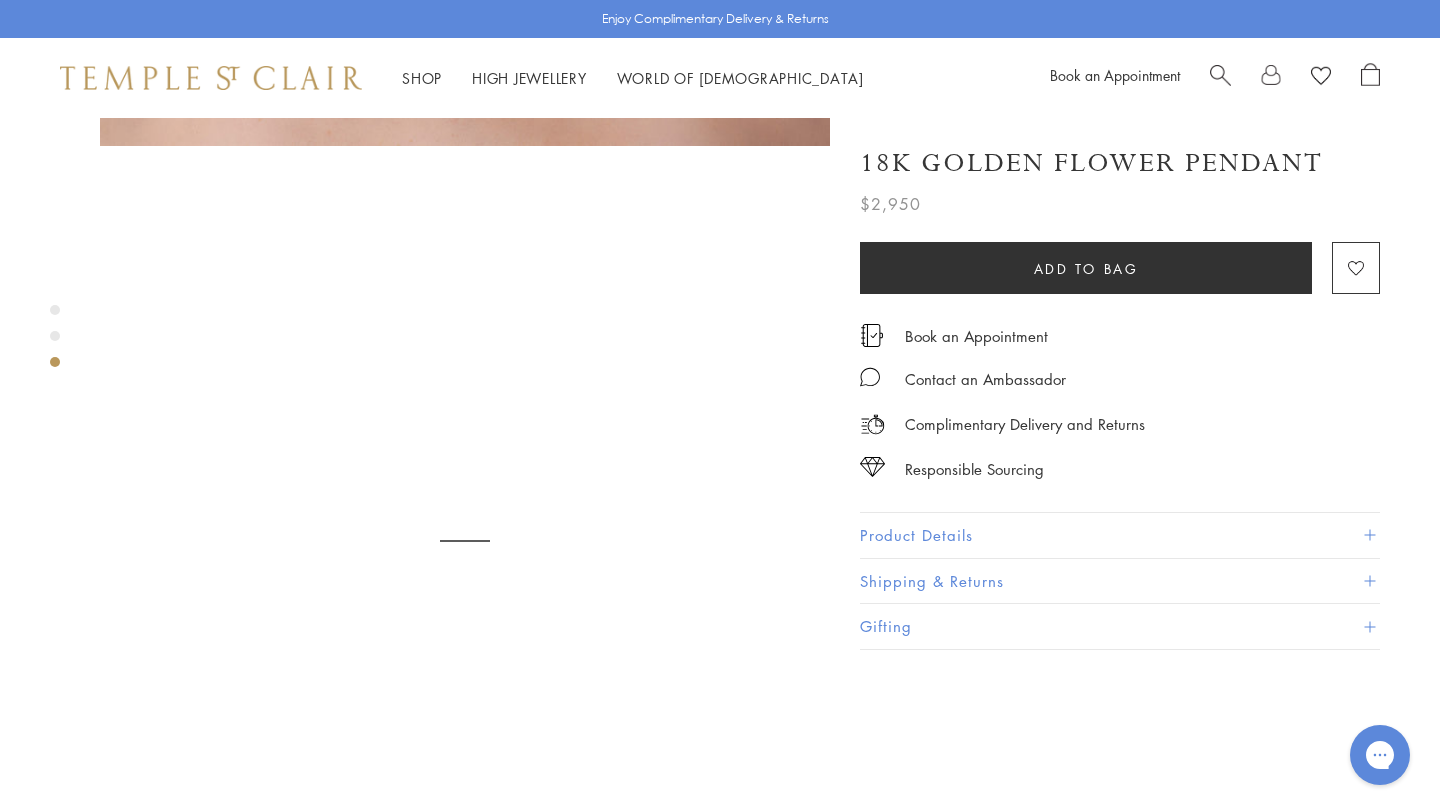 scroll, scrollTop: 1523, scrollLeft: 0, axis: vertical 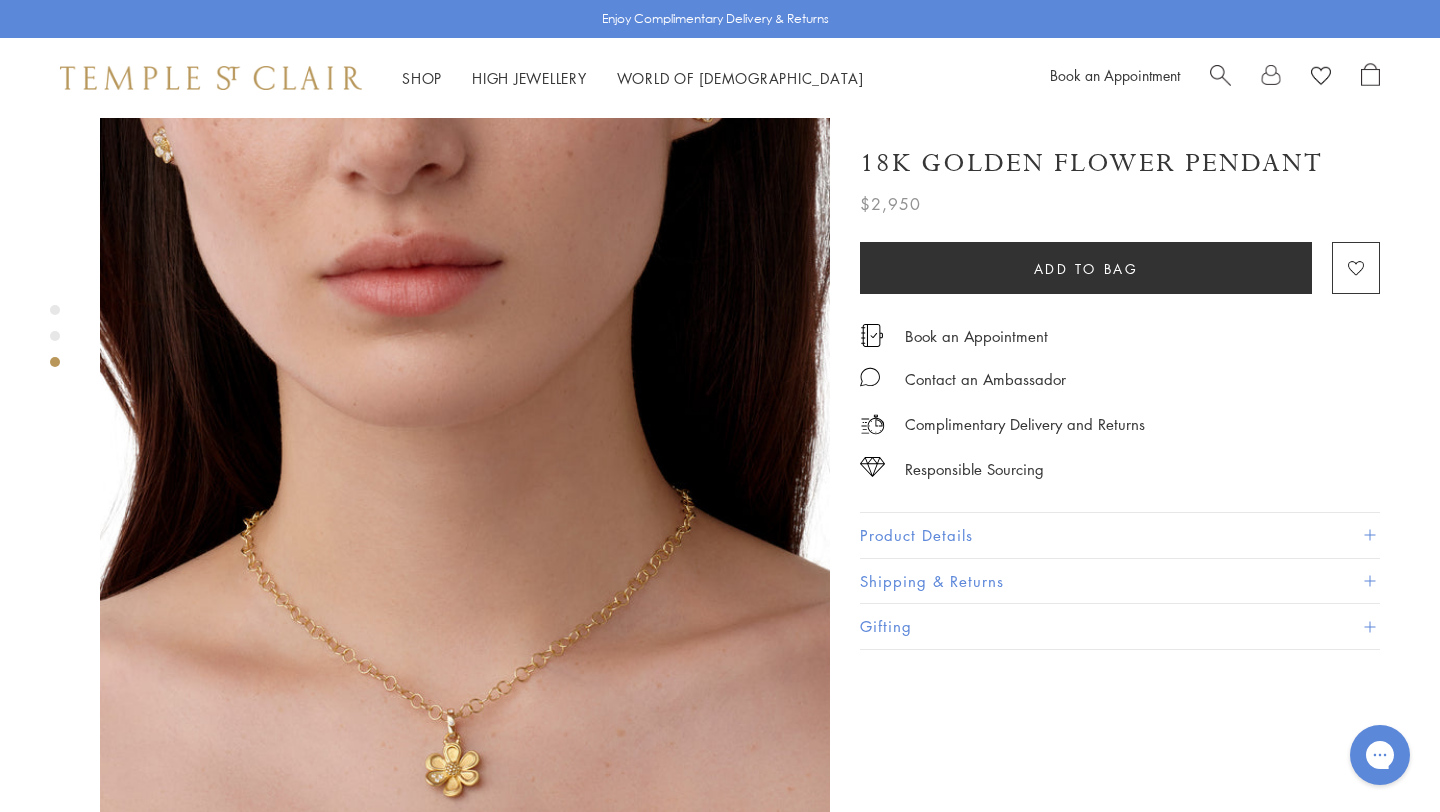 click on "Product Details" at bounding box center [1120, 535] 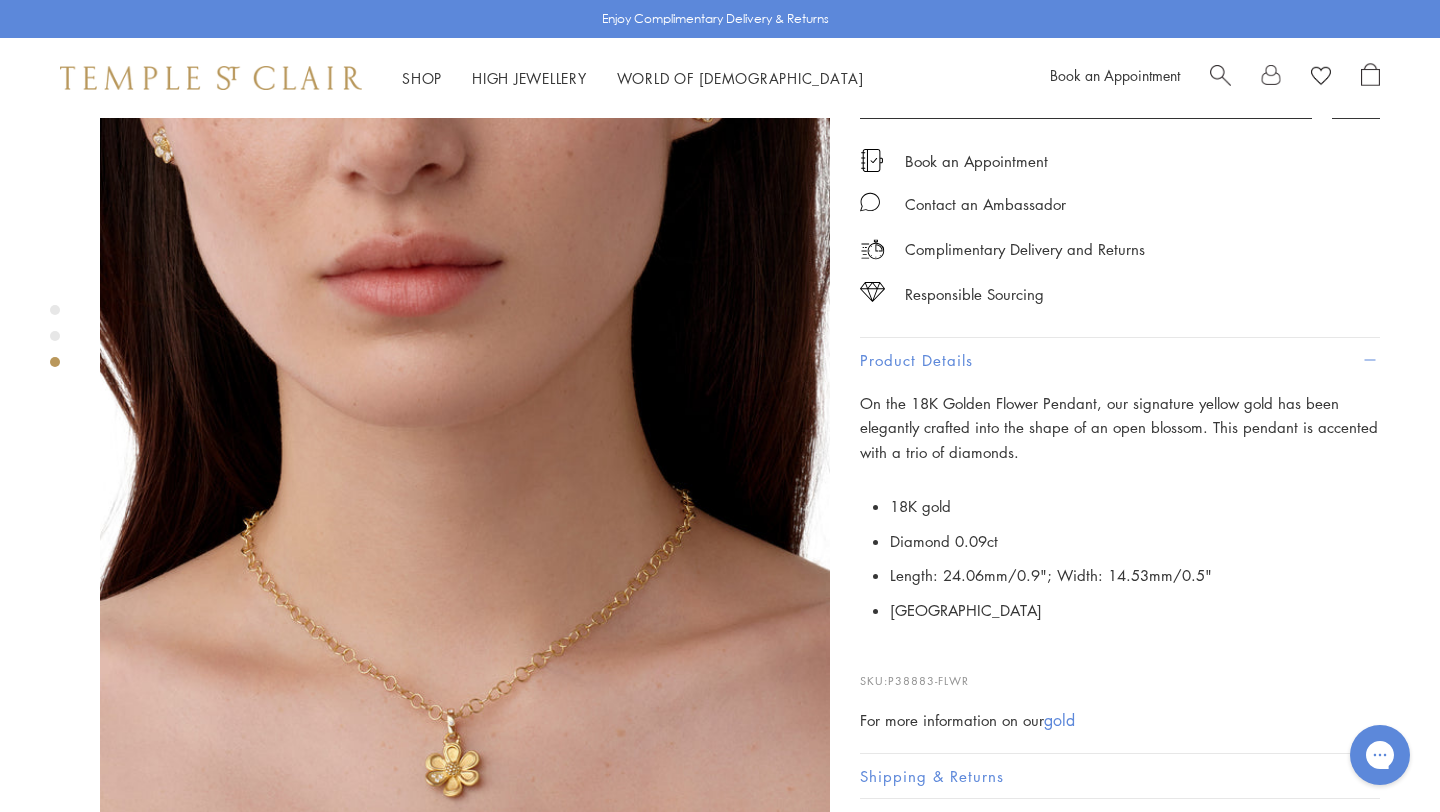 scroll, scrollTop: 1846, scrollLeft: 0, axis: vertical 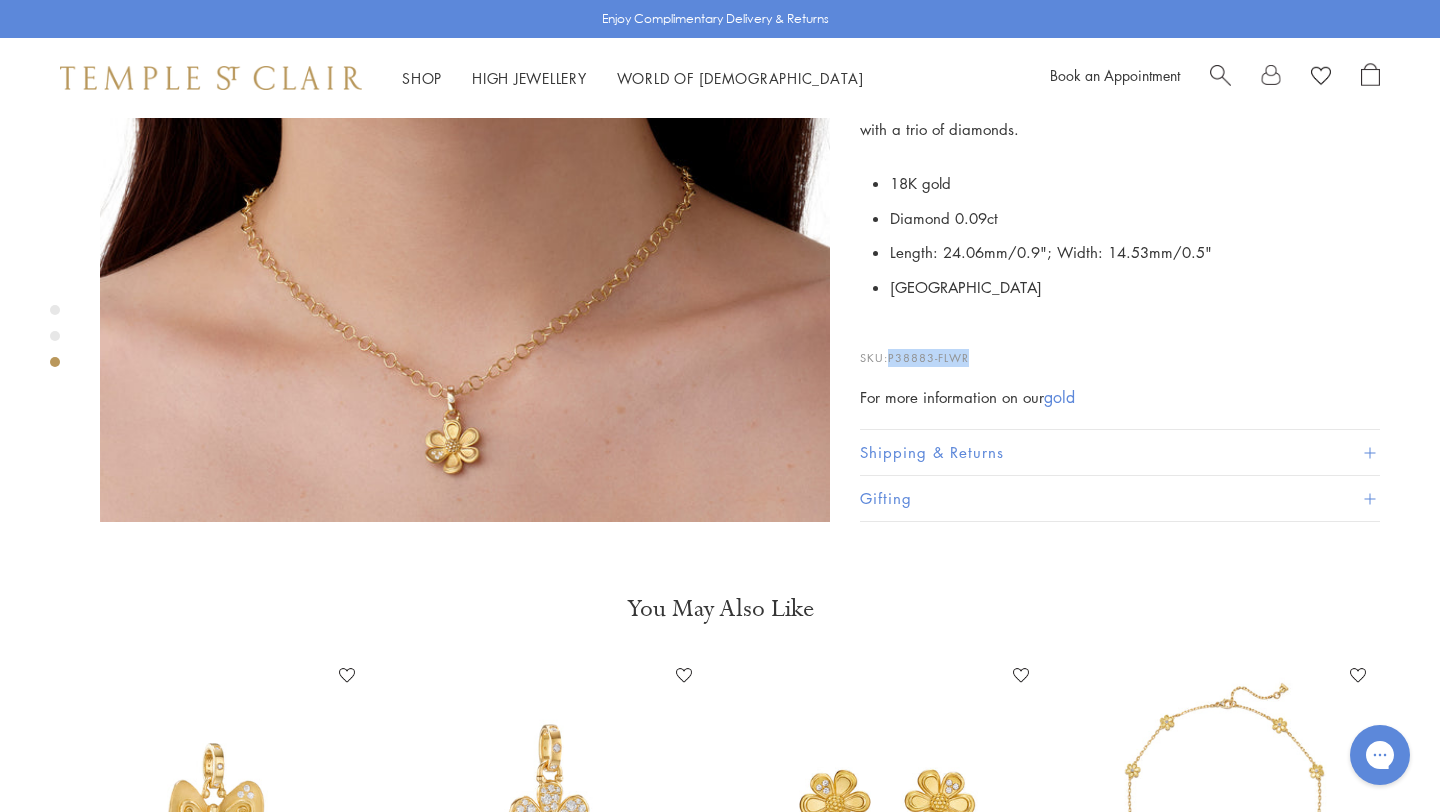 drag, startPoint x: 889, startPoint y: 299, endPoint x: 1007, endPoint y: 298, distance: 118.004234 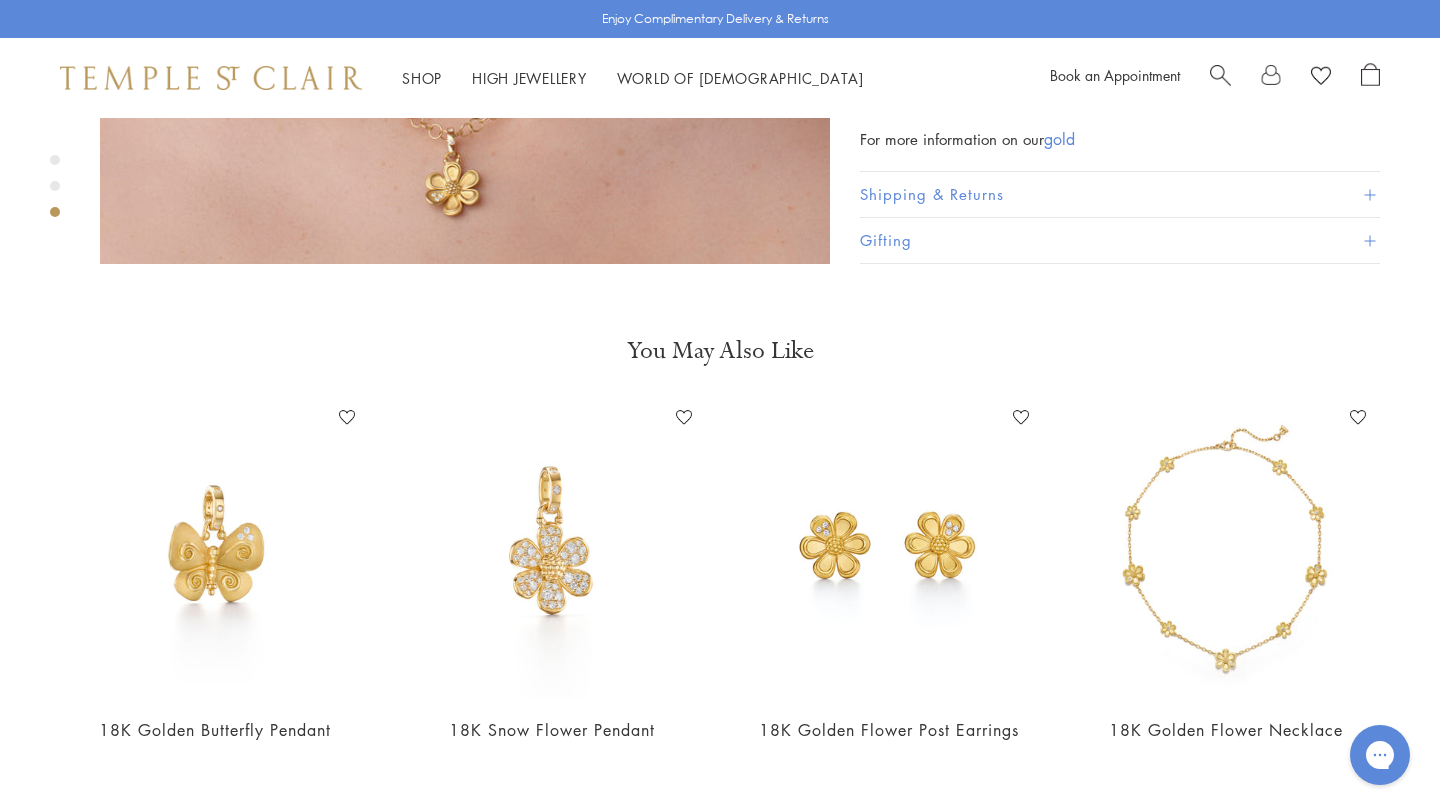 scroll, scrollTop: 2183, scrollLeft: 0, axis: vertical 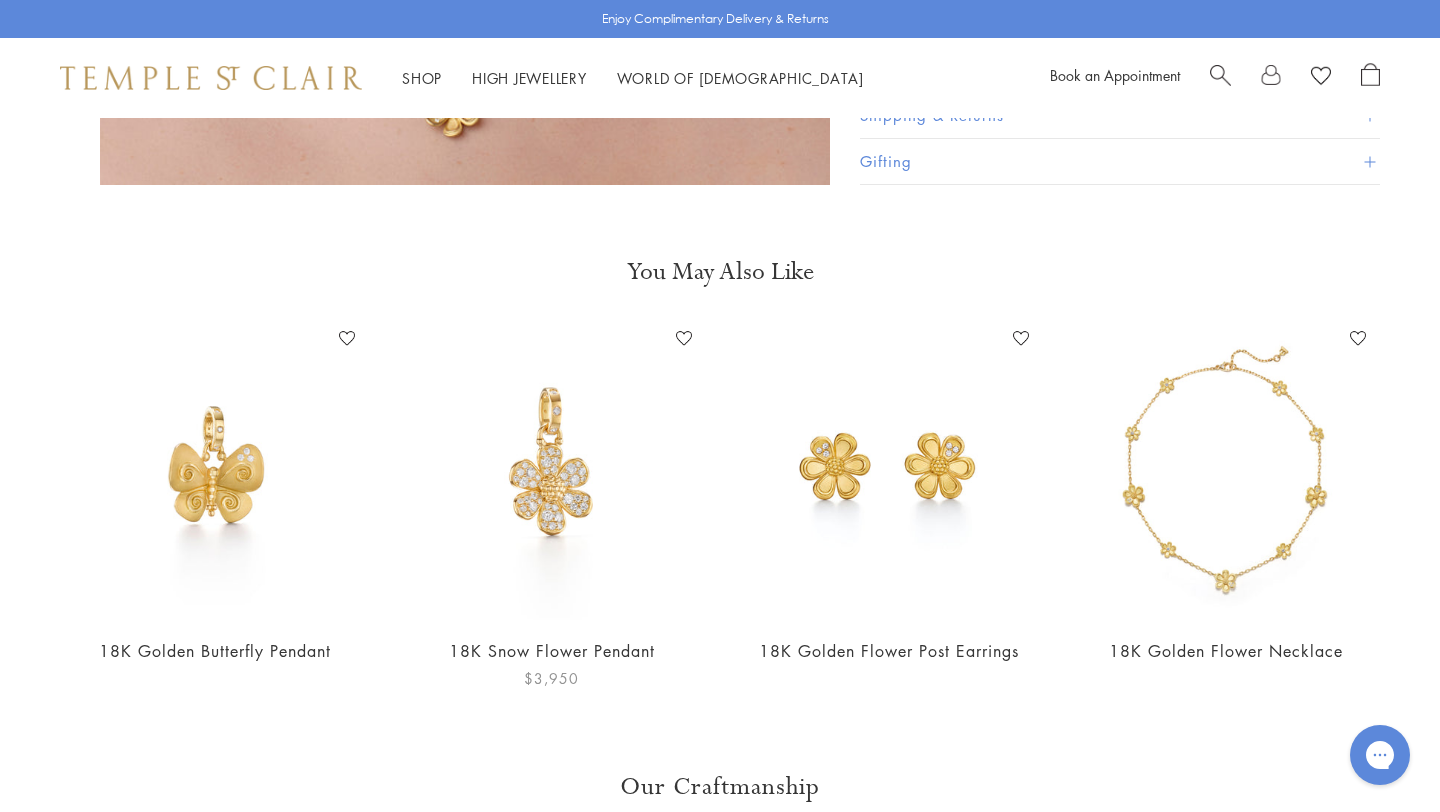 click at bounding box center (551, 471) 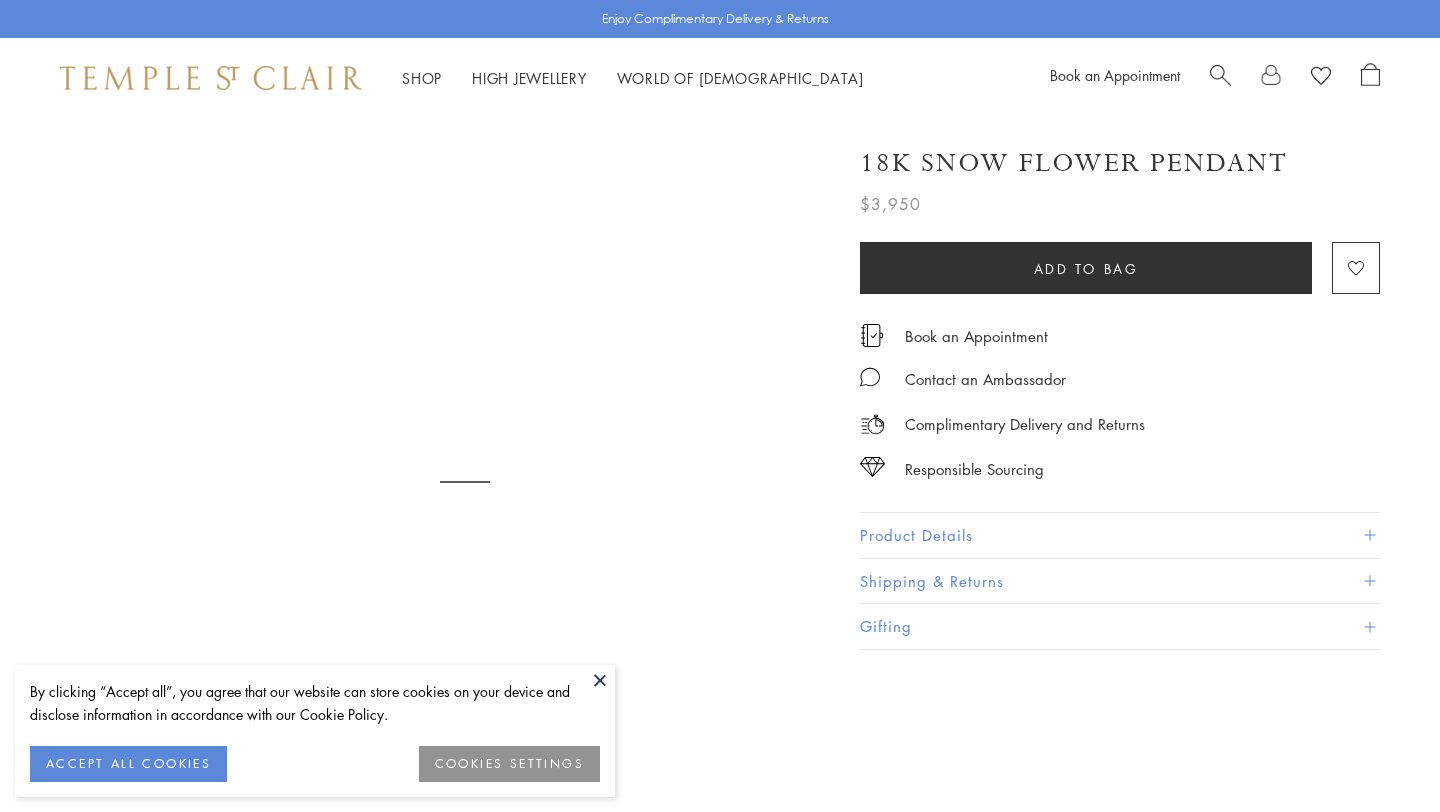 scroll, scrollTop: 0, scrollLeft: 0, axis: both 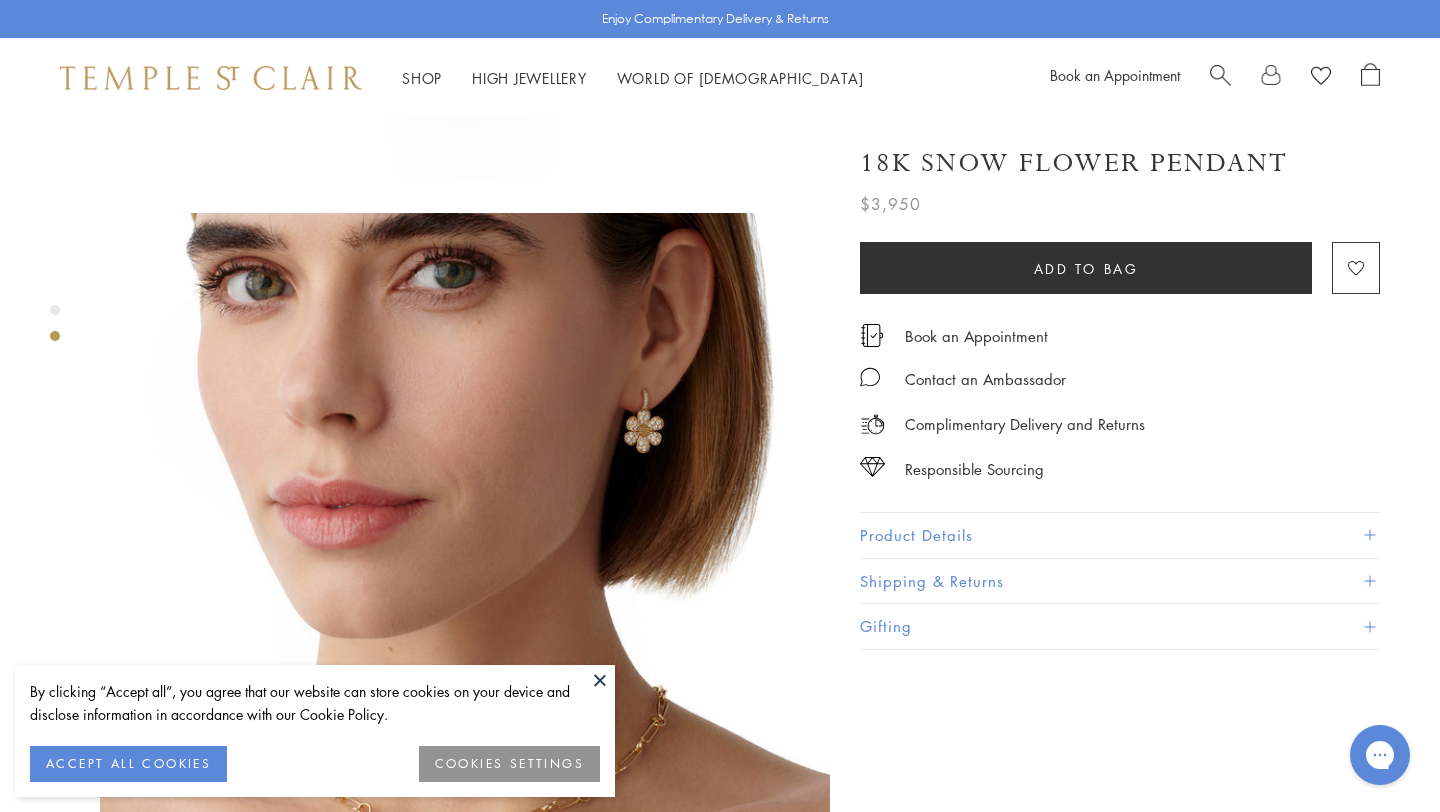click at bounding box center [600, 680] 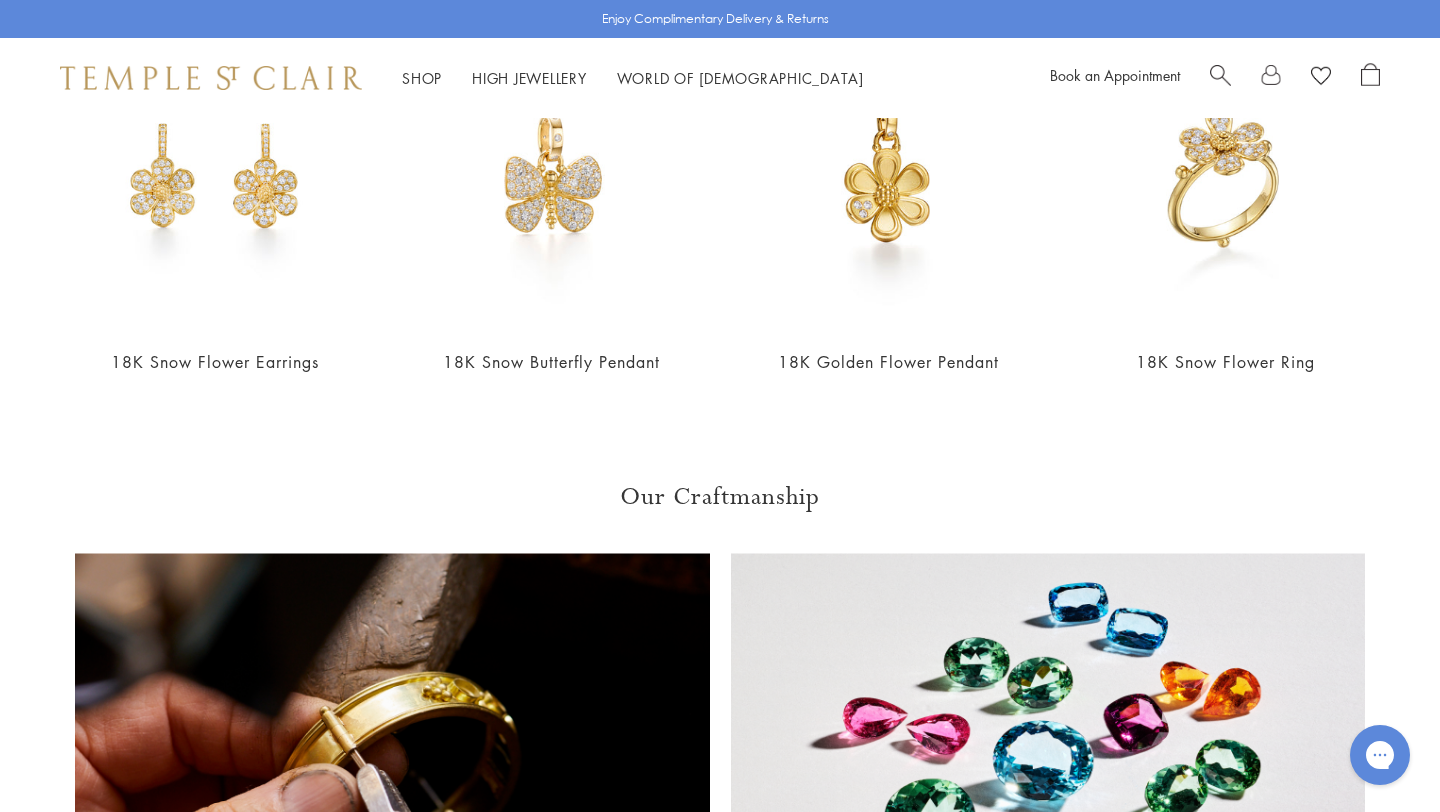 scroll, scrollTop: 1379, scrollLeft: 0, axis: vertical 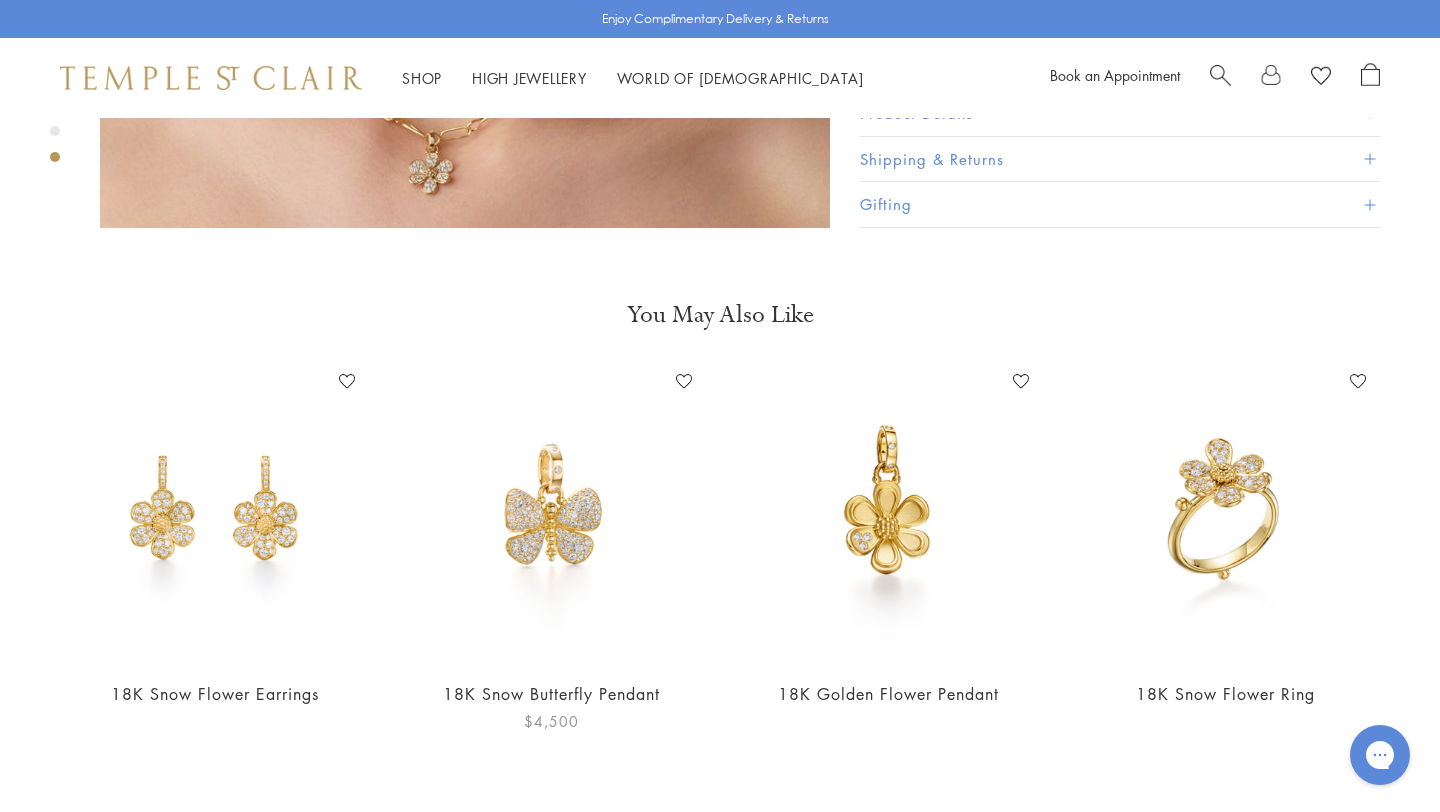 click at bounding box center (551, 514) 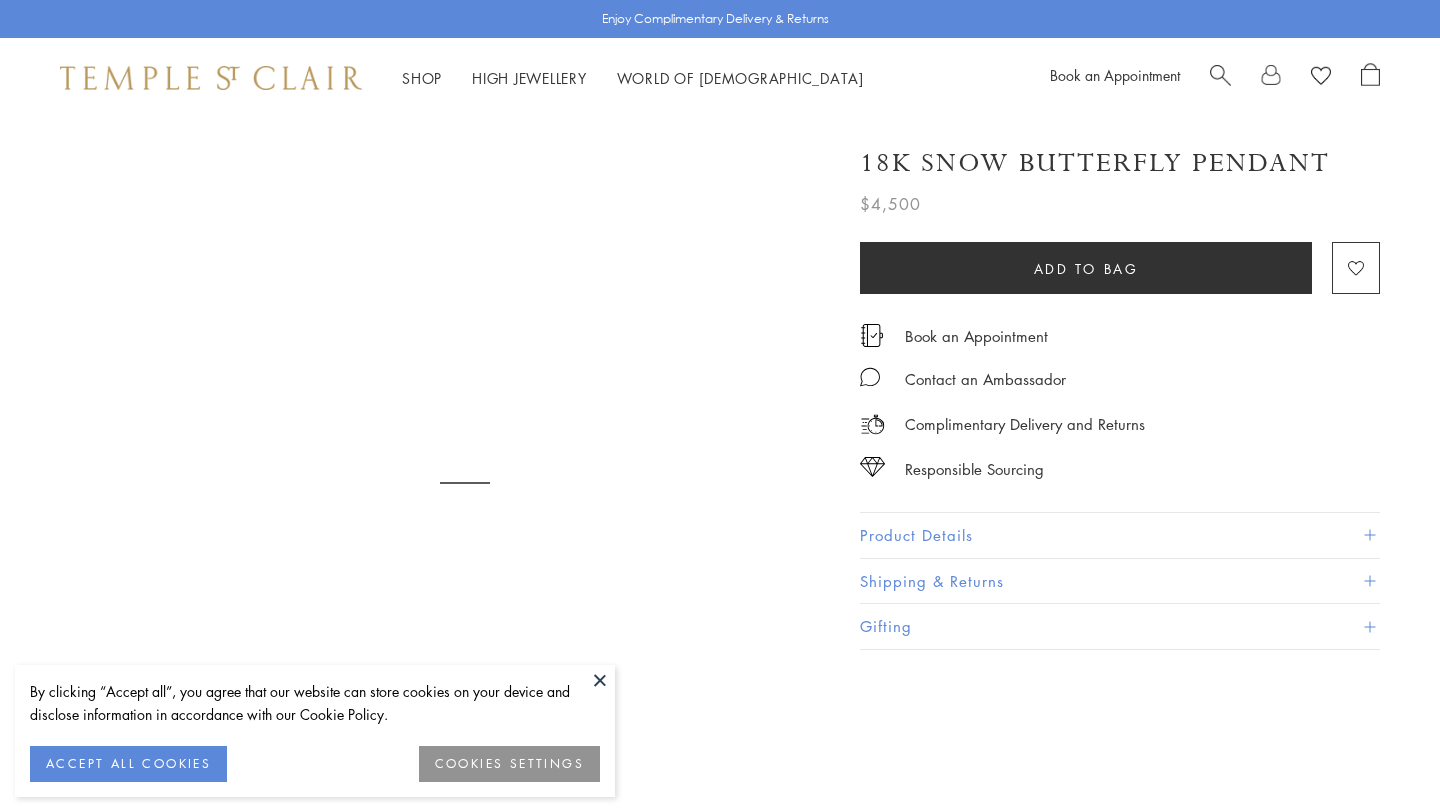 scroll, scrollTop: 0, scrollLeft: 0, axis: both 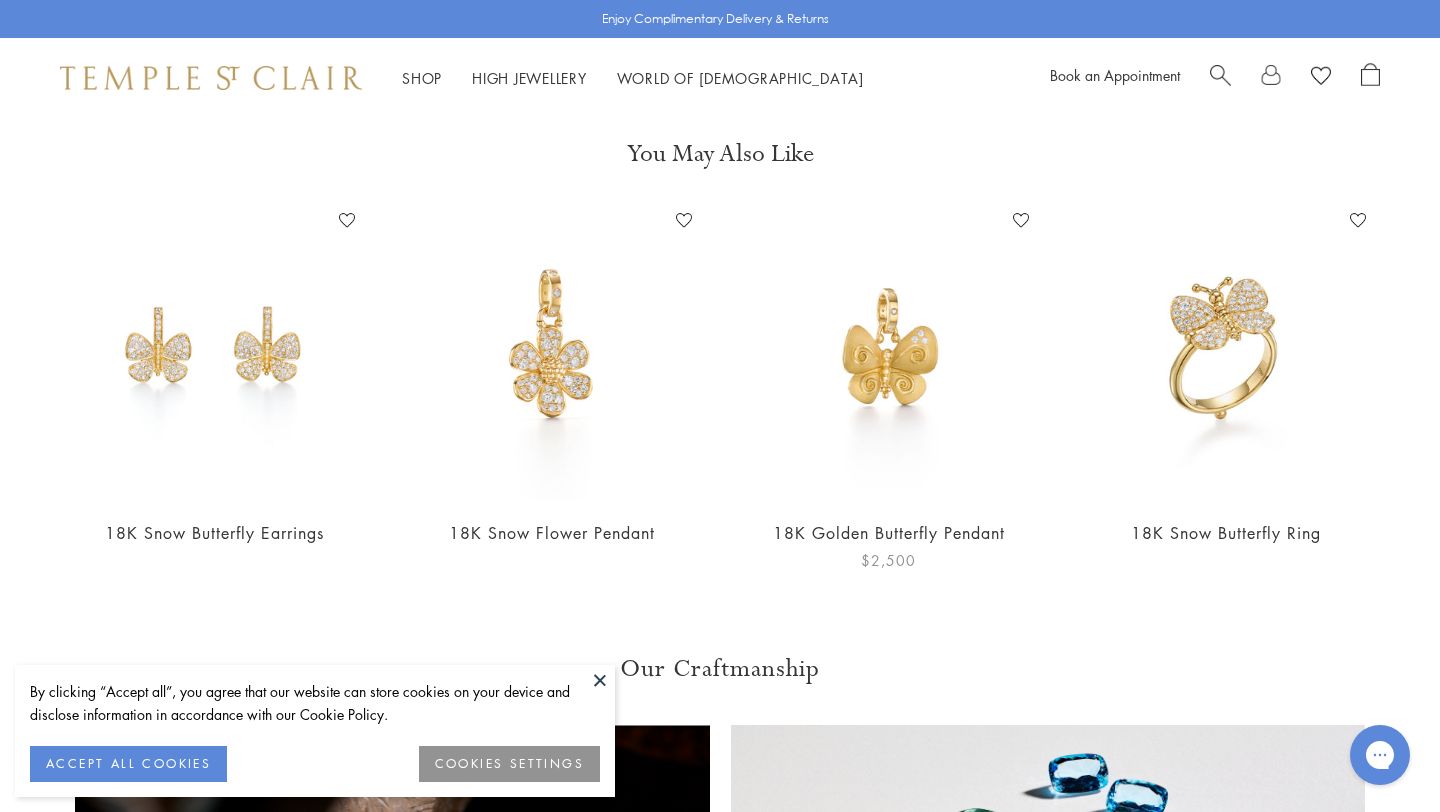 click at bounding box center (888, 353) 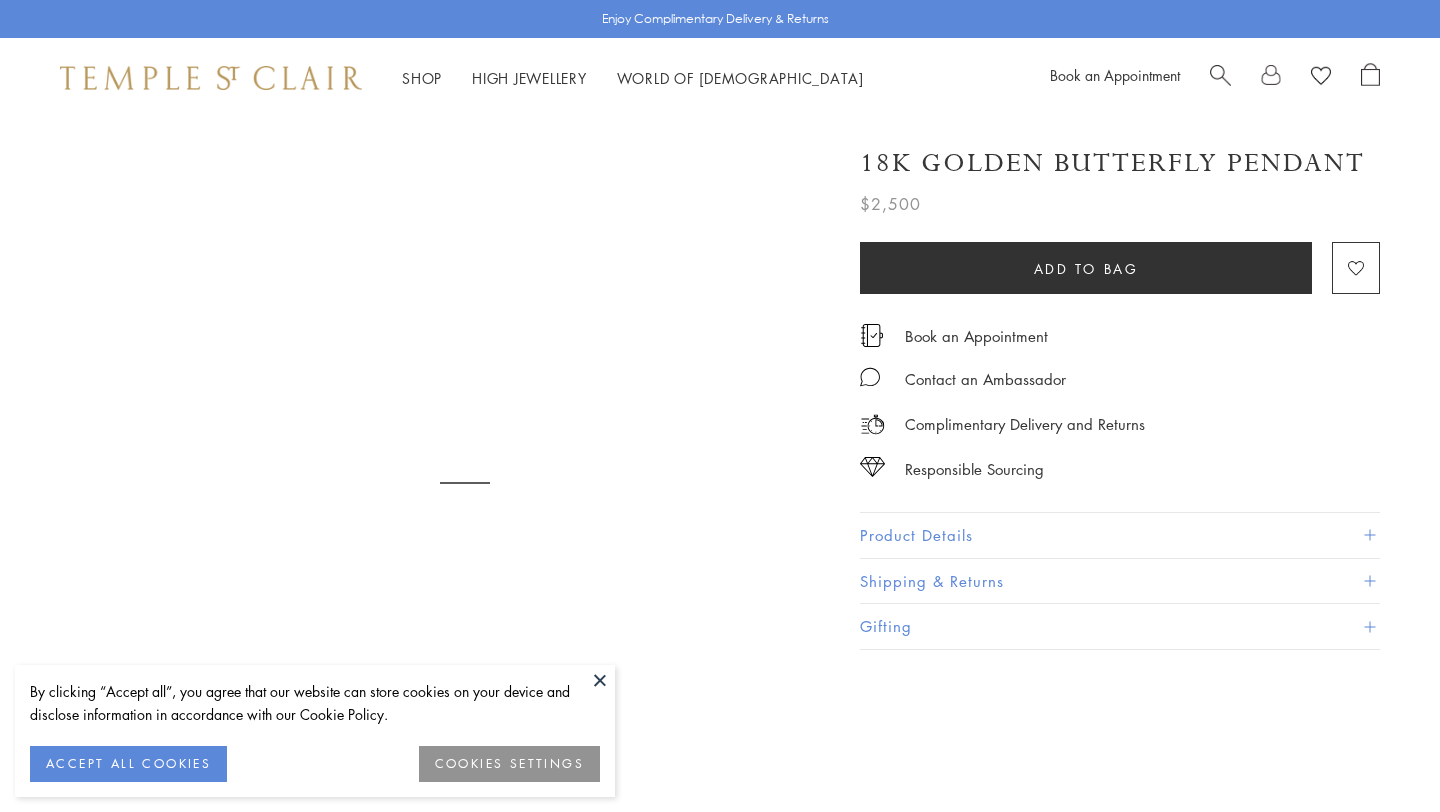 scroll, scrollTop: 0, scrollLeft: 0, axis: both 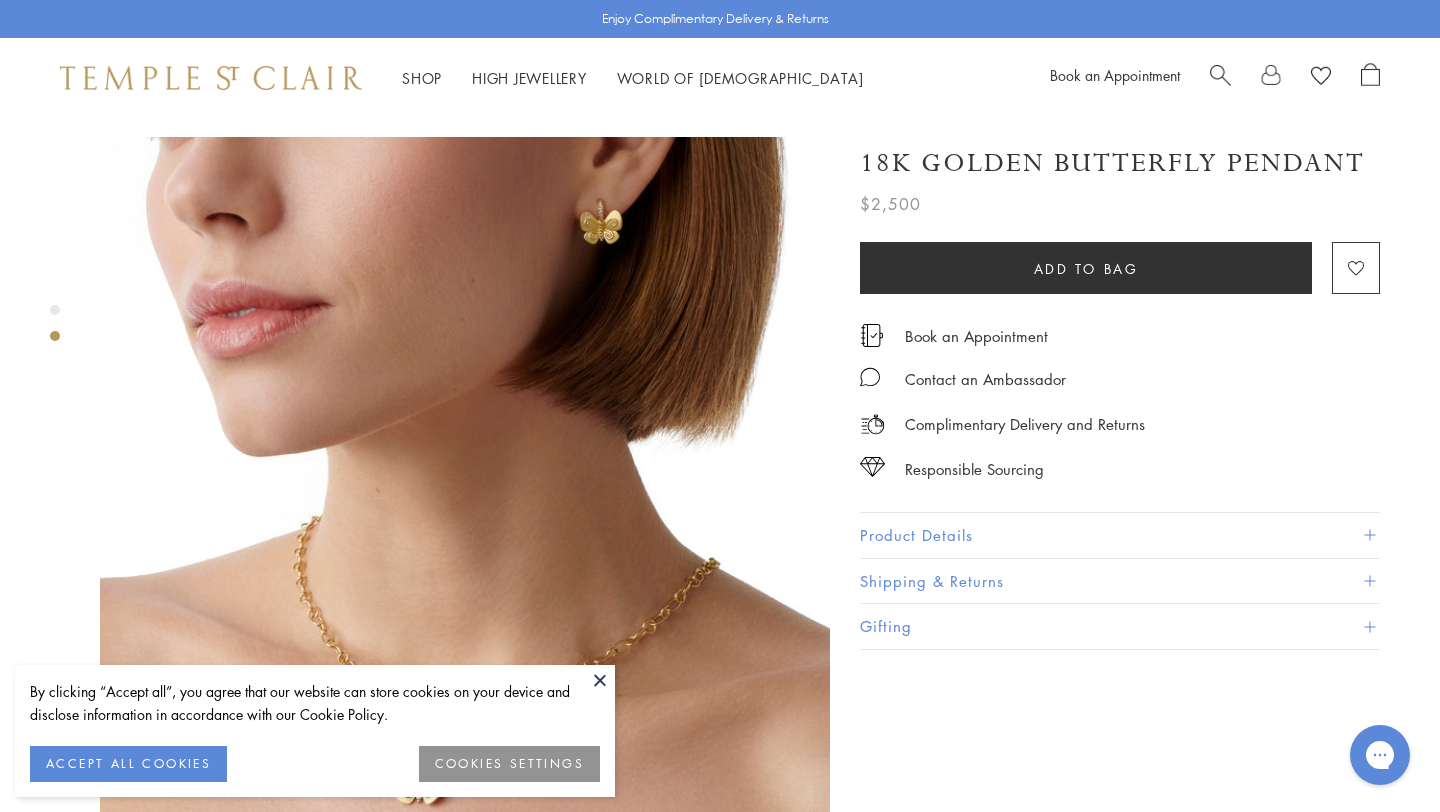 click at bounding box center [600, 680] 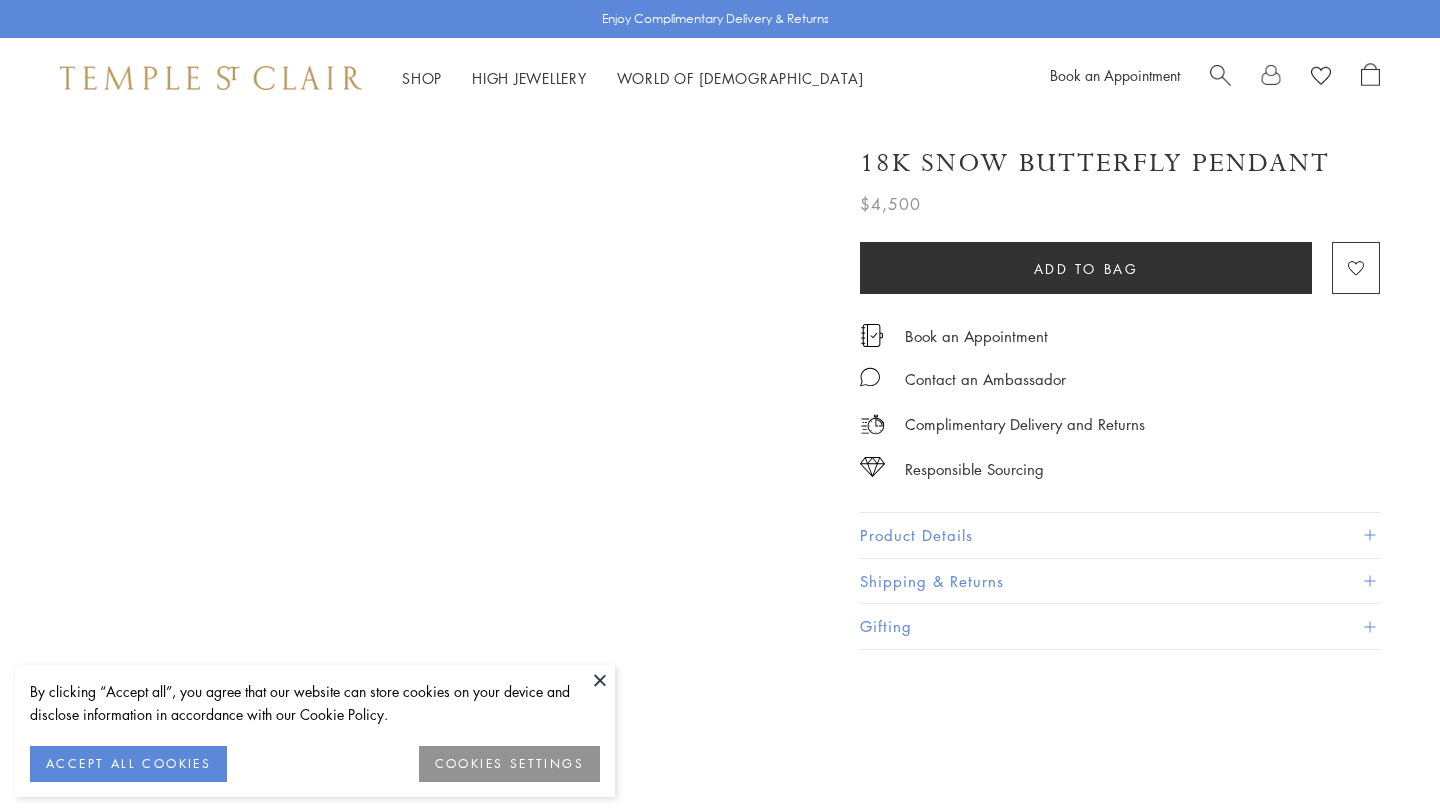 scroll, scrollTop: 781, scrollLeft: 0, axis: vertical 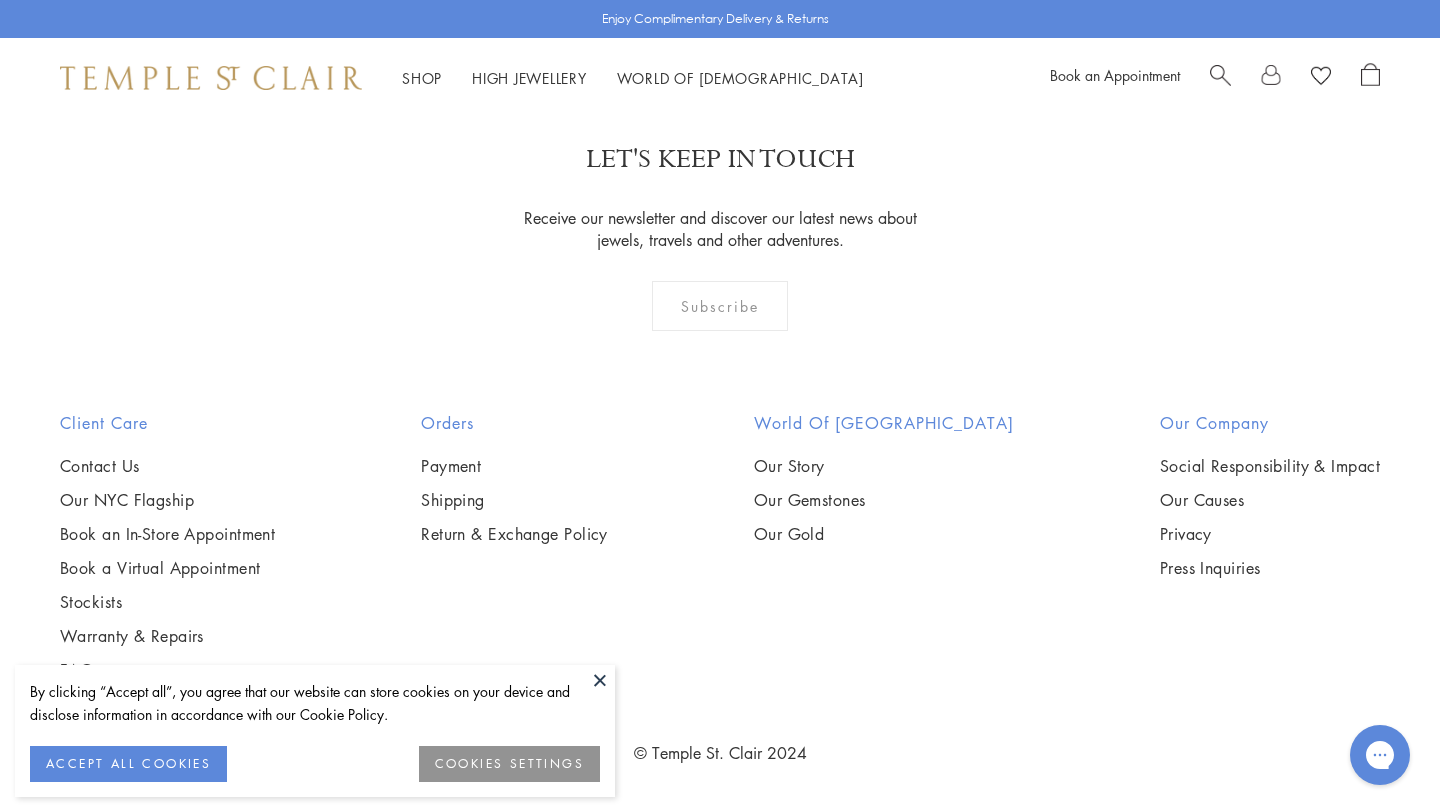 click on "3" at bounding box center [785, -18] 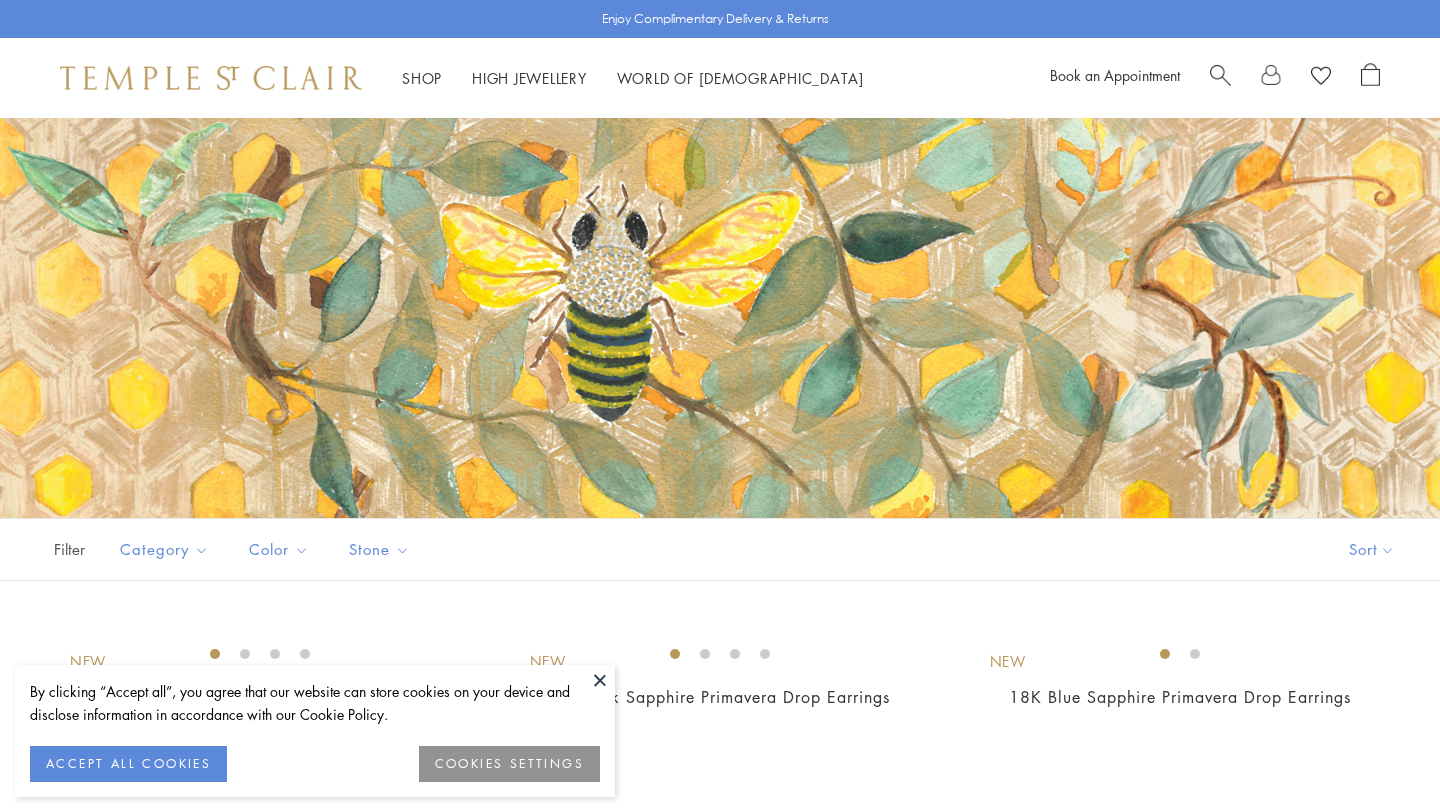scroll, scrollTop: 130, scrollLeft: 0, axis: vertical 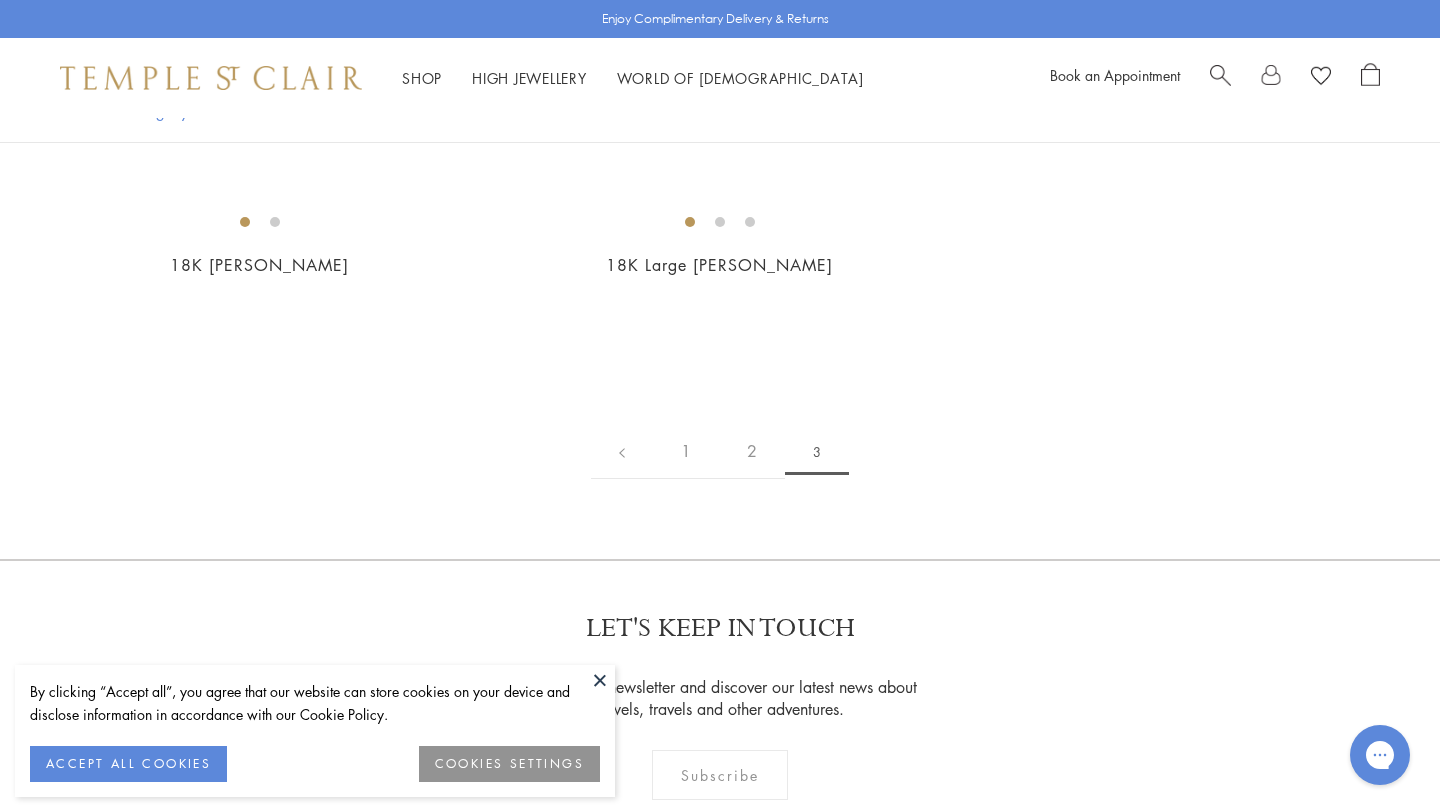 click at bounding box center [0, 0] 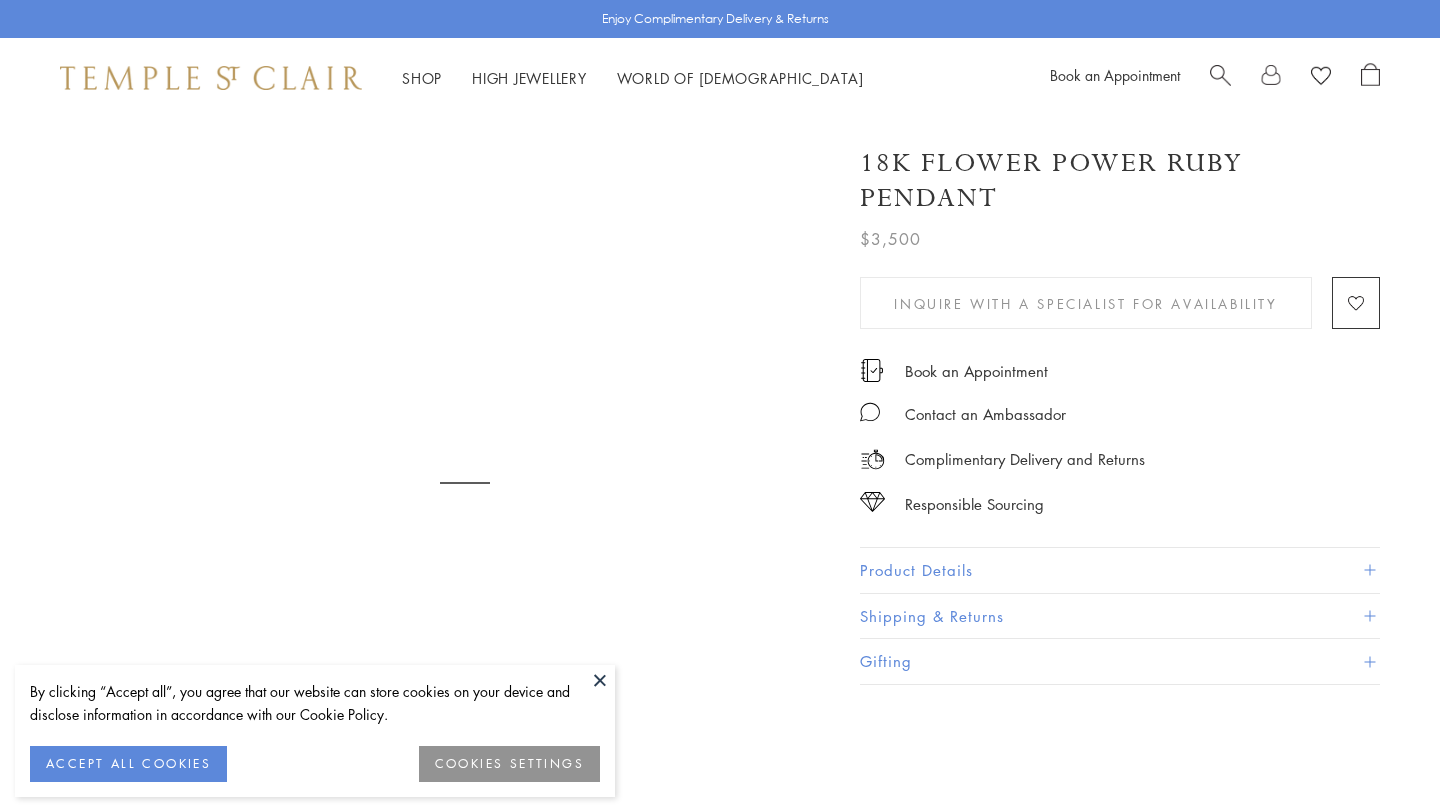 scroll, scrollTop: 0, scrollLeft: 0, axis: both 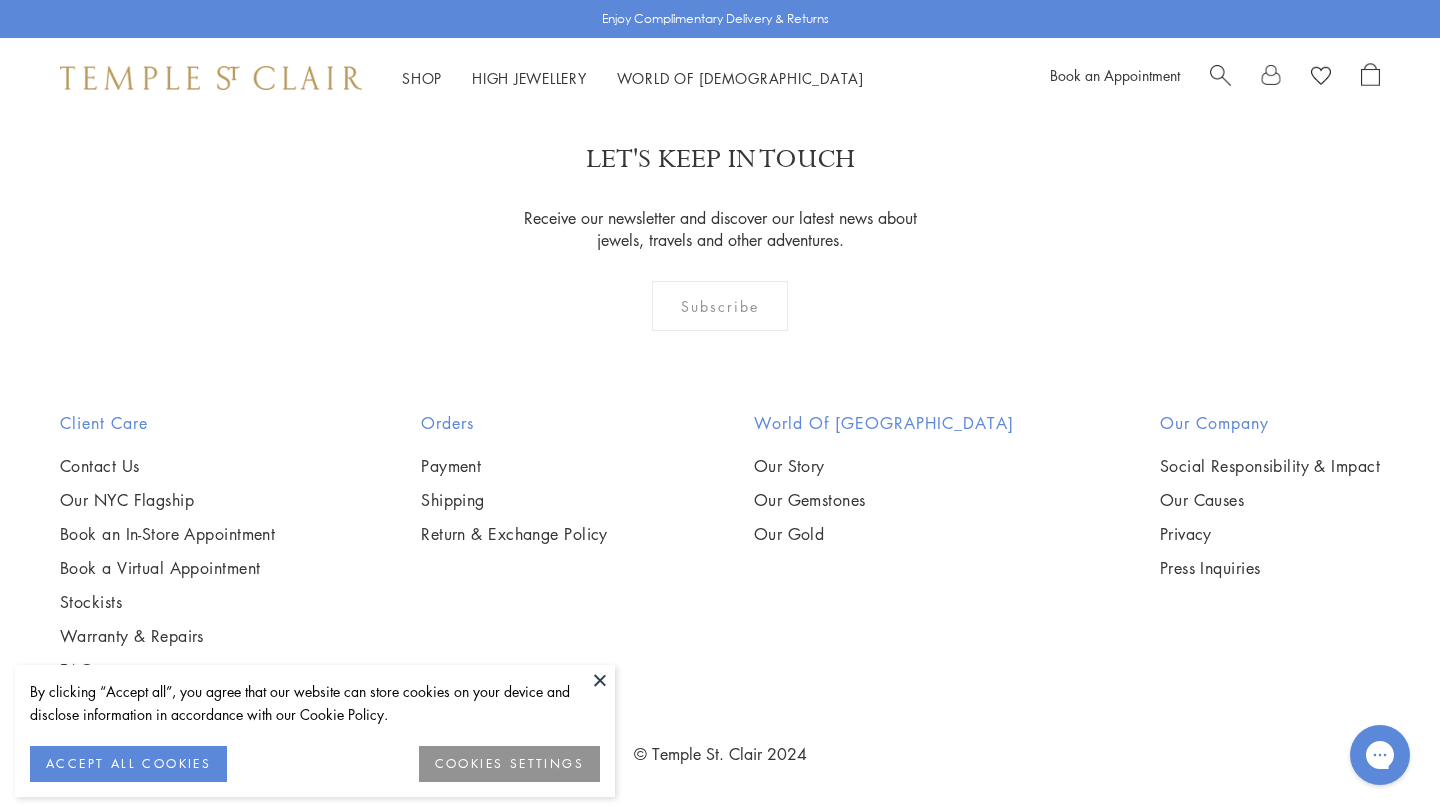 click at bounding box center [0, 0] 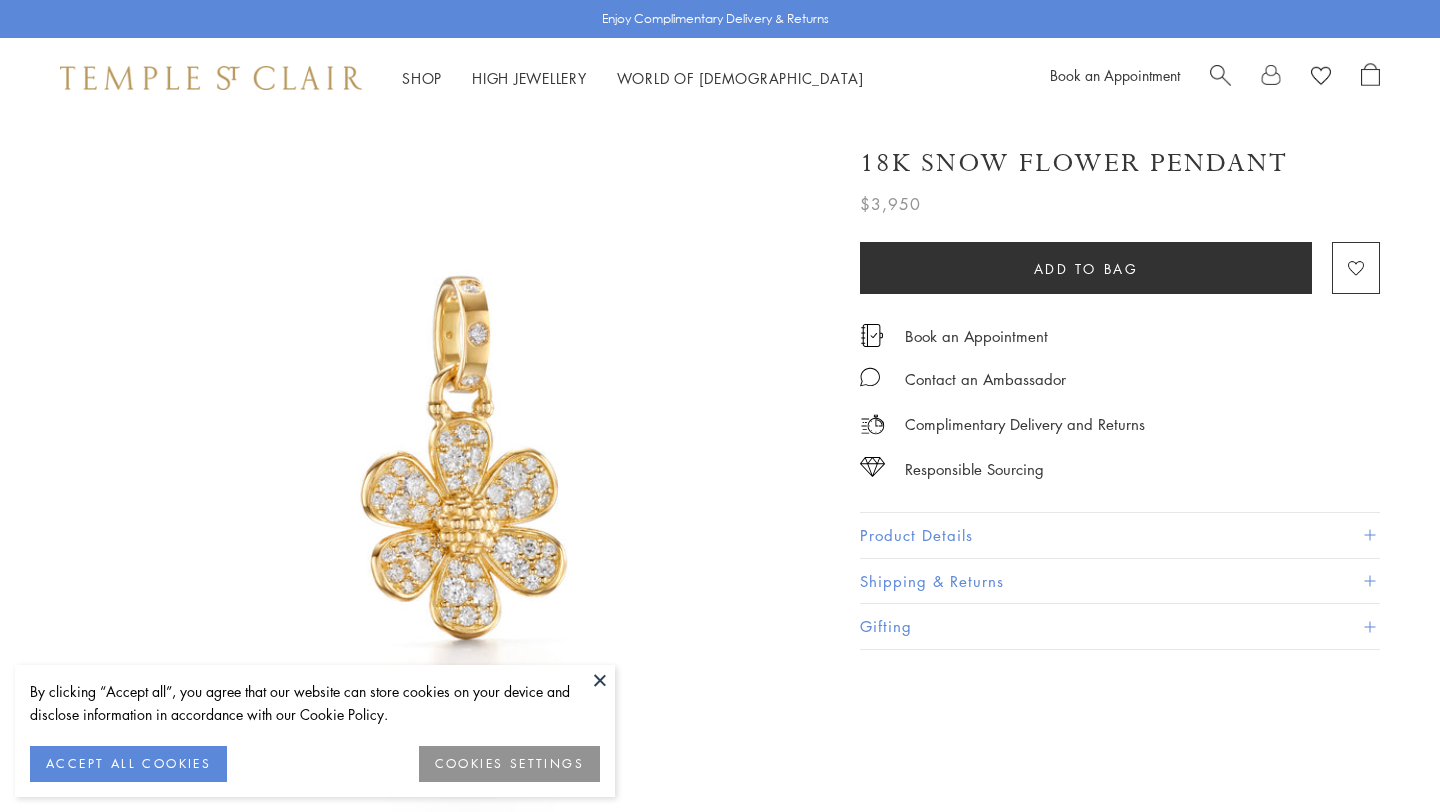 scroll, scrollTop: 0, scrollLeft: 0, axis: both 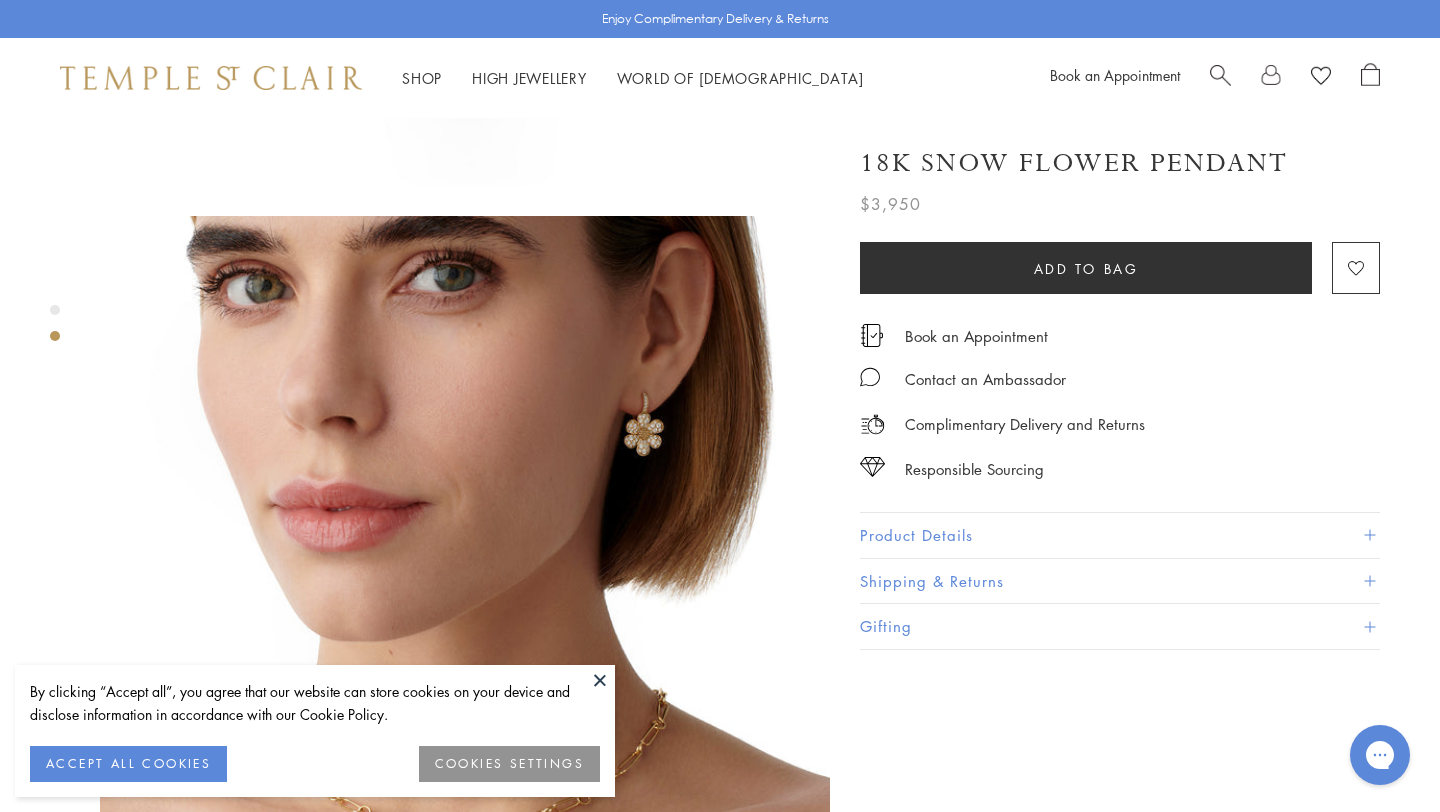 click at bounding box center [600, 680] 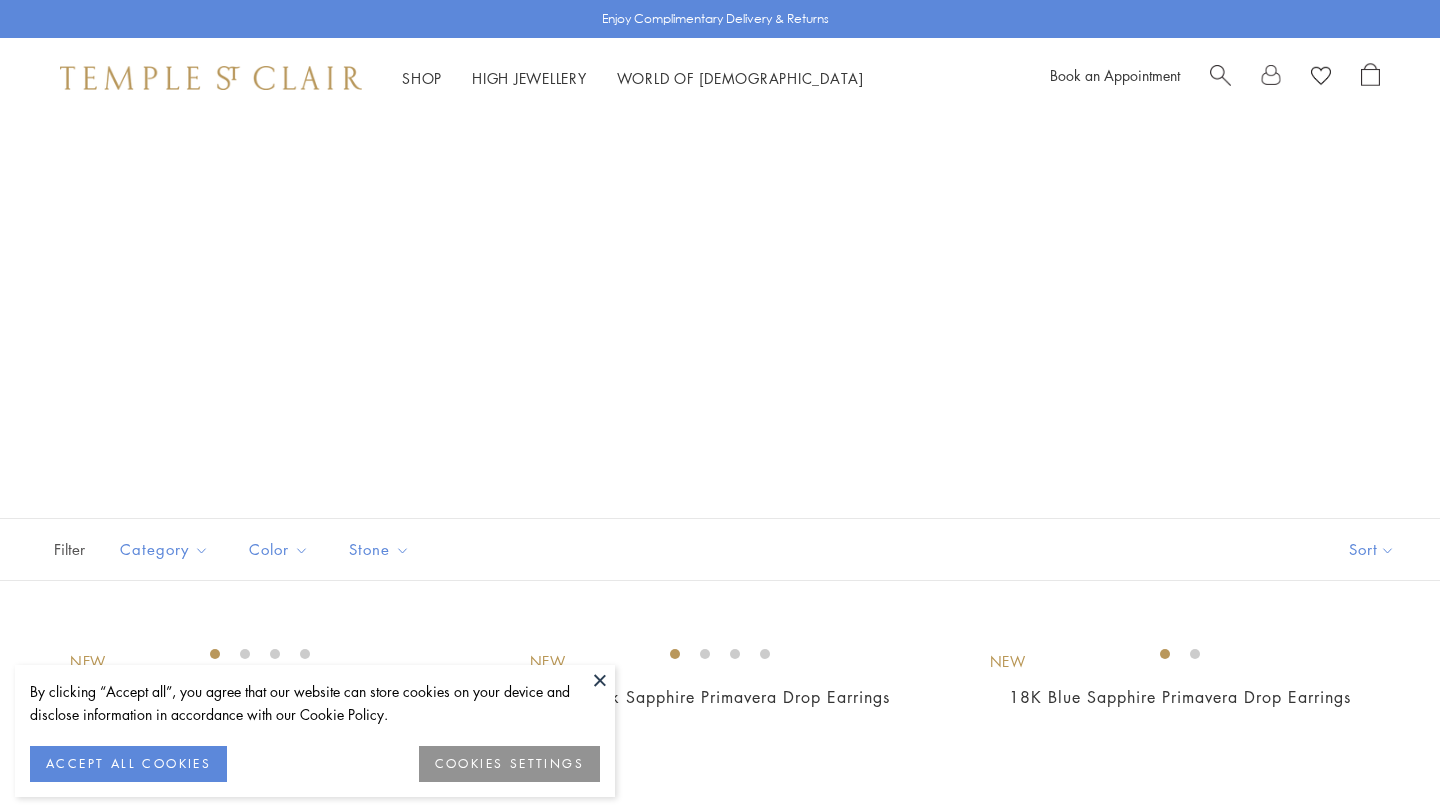 scroll, scrollTop: 3224, scrollLeft: 0, axis: vertical 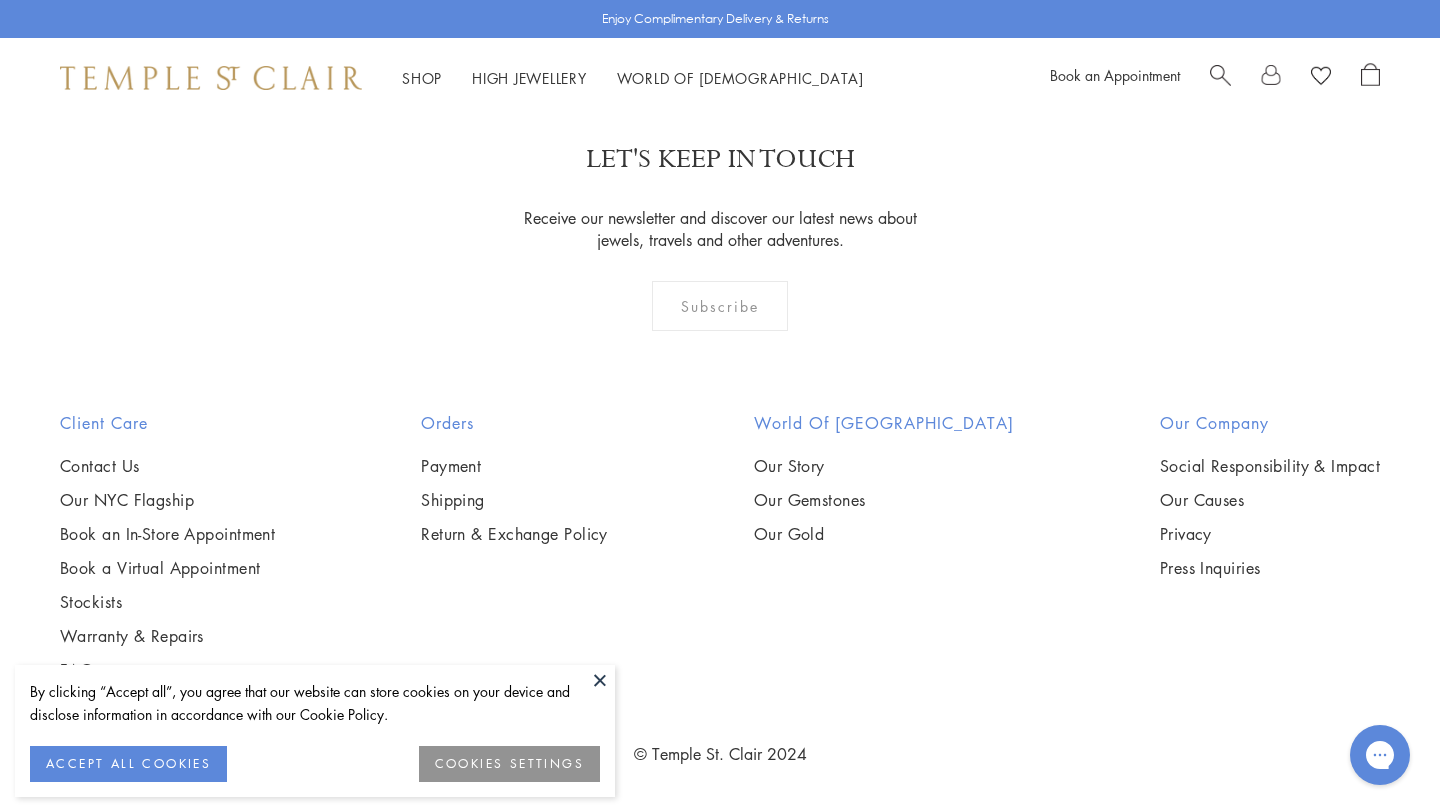 click at bounding box center (600, 680) 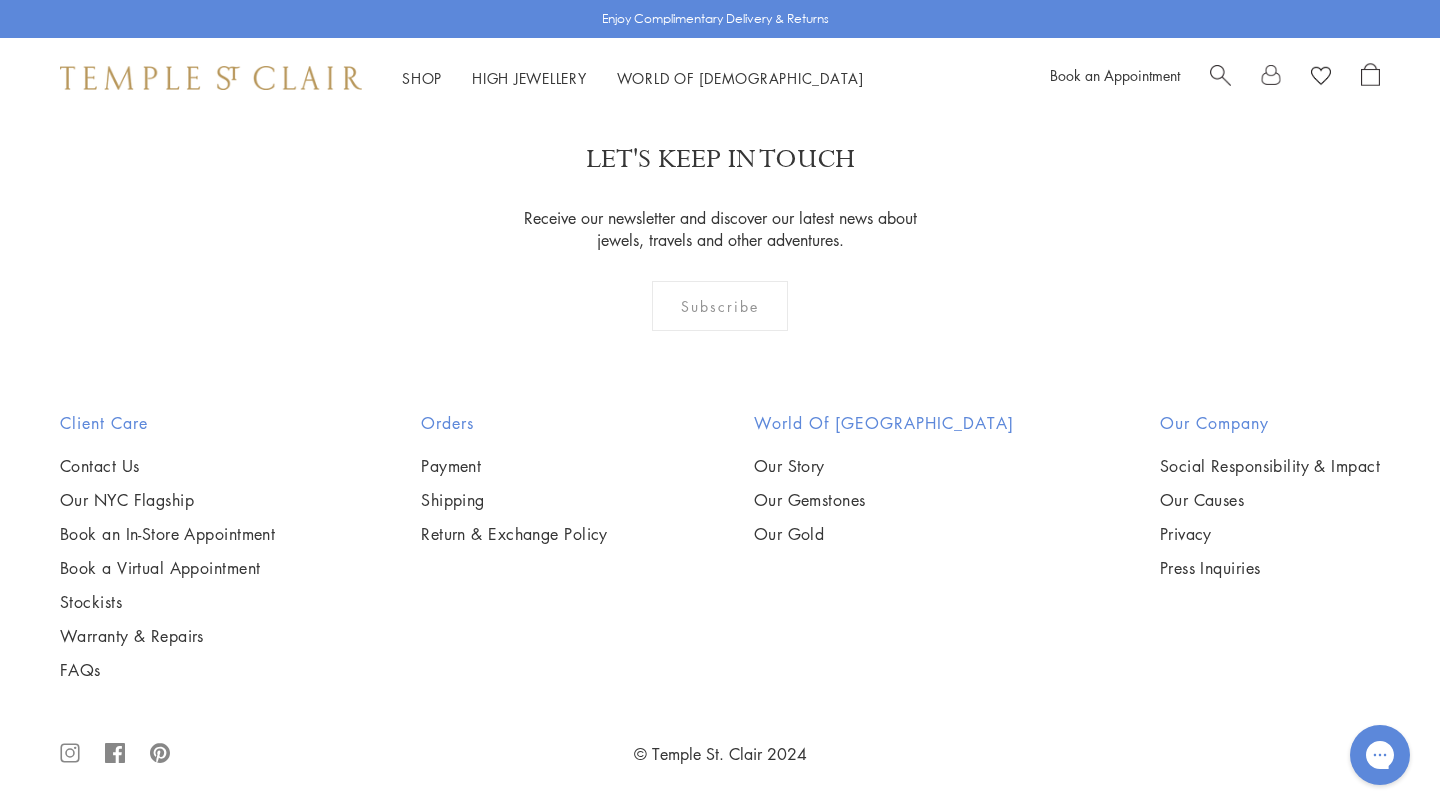 scroll, scrollTop: 2926, scrollLeft: 0, axis: vertical 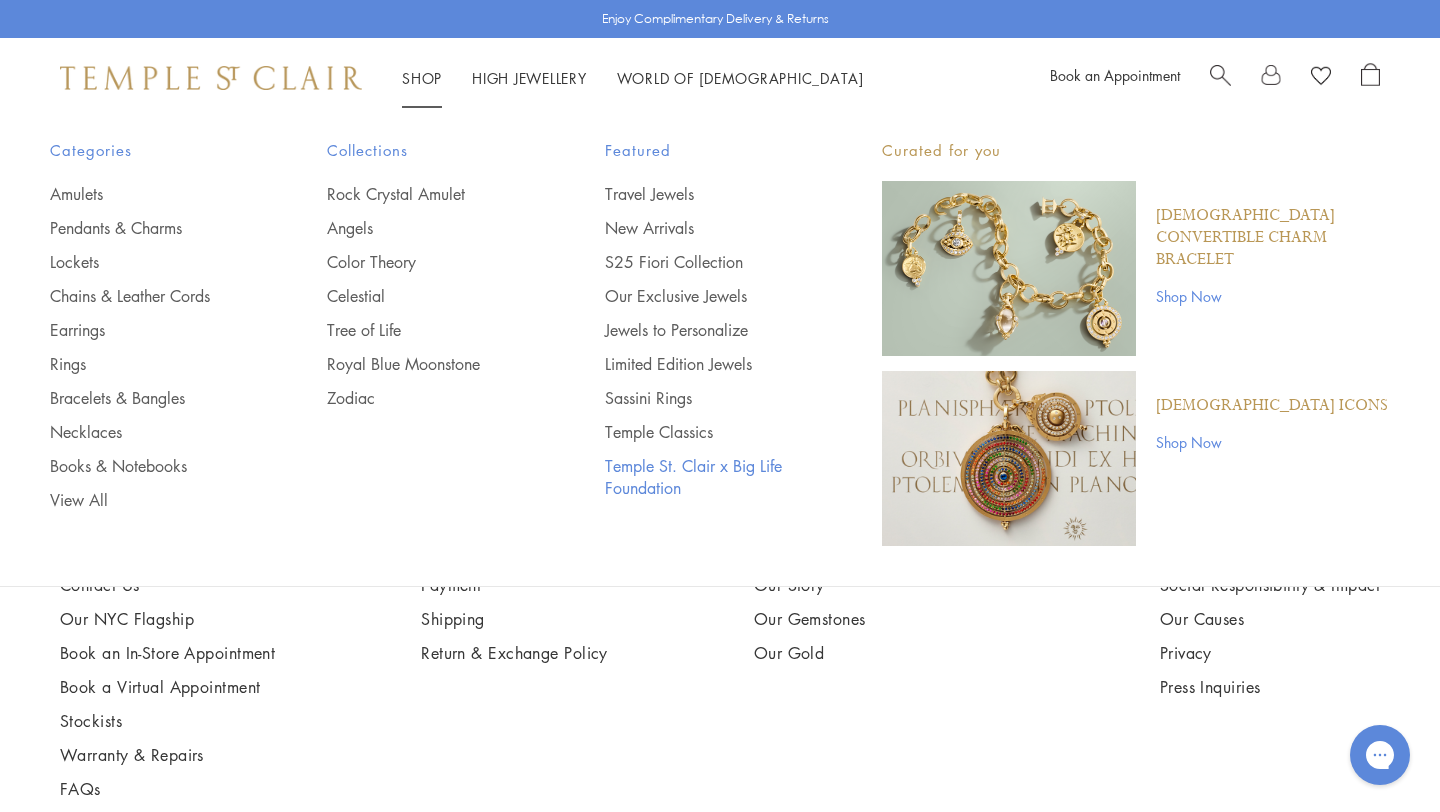 click on "Temple St. Clair x Big Life Foundation" at bounding box center [703, 477] 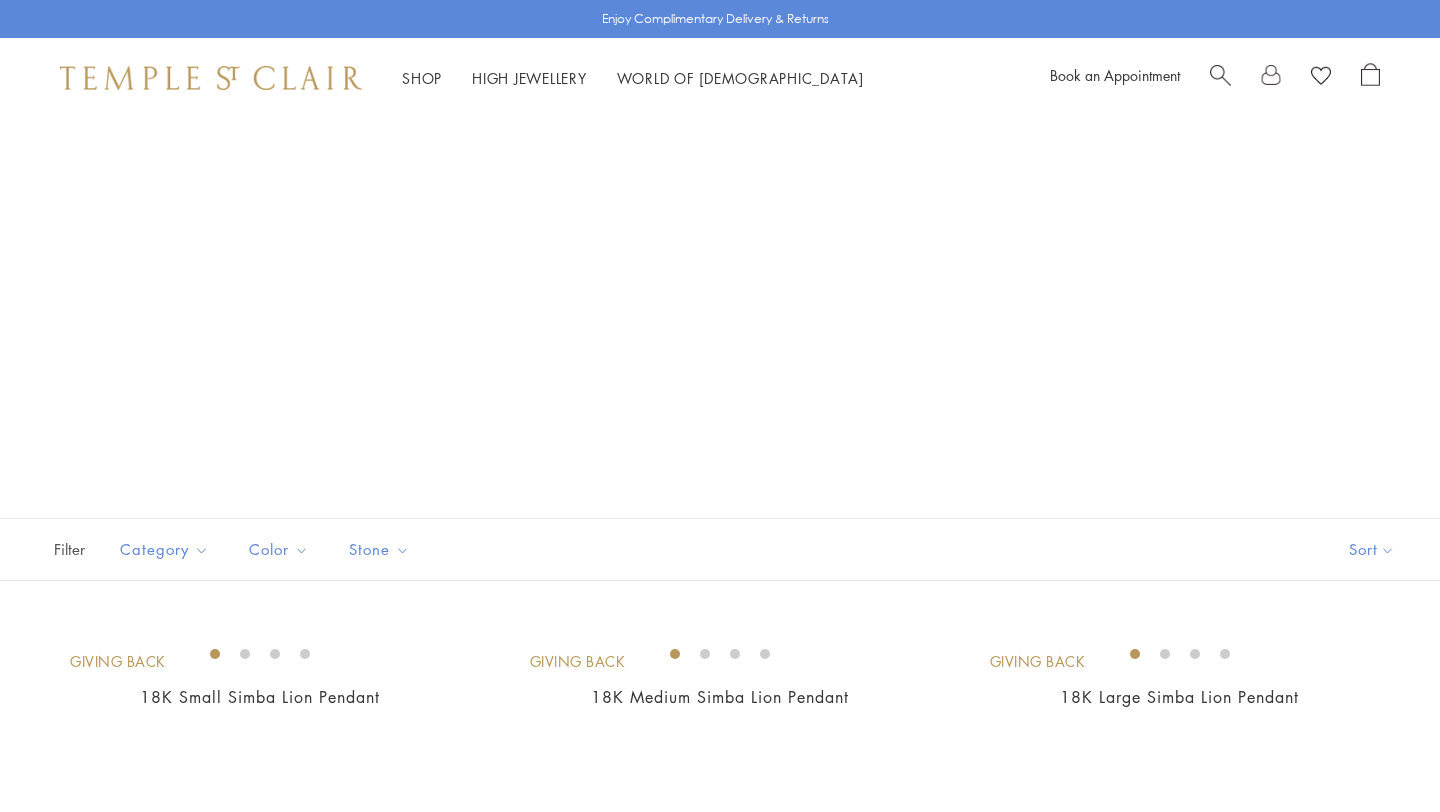scroll, scrollTop: 0, scrollLeft: 0, axis: both 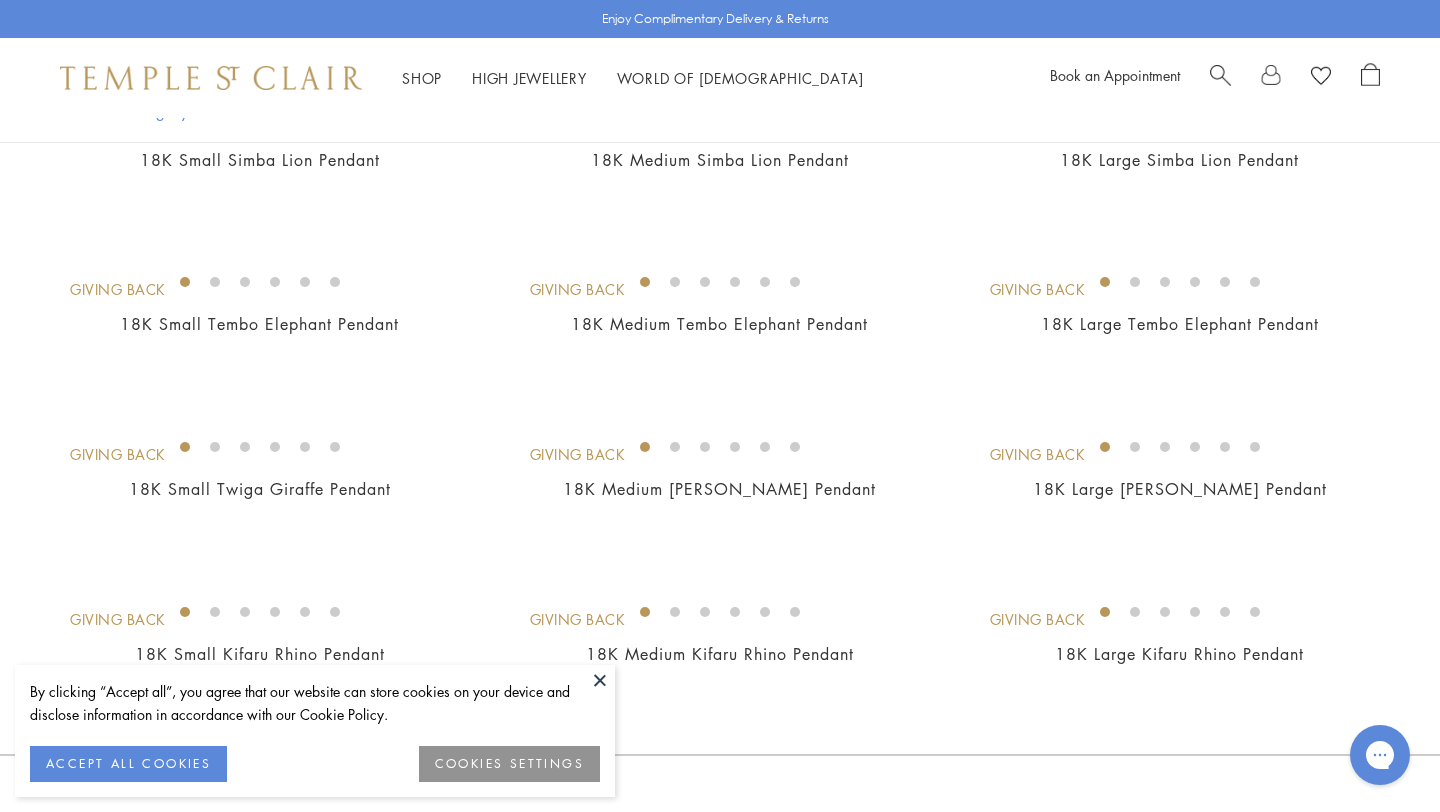 click at bounding box center (600, 680) 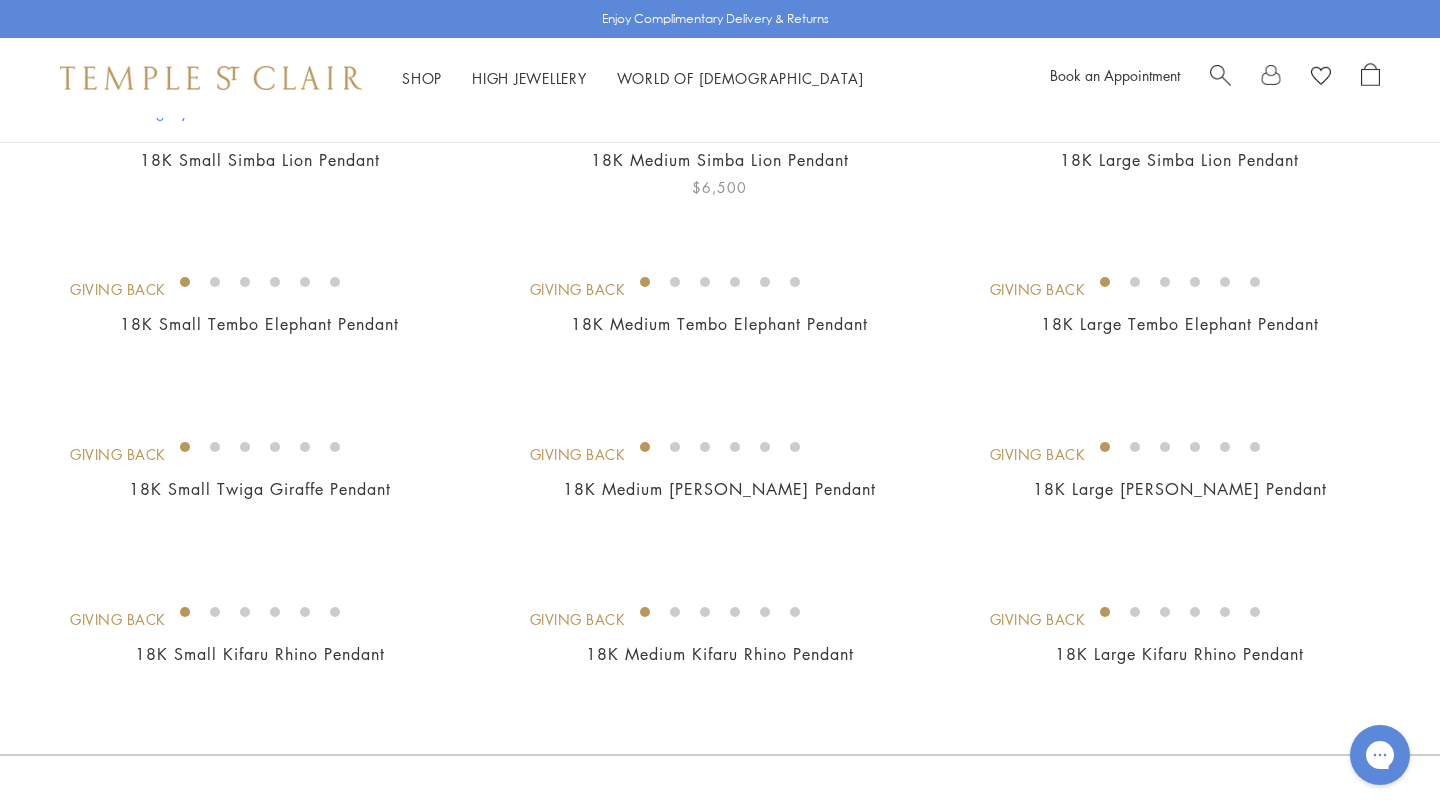 click at bounding box center (0, 0) 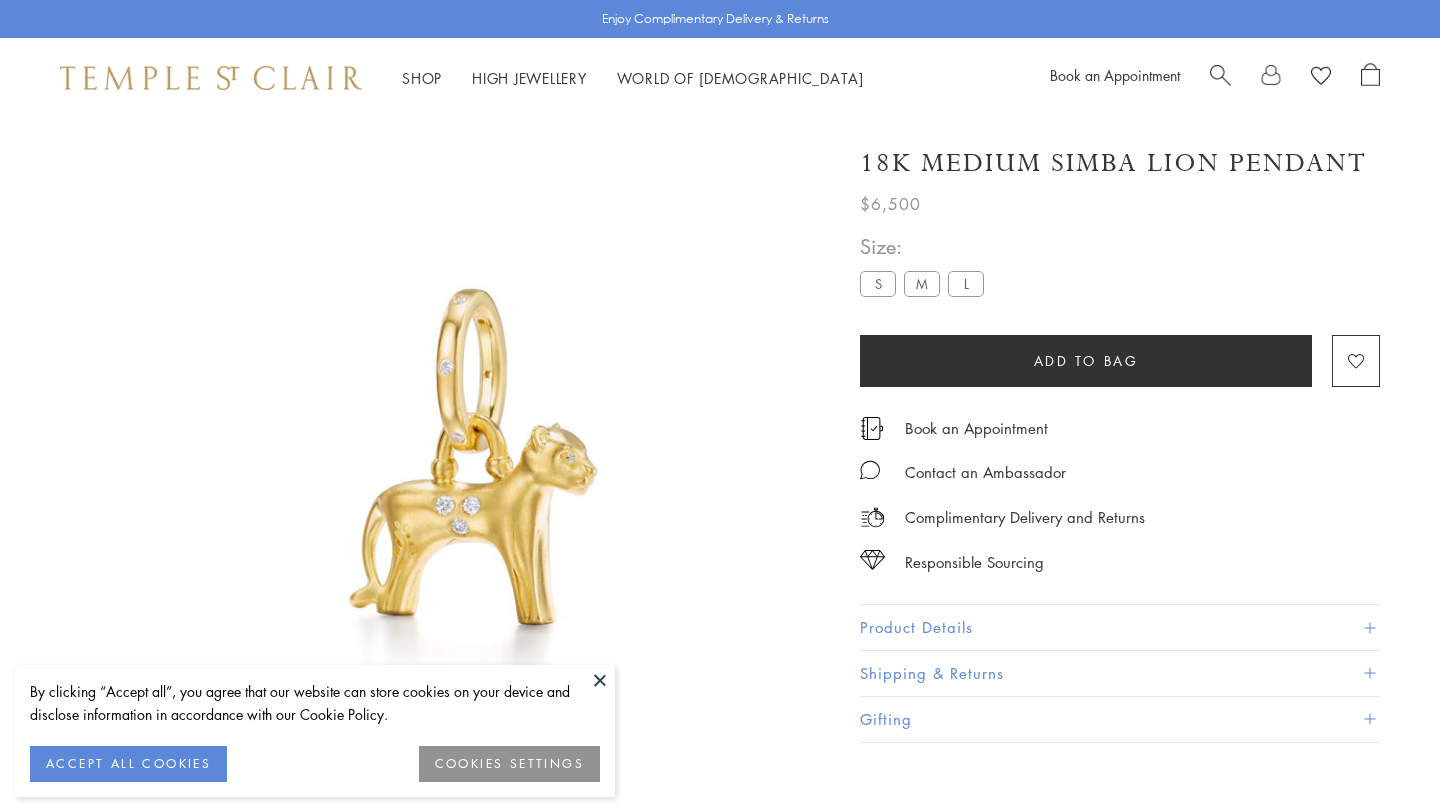 scroll, scrollTop: 0, scrollLeft: 0, axis: both 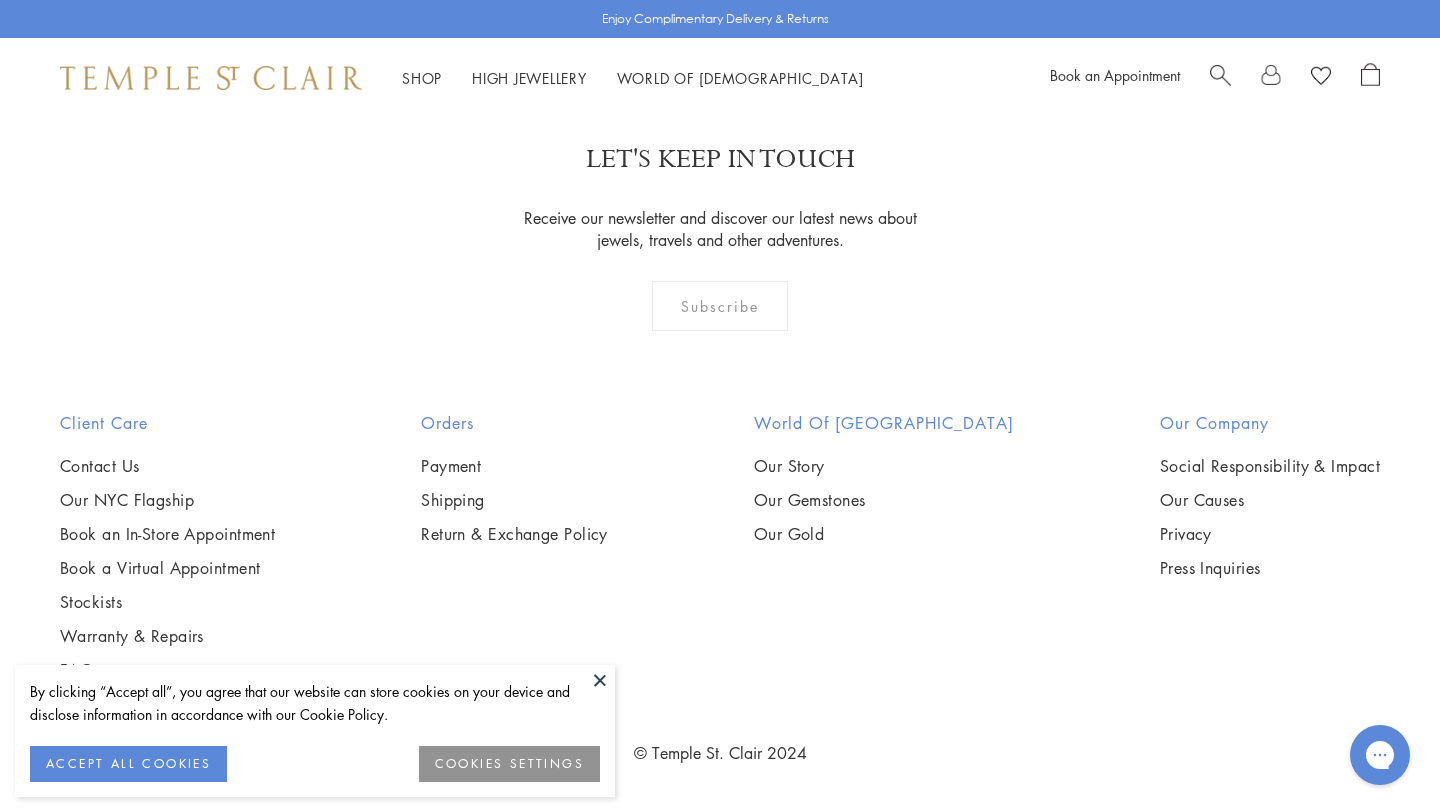 click at bounding box center (600, 680) 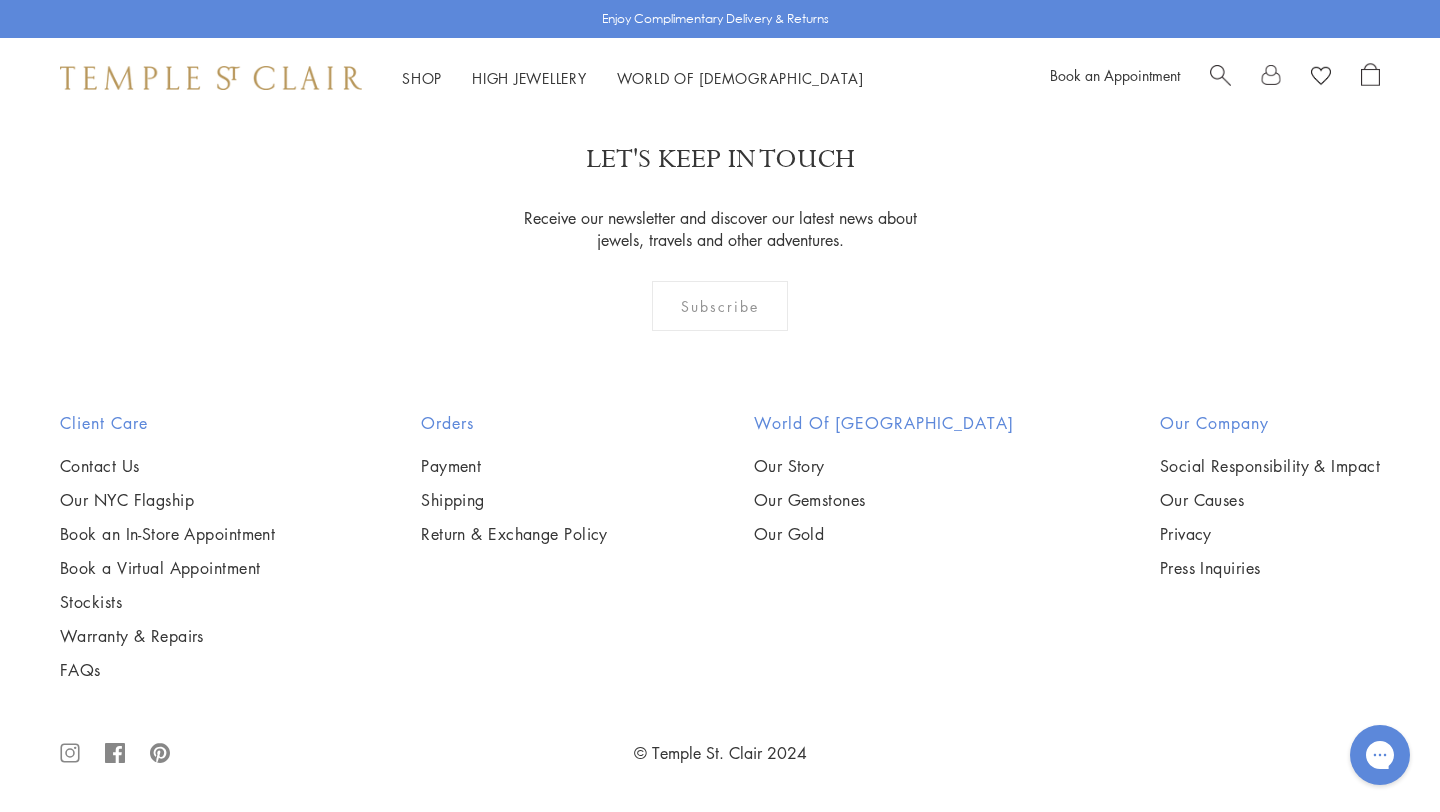 scroll, scrollTop: 1829, scrollLeft: 0, axis: vertical 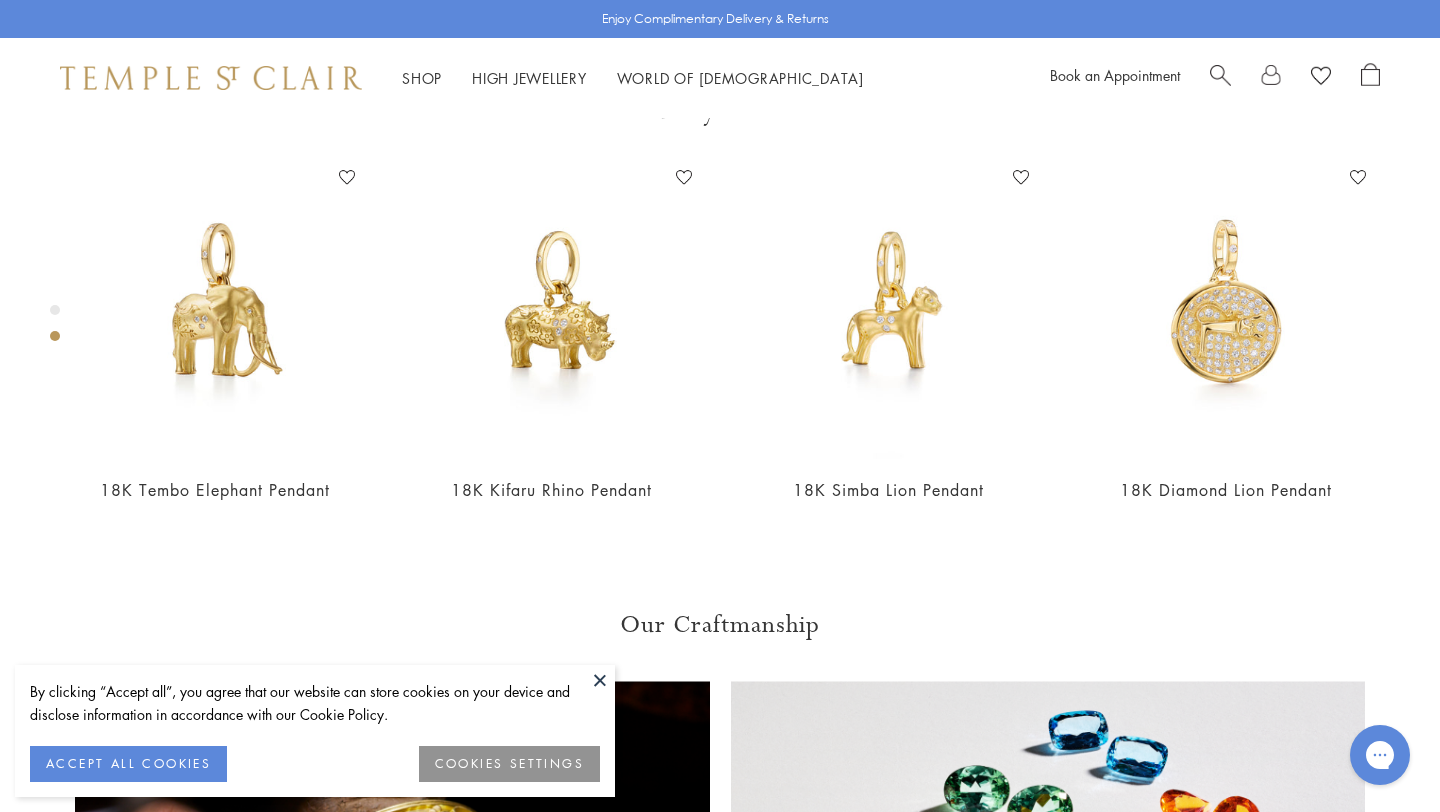 click at bounding box center [600, 680] 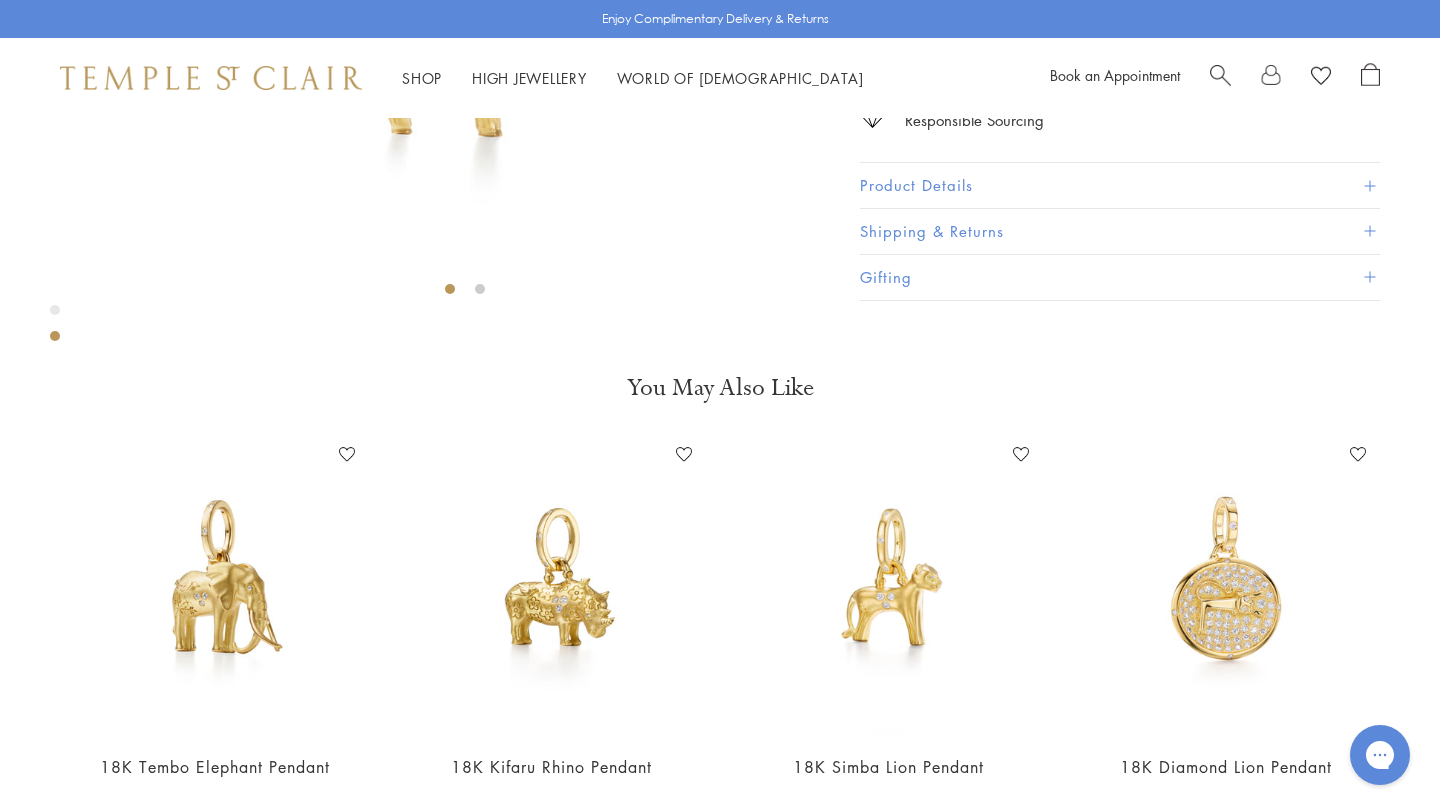 scroll, scrollTop: 412, scrollLeft: 0, axis: vertical 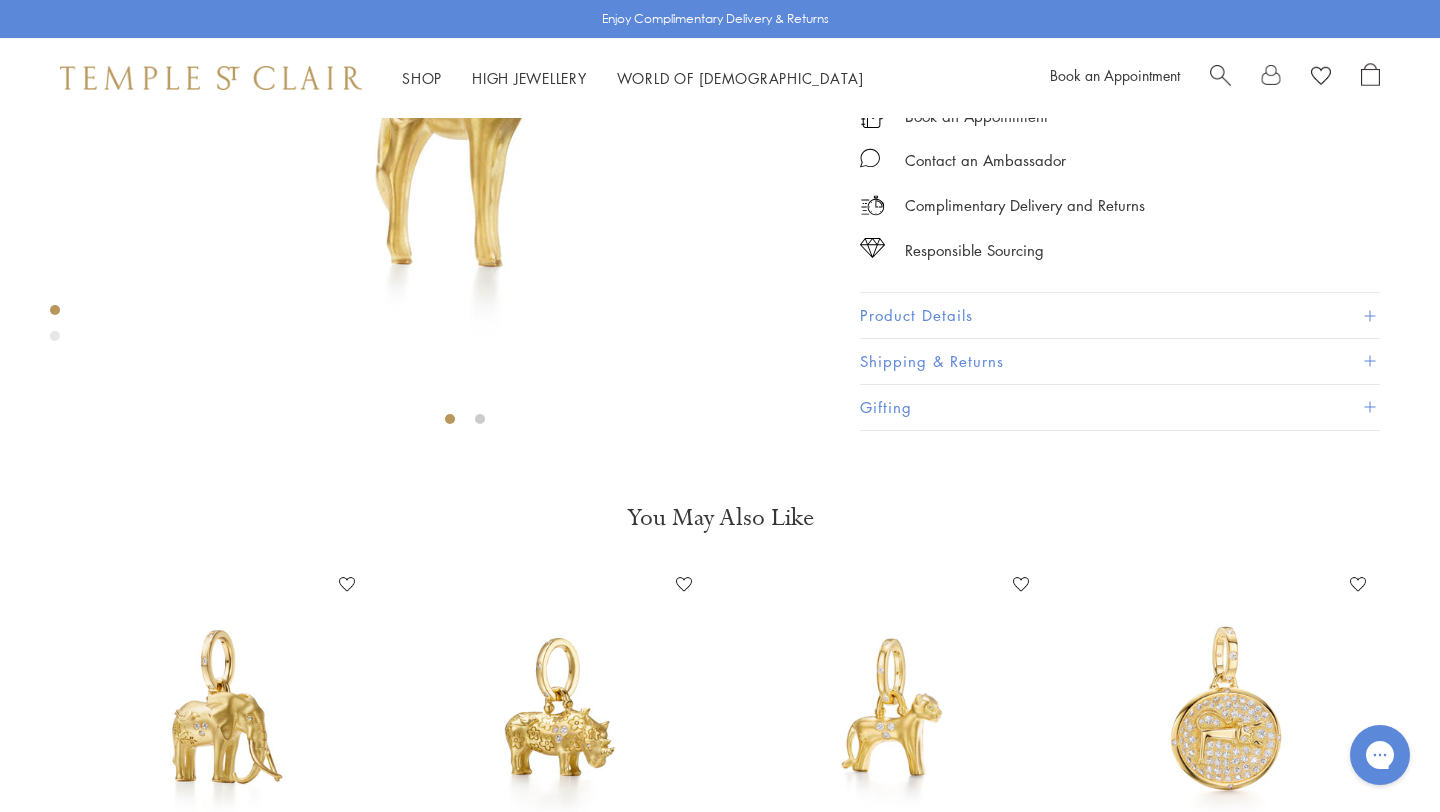 click on "M" at bounding box center (922, -28) 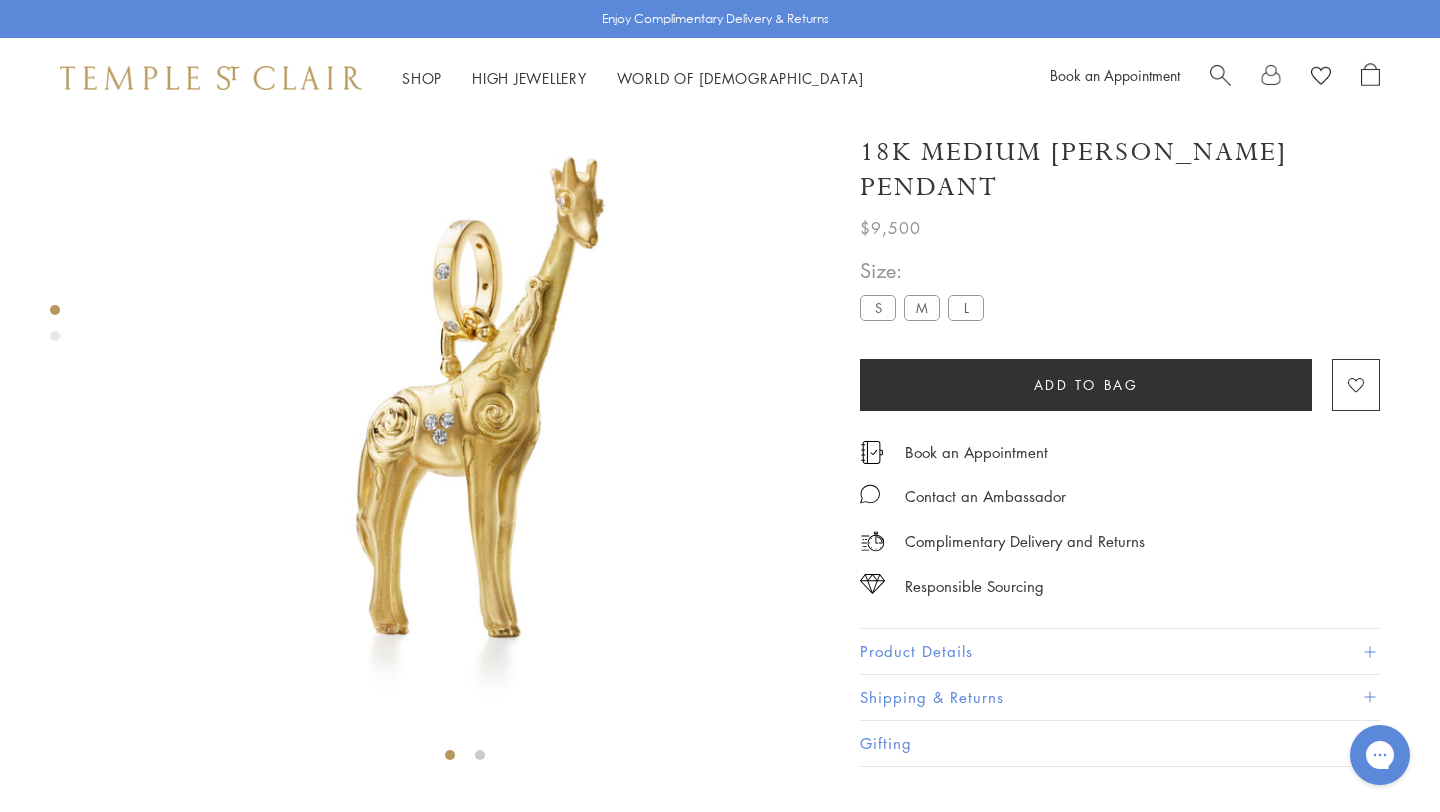 scroll, scrollTop: 57, scrollLeft: 0, axis: vertical 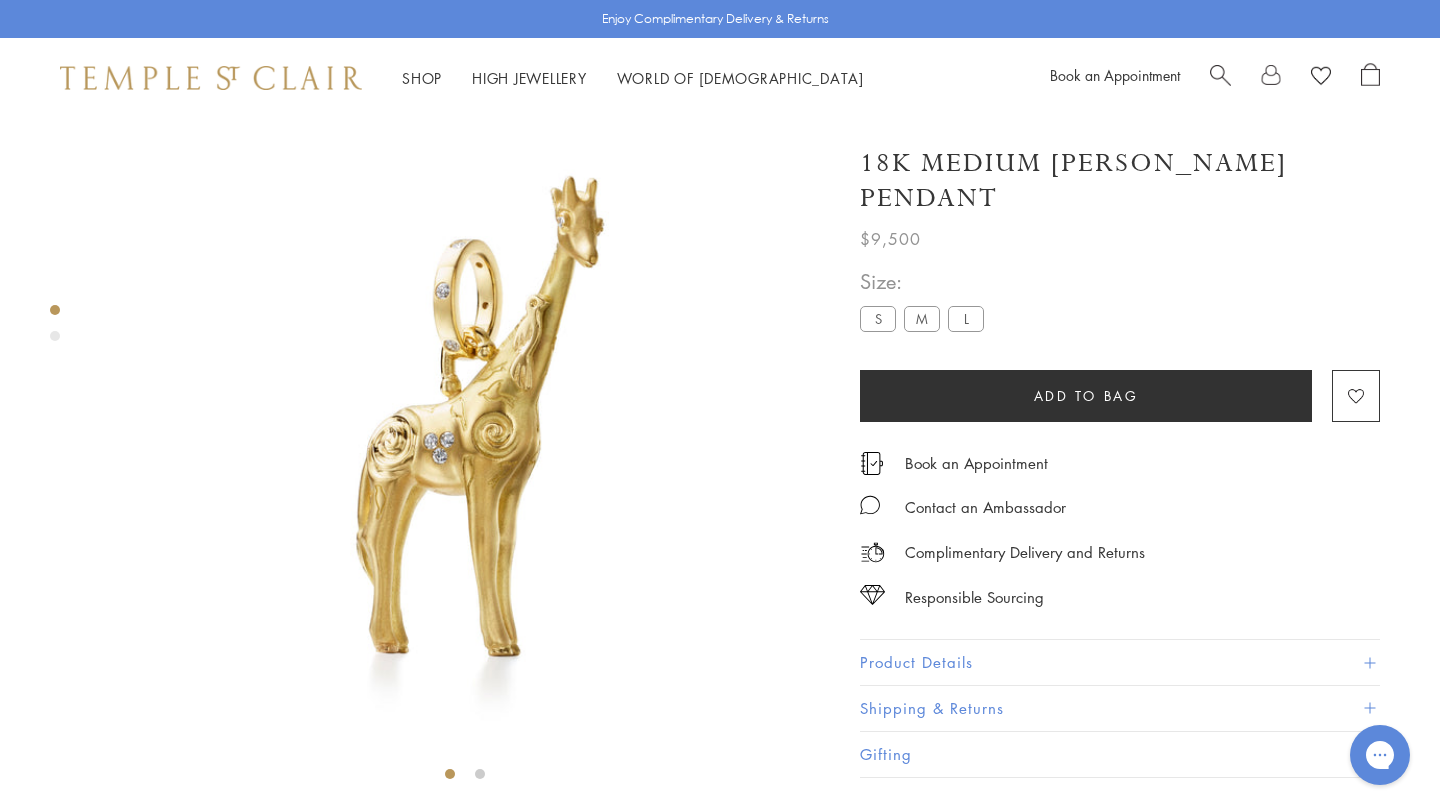 click on "**********" at bounding box center [1120, 310] 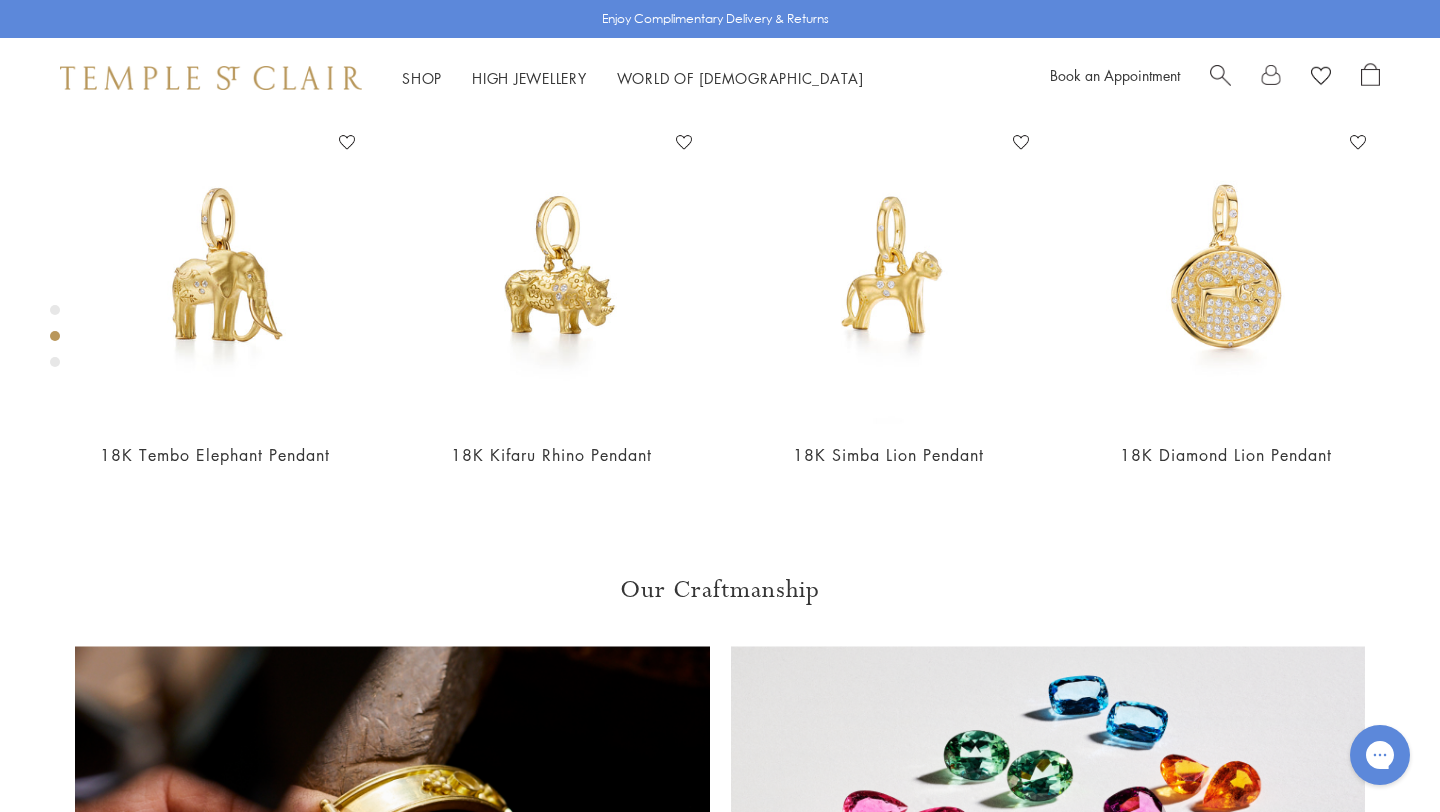 scroll, scrollTop: 857, scrollLeft: 0, axis: vertical 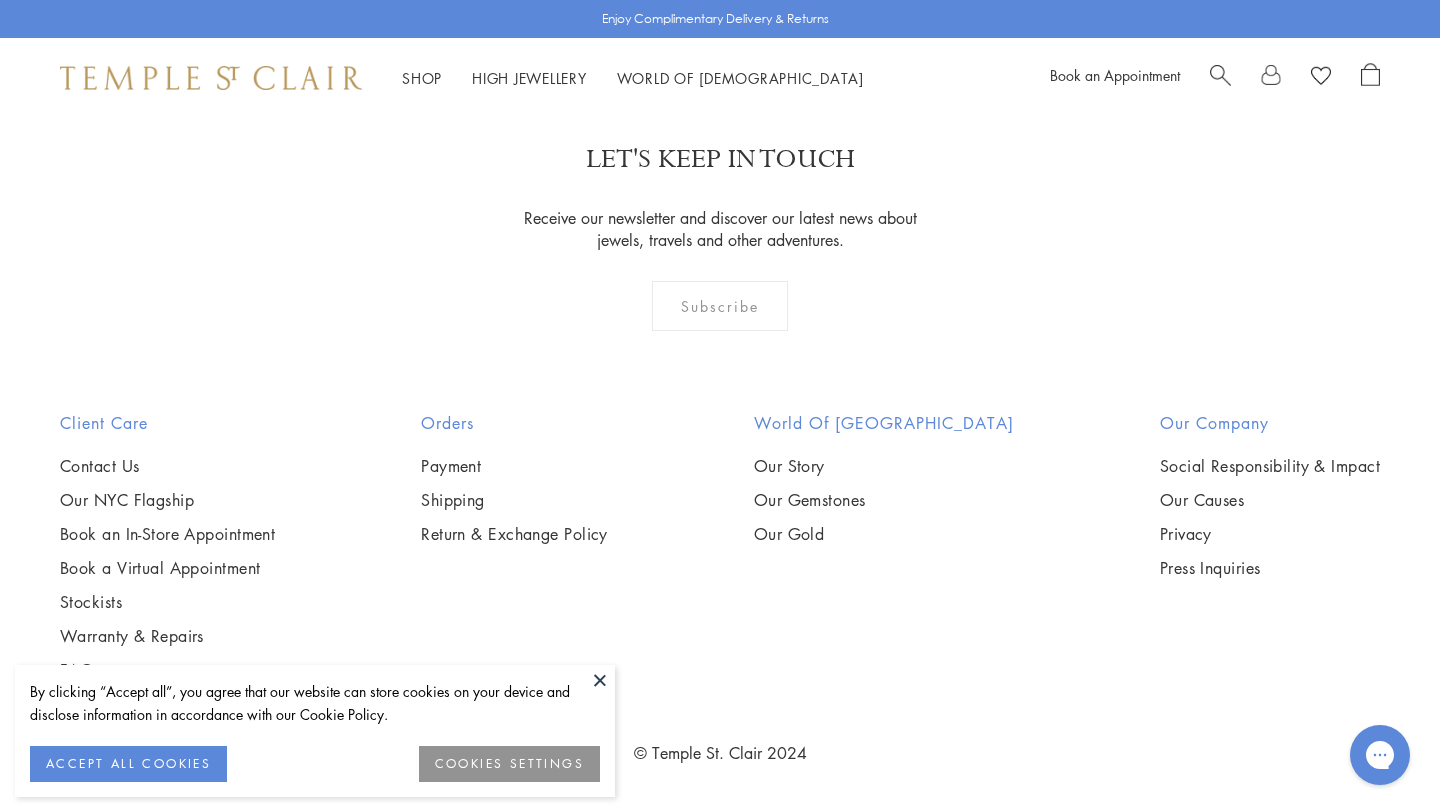 click at bounding box center (0, 0) 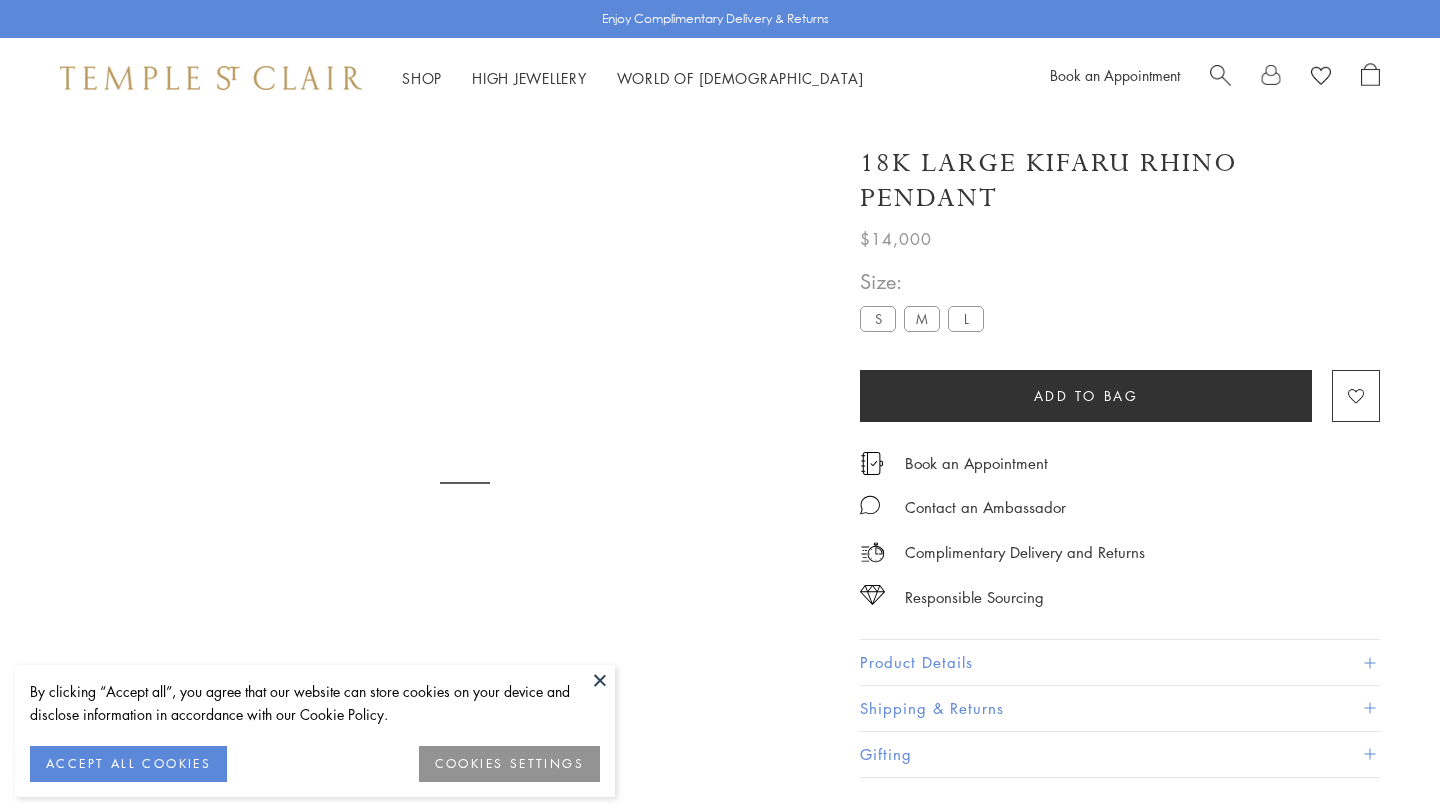 scroll, scrollTop: 0, scrollLeft: 0, axis: both 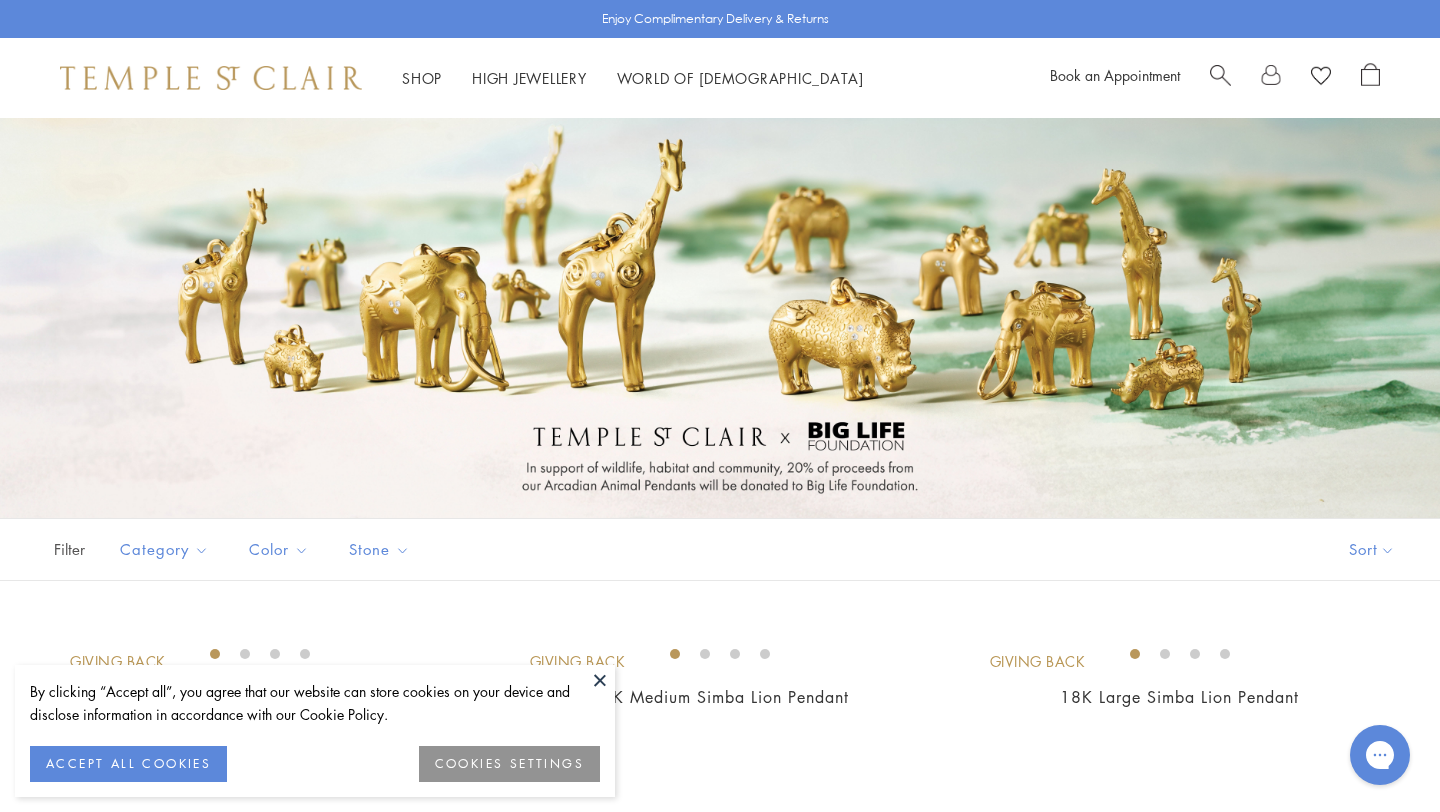 click at bounding box center (600, 680) 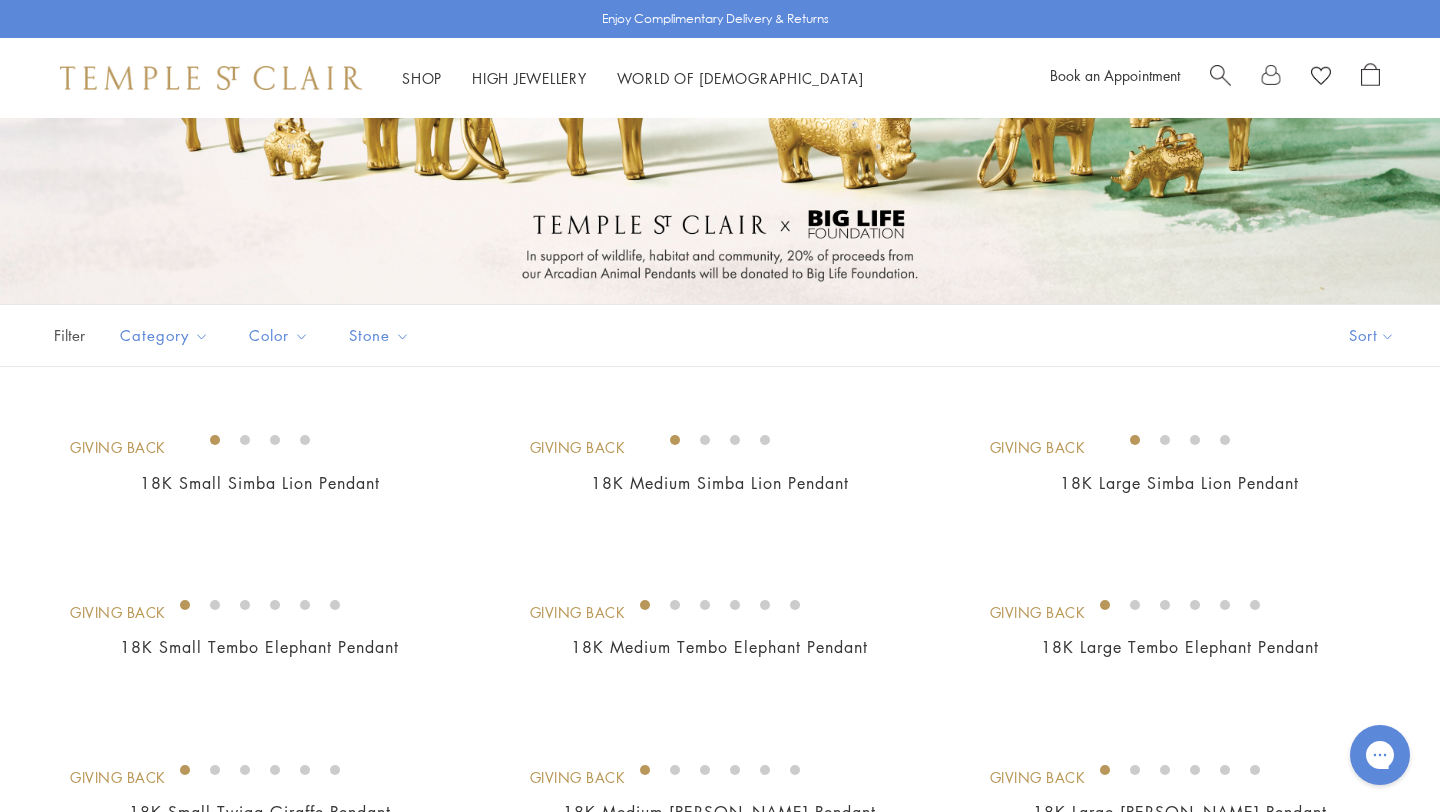 scroll, scrollTop: 0, scrollLeft: 0, axis: both 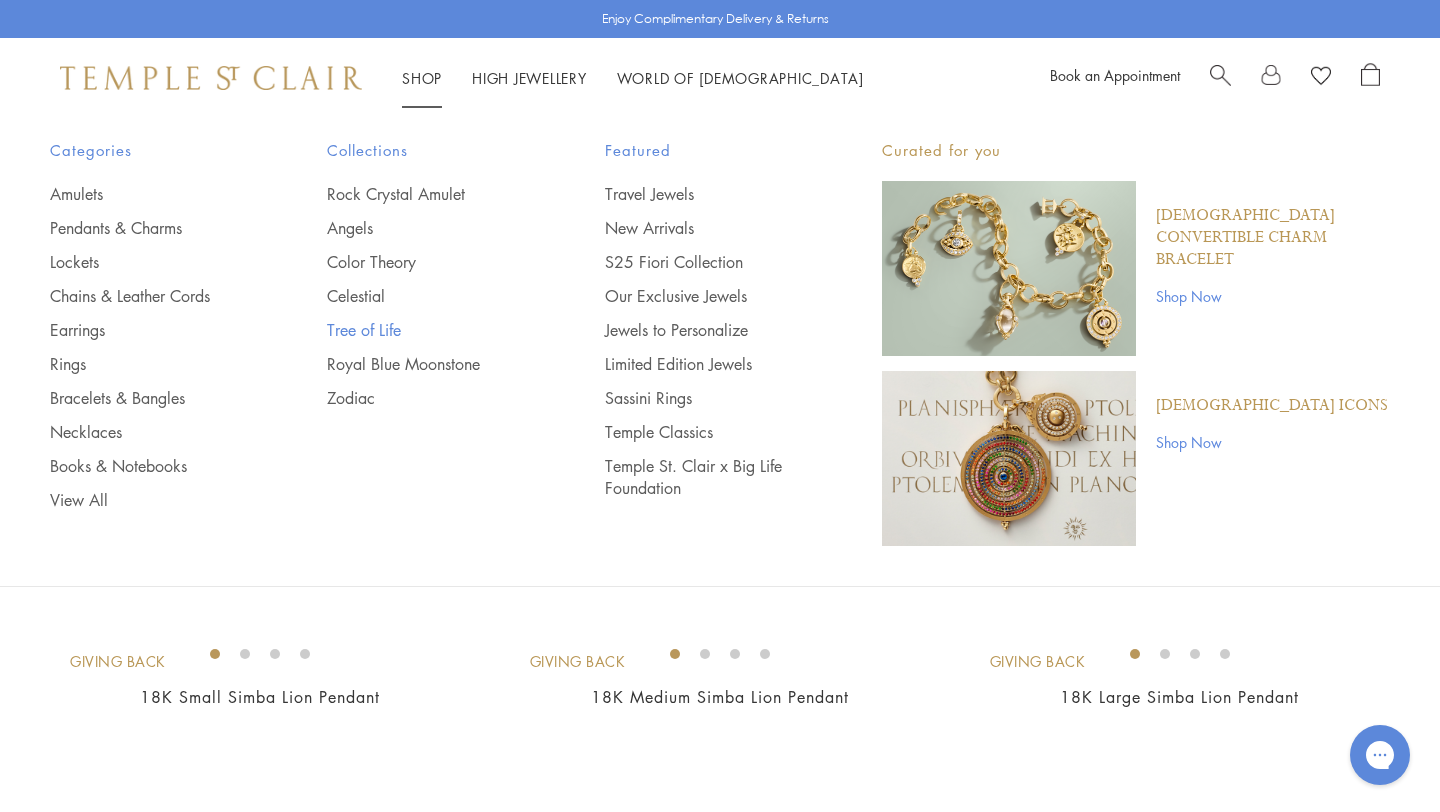 click on "Tree of Life" at bounding box center [425, 330] 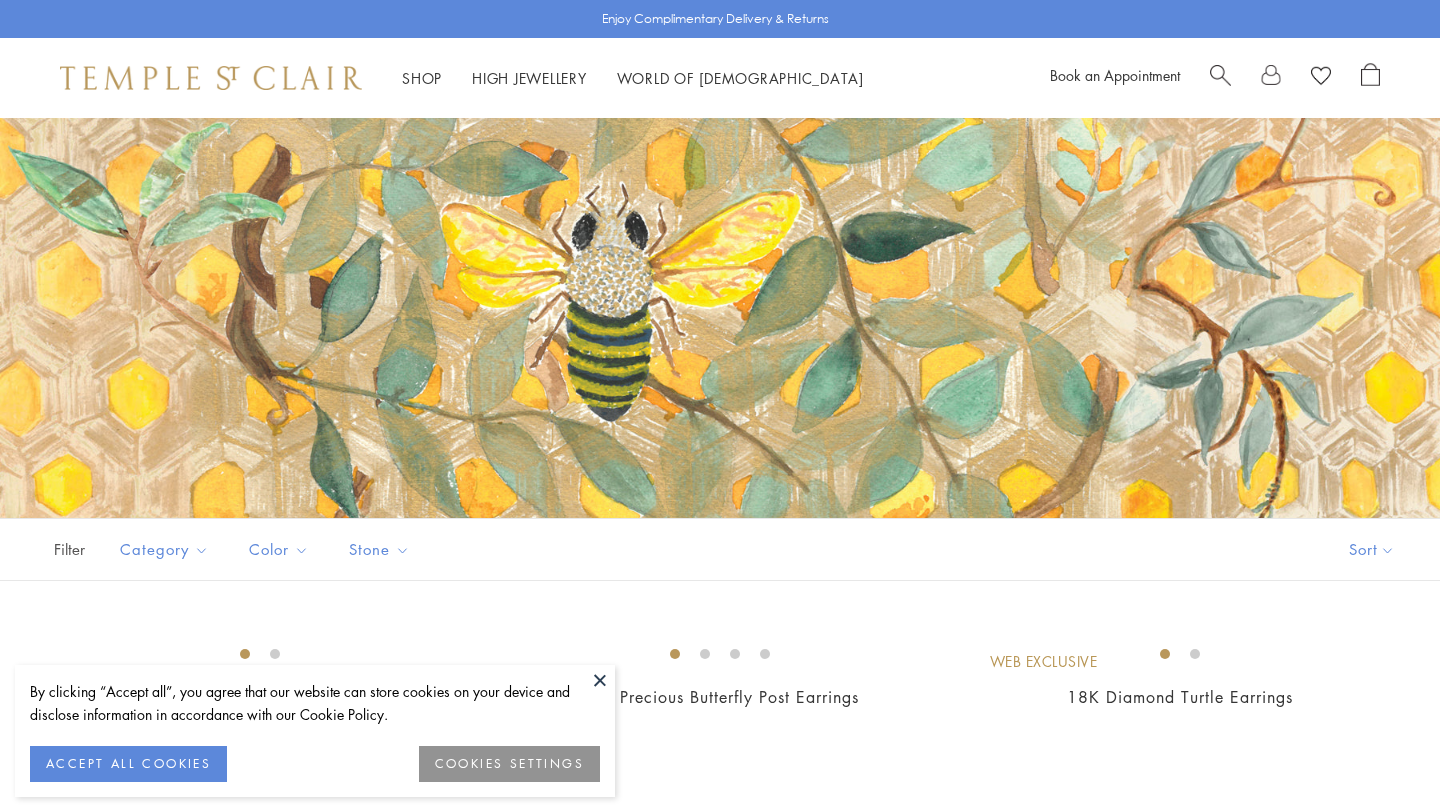 scroll, scrollTop: 0, scrollLeft: 0, axis: both 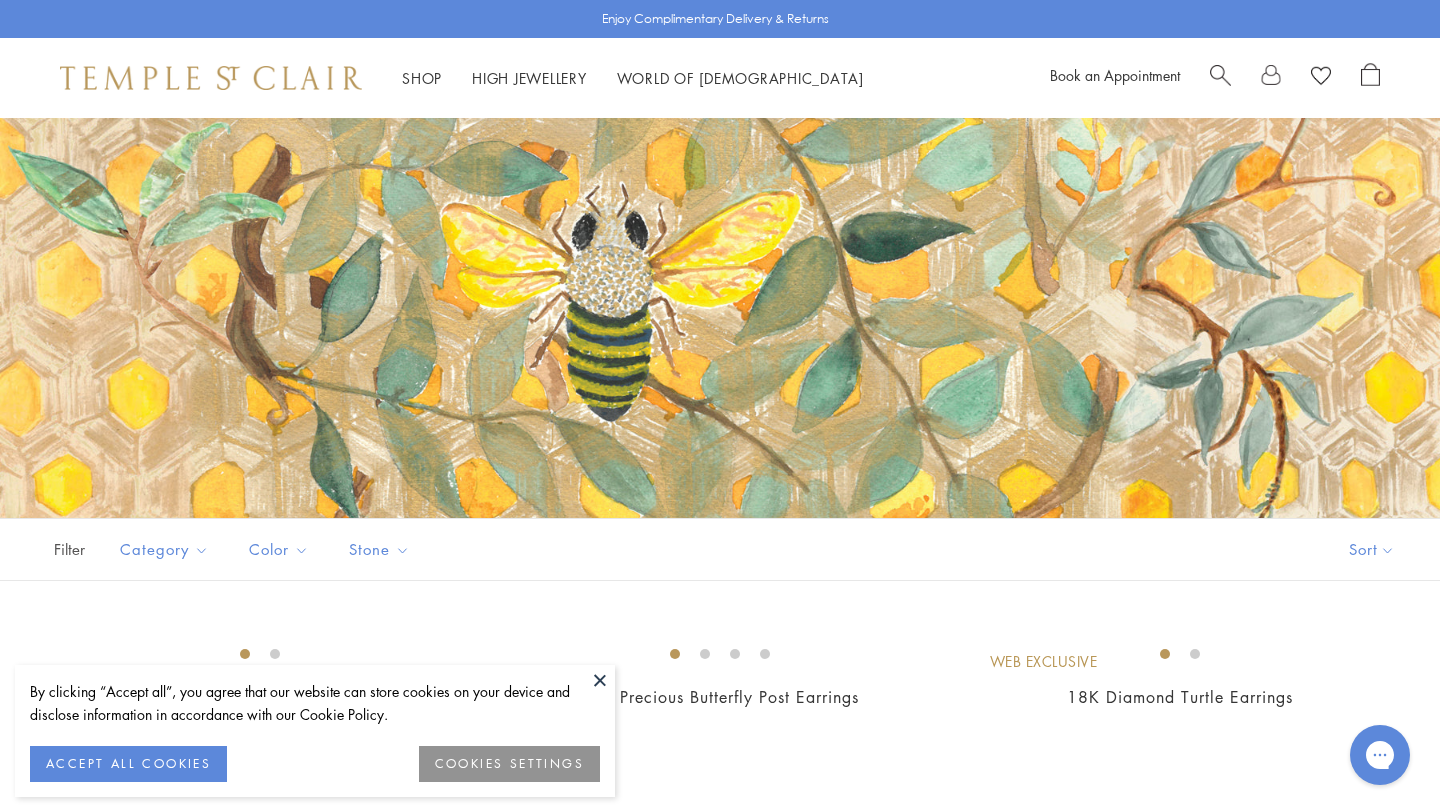 click on "Book an Appointment" at bounding box center (1215, 78) 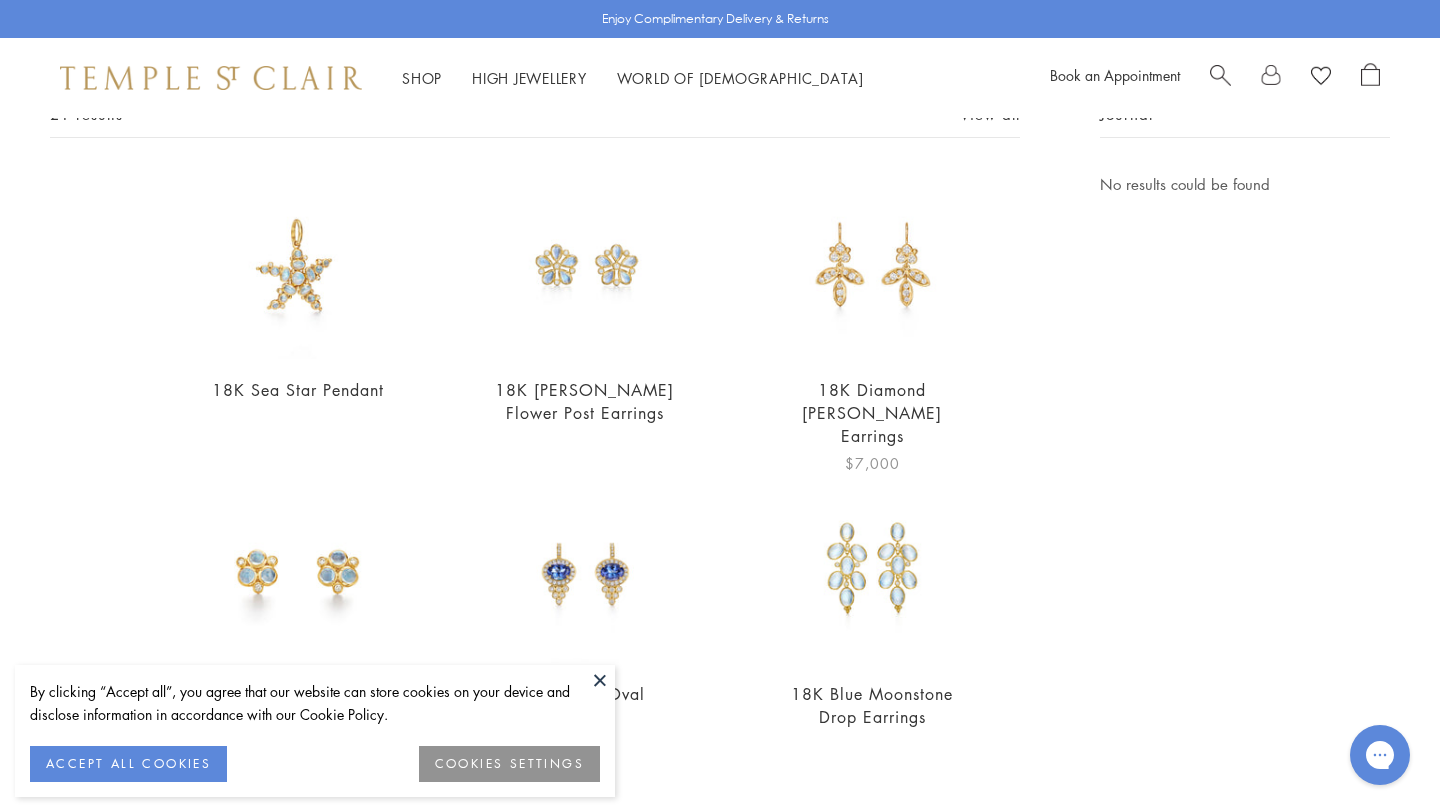 scroll, scrollTop: 145, scrollLeft: 0, axis: vertical 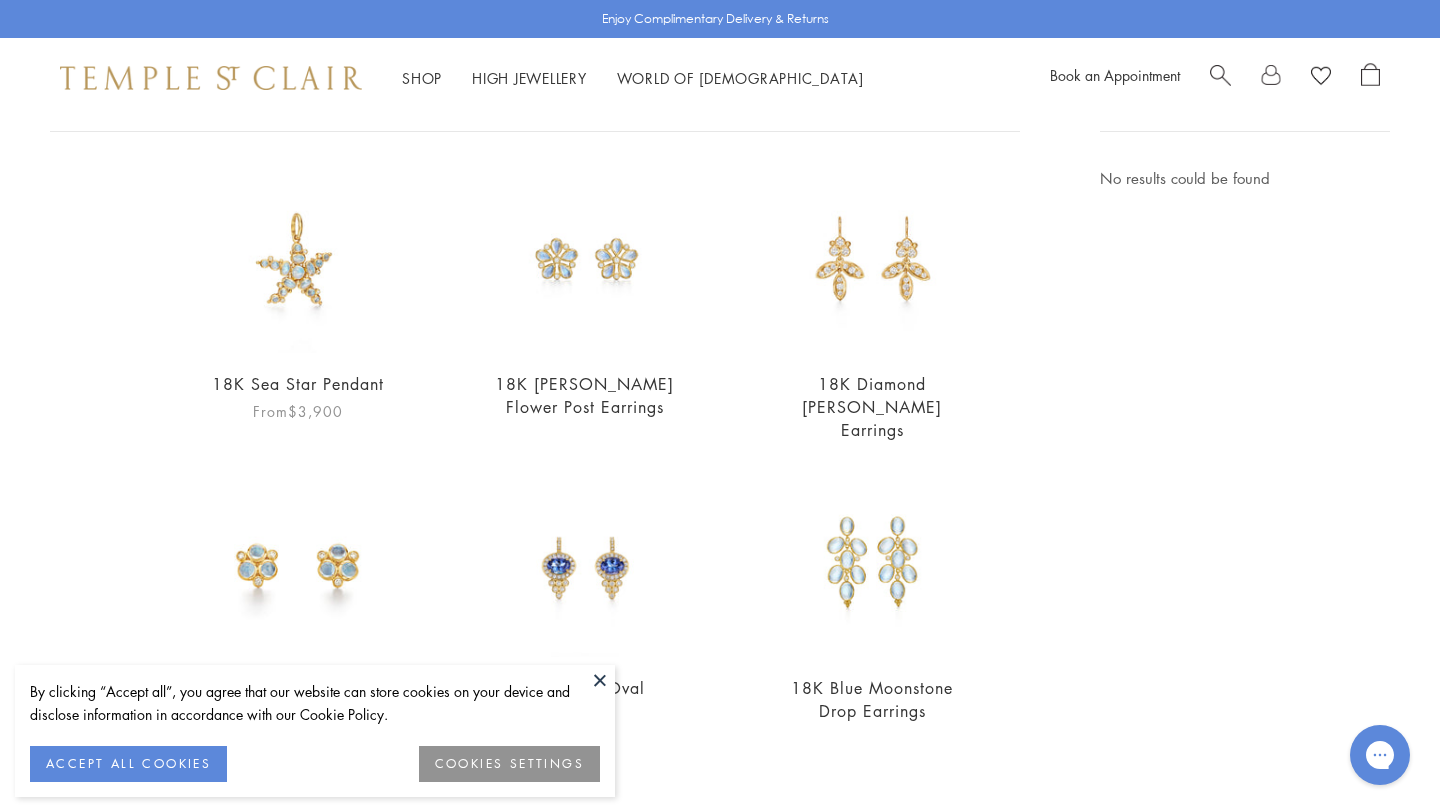 type on "**********" 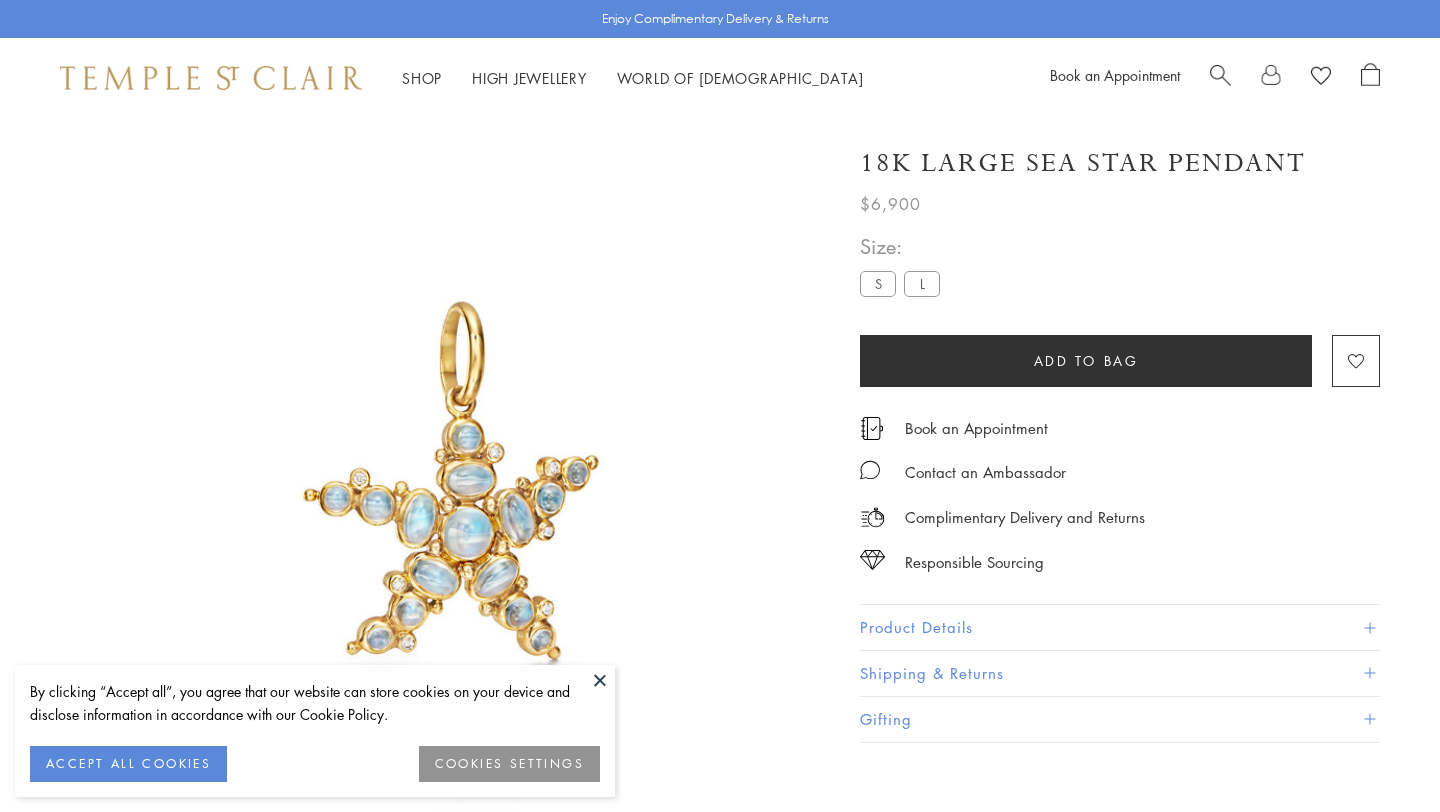 scroll, scrollTop: 0, scrollLeft: 0, axis: both 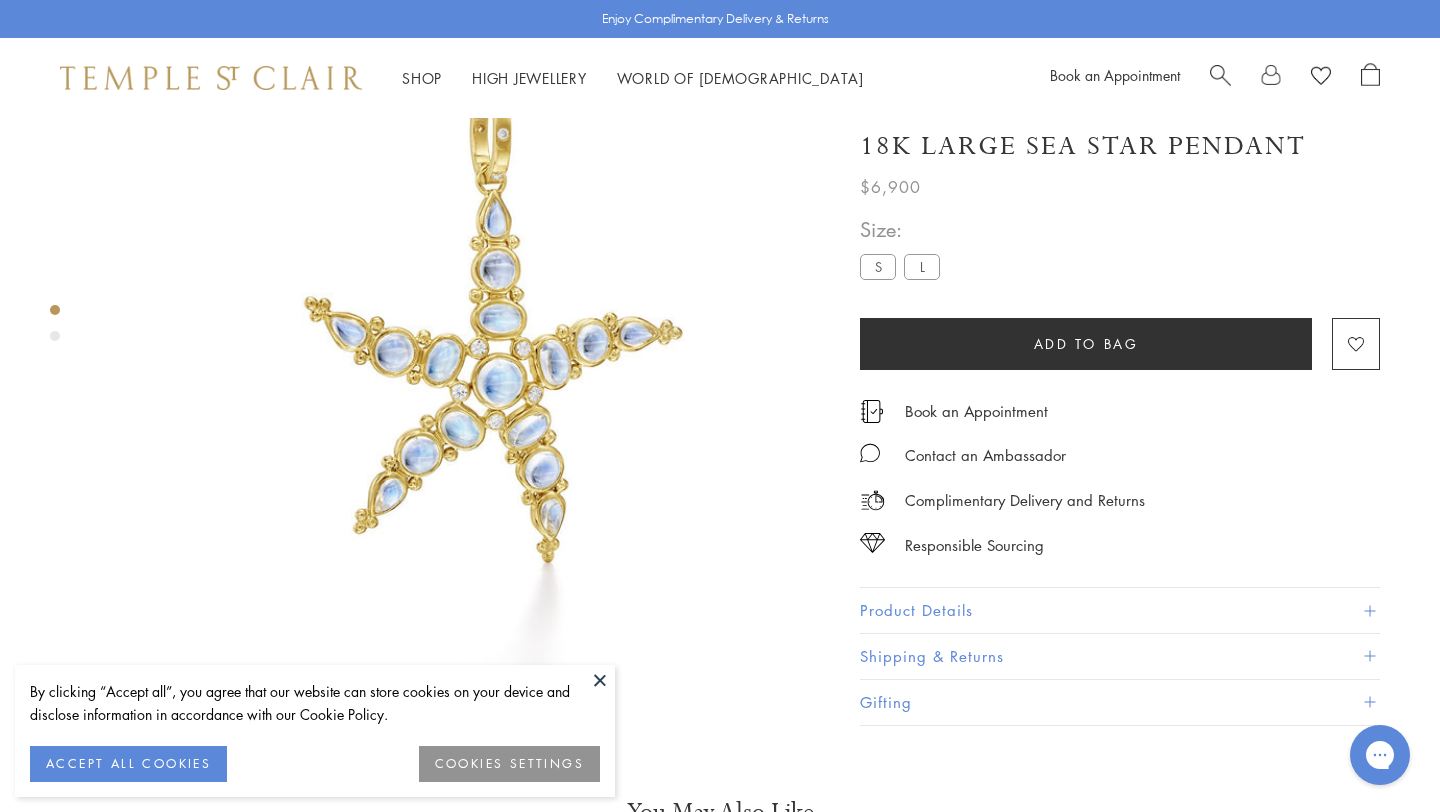 click on "Size:
S
L" at bounding box center (904, 248) 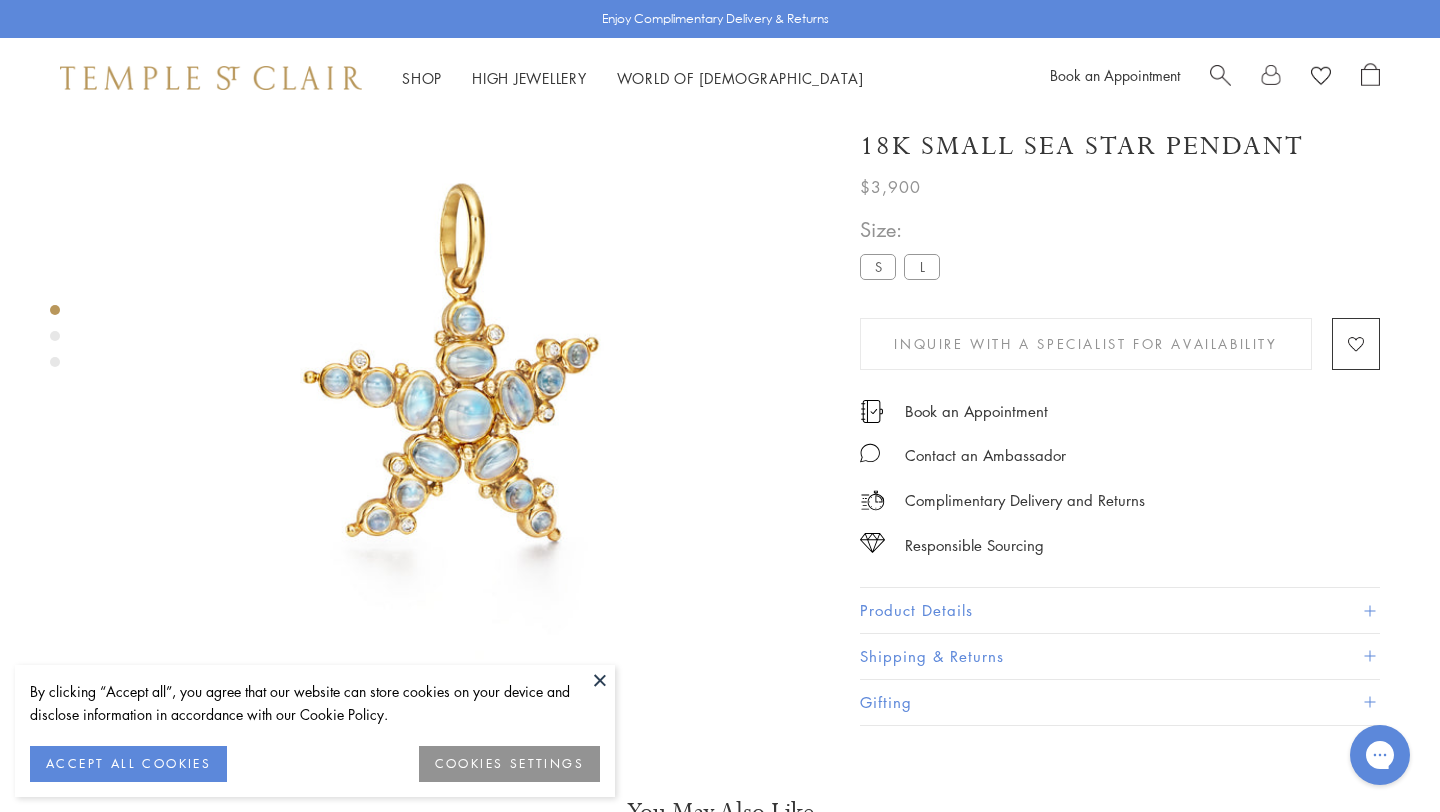 click on "L" at bounding box center (922, 266) 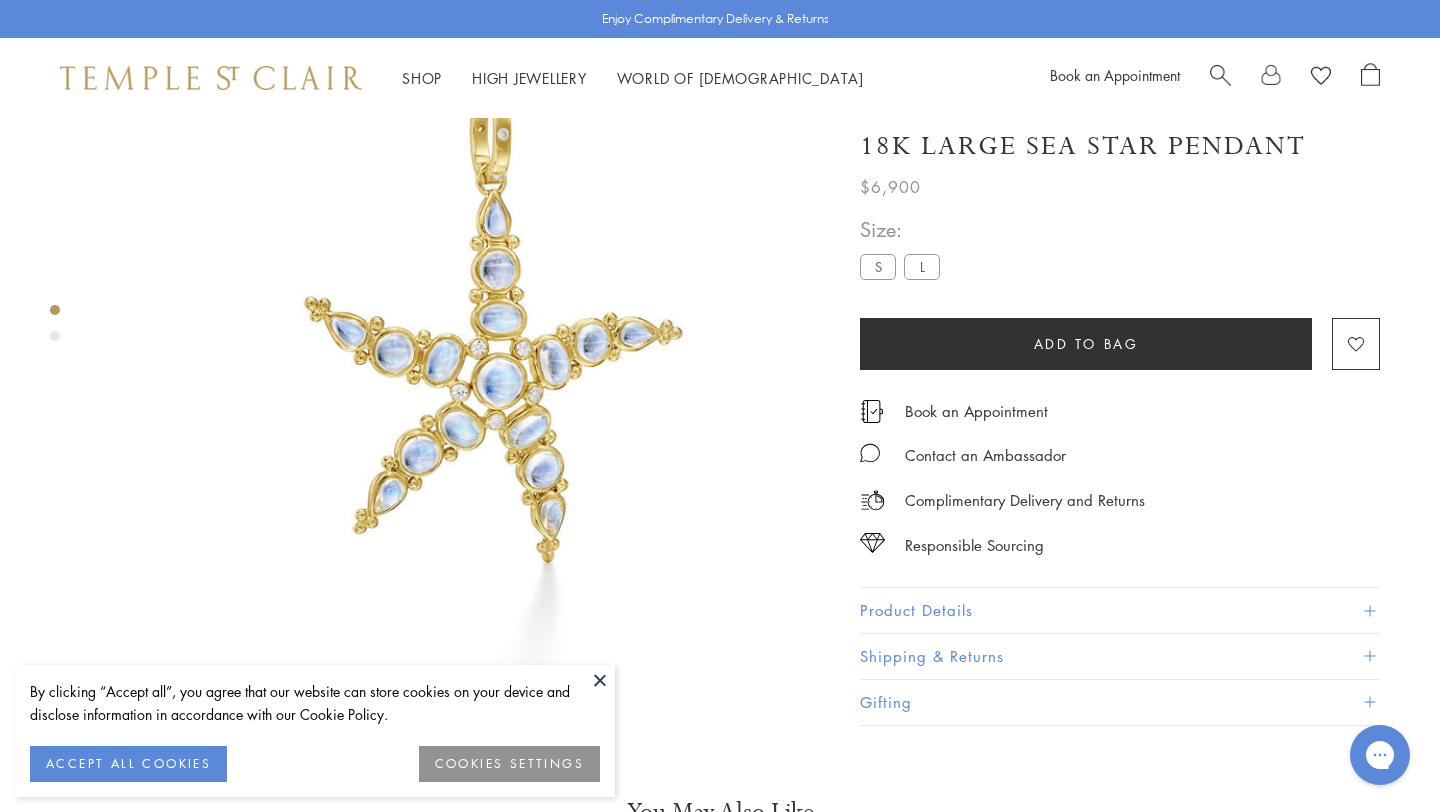 click at bounding box center (1220, 73) 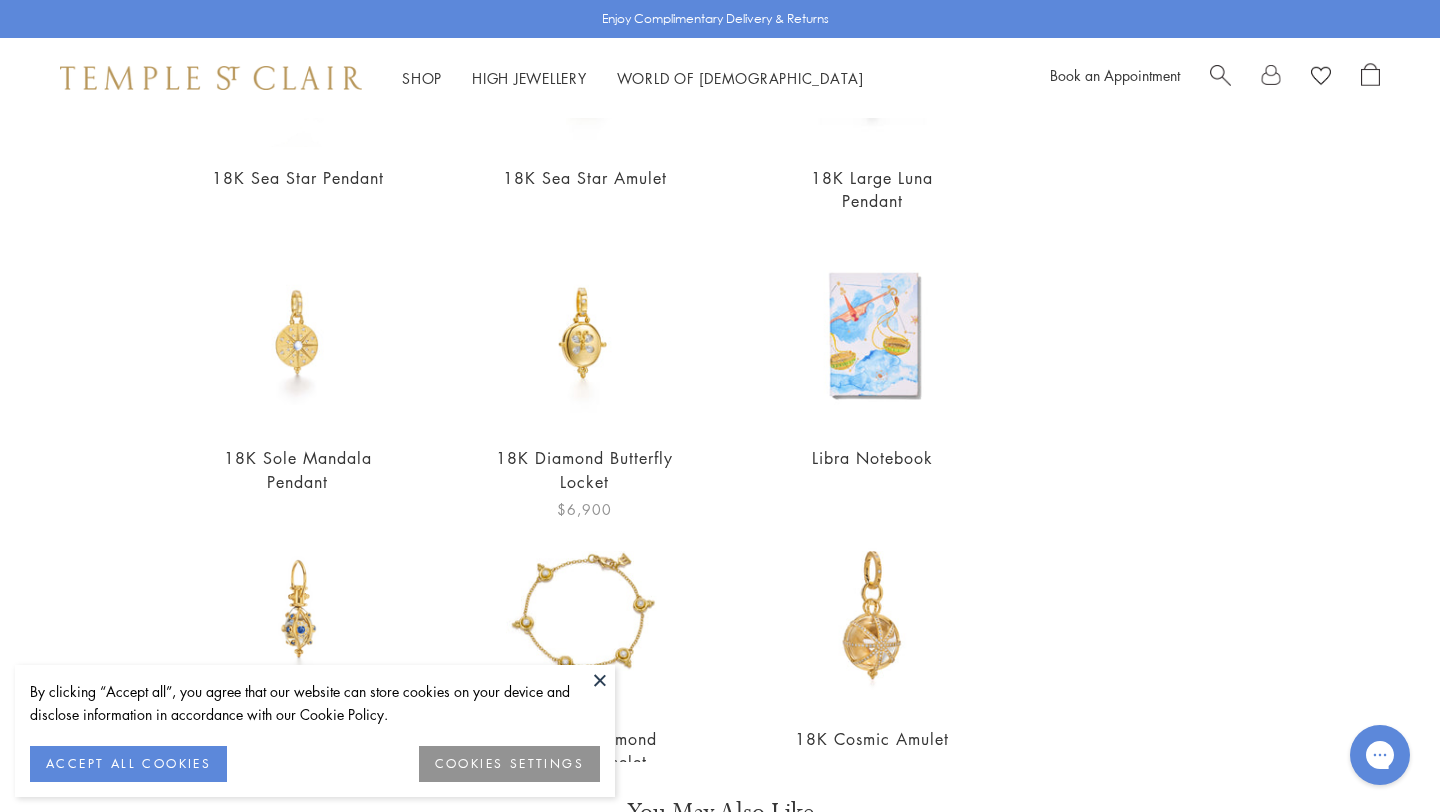 scroll, scrollTop: 0, scrollLeft: 0, axis: both 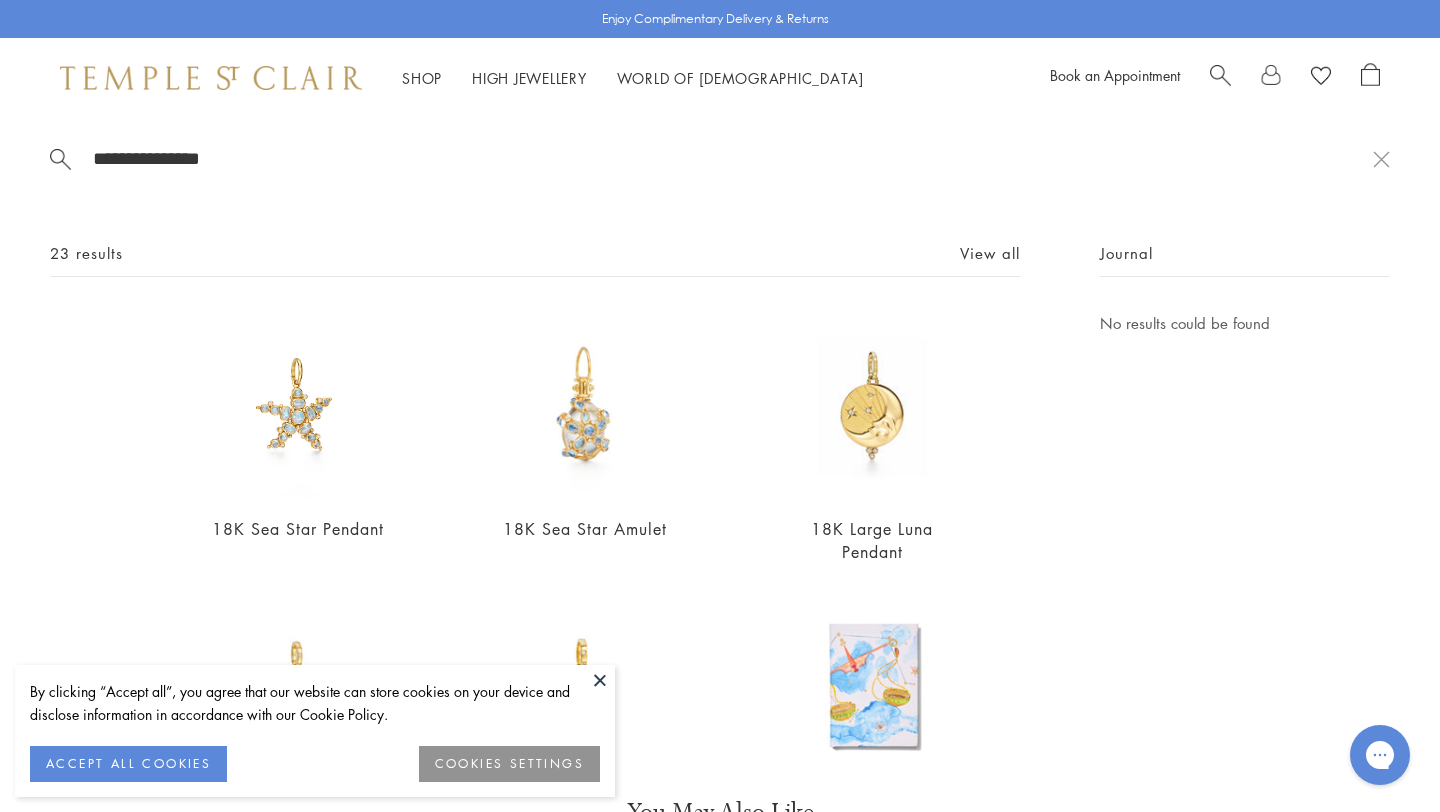 click on "**********" at bounding box center (732, 158) 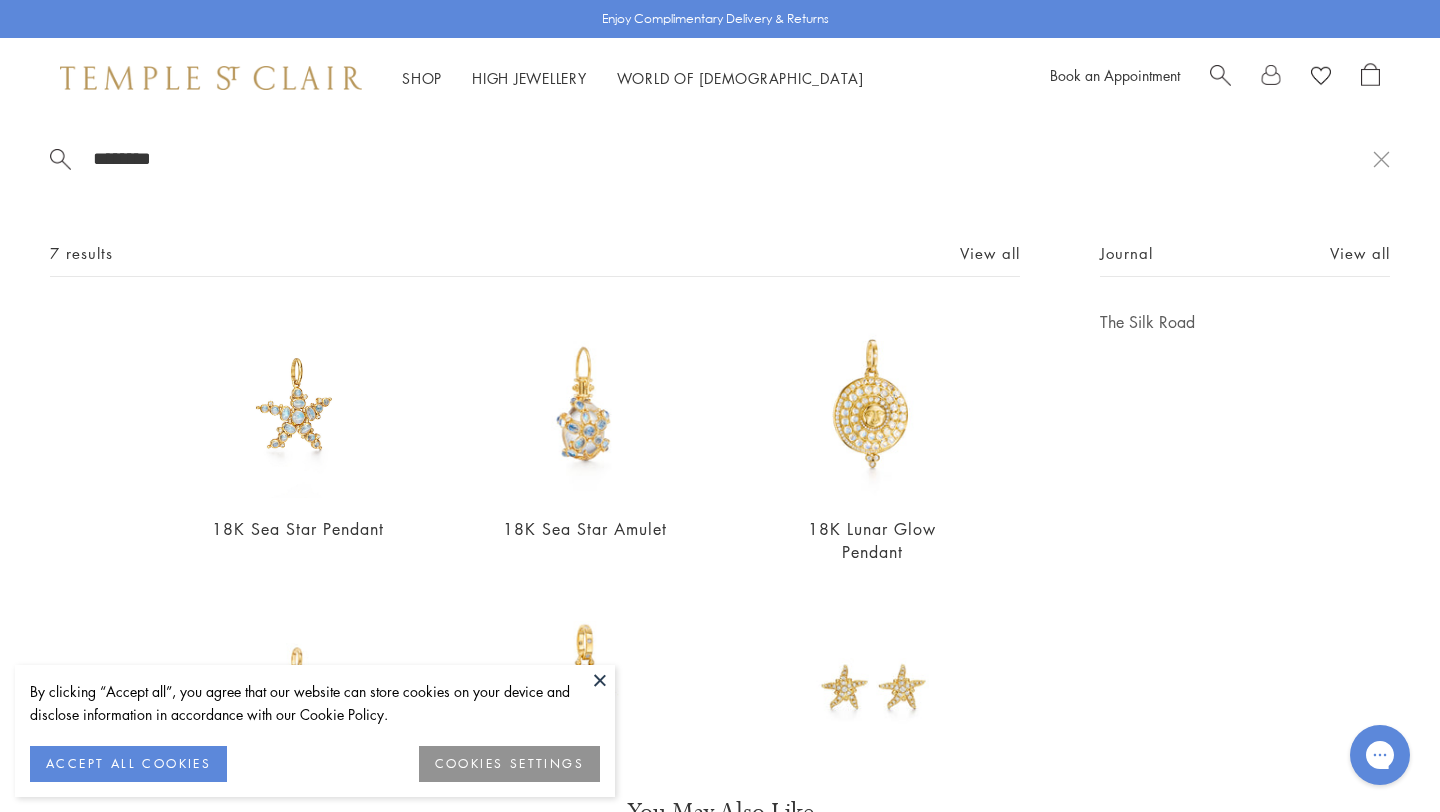 type on "********" 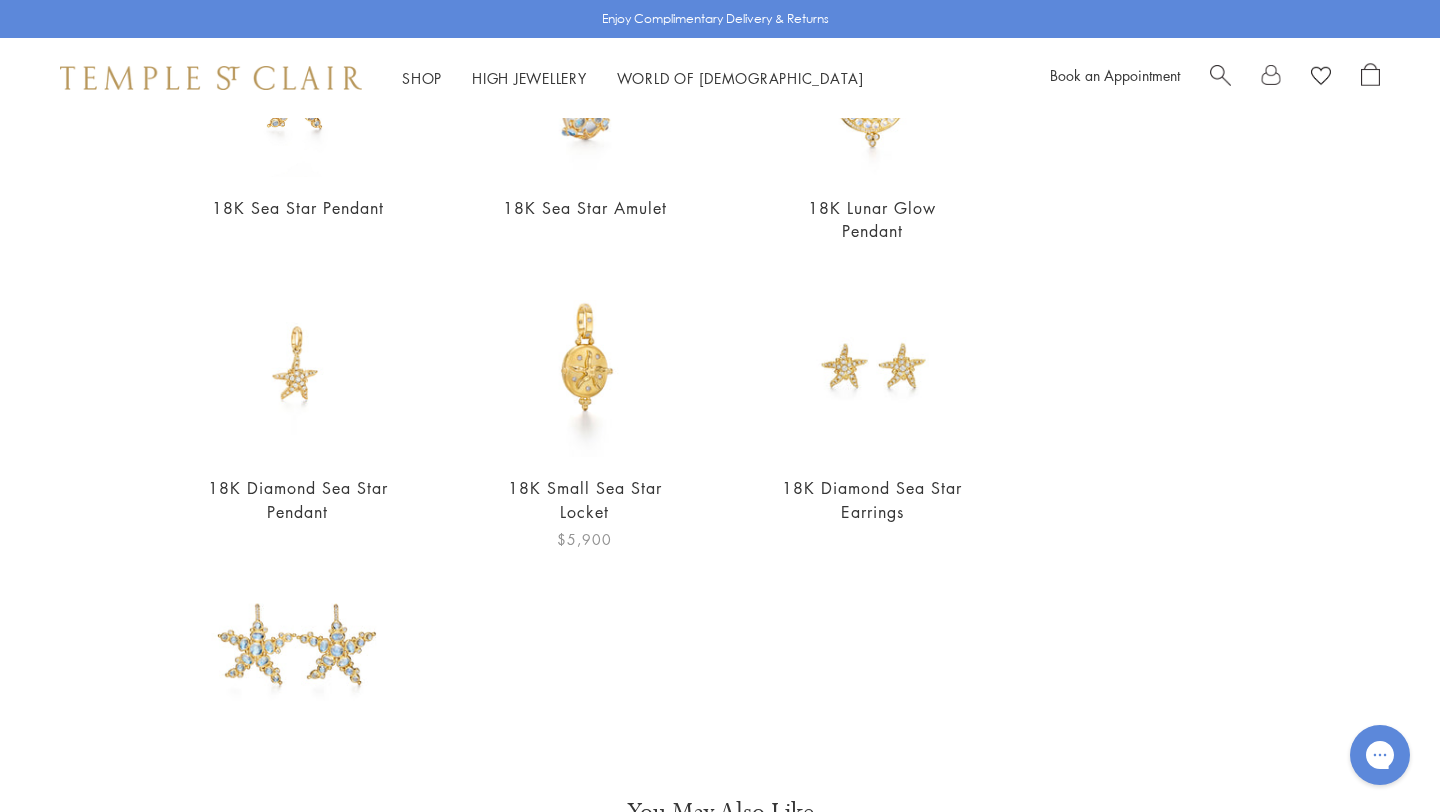 scroll, scrollTop: 402, scrollLeft: 0, axis: vertical 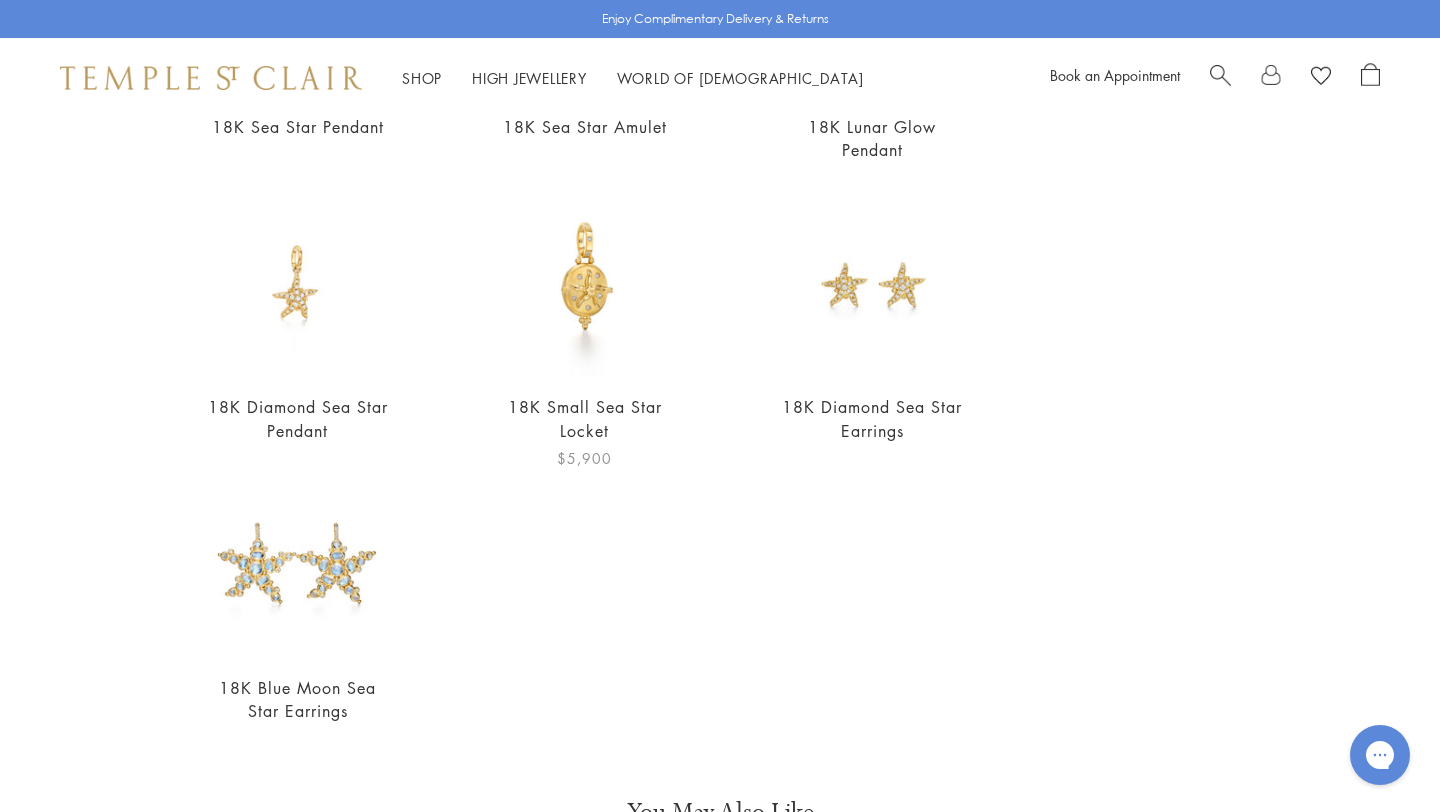 click at bounding box center [584, 282] 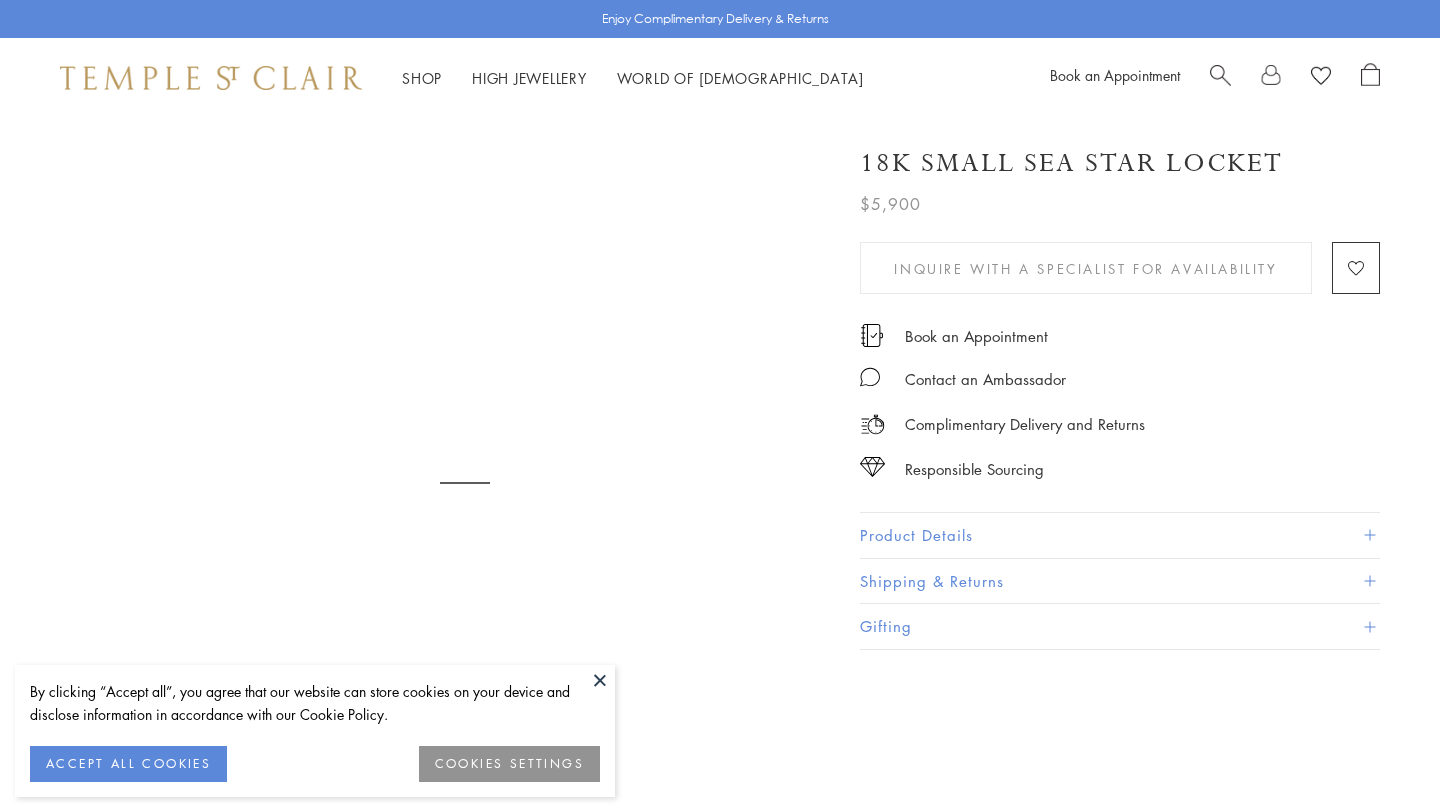 scroll, scrollTop: 0, scrollLeft: 0, axis: both 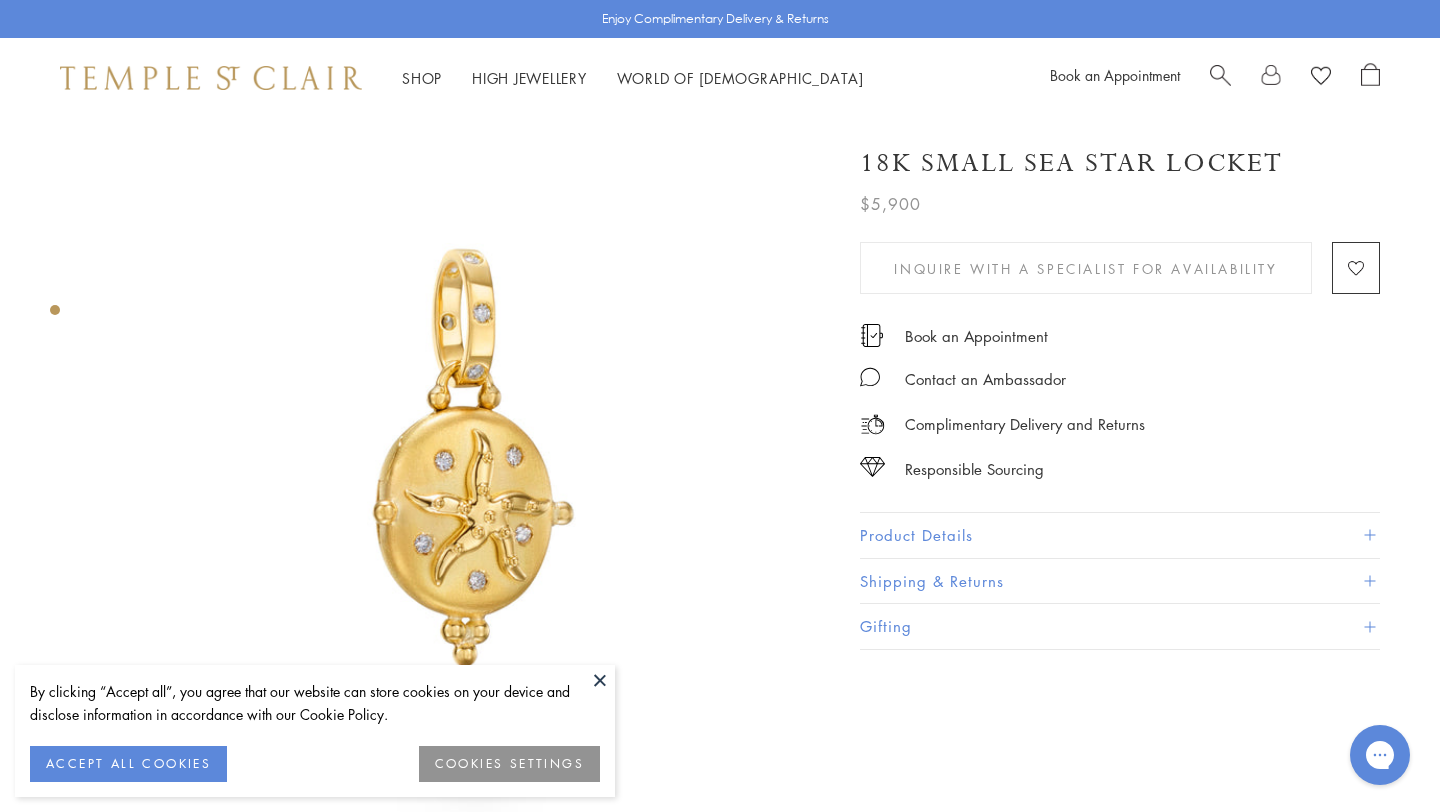 click at bounding box center (1220, 73) 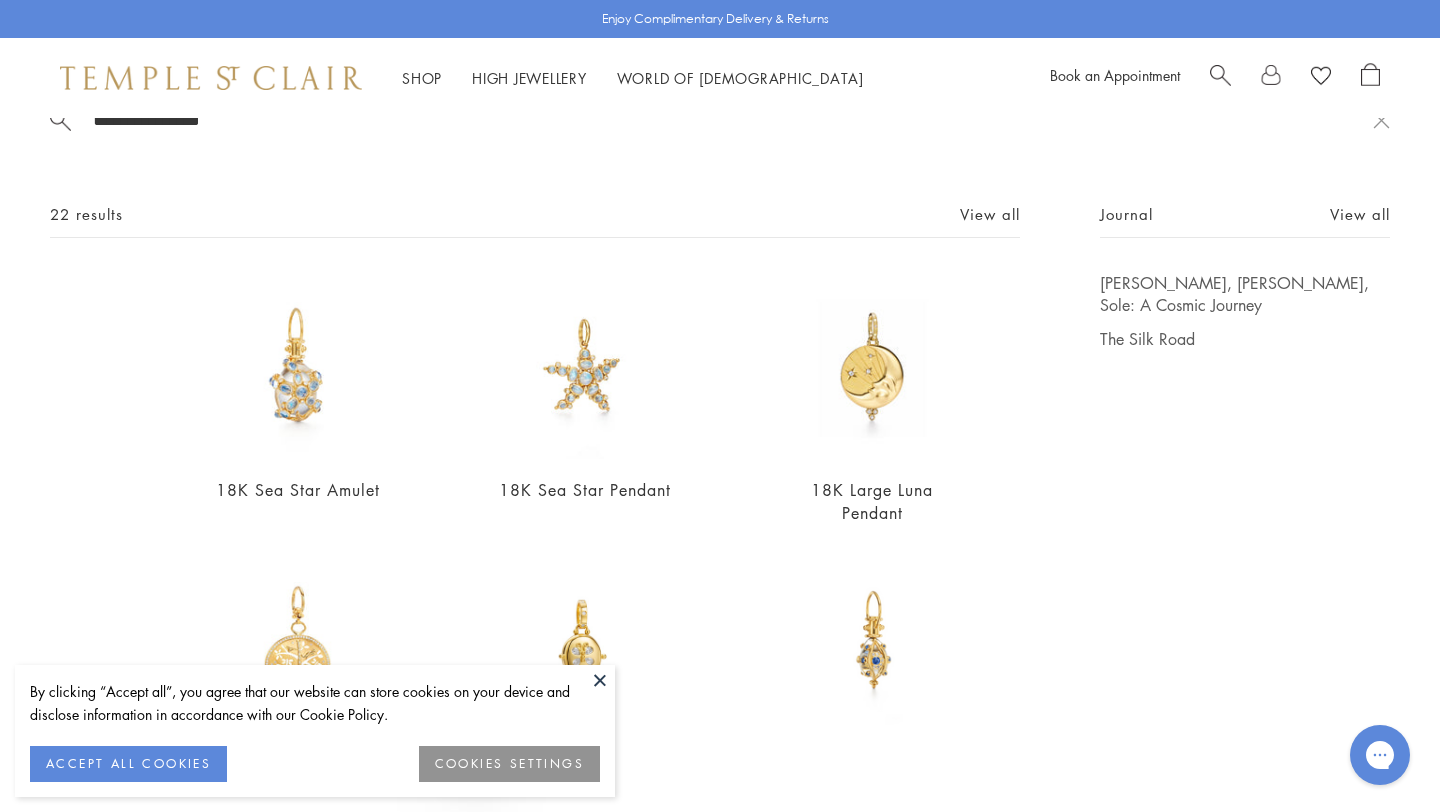 scroll, scrollTop: 44, scrollLeft: 0, axis: vertical 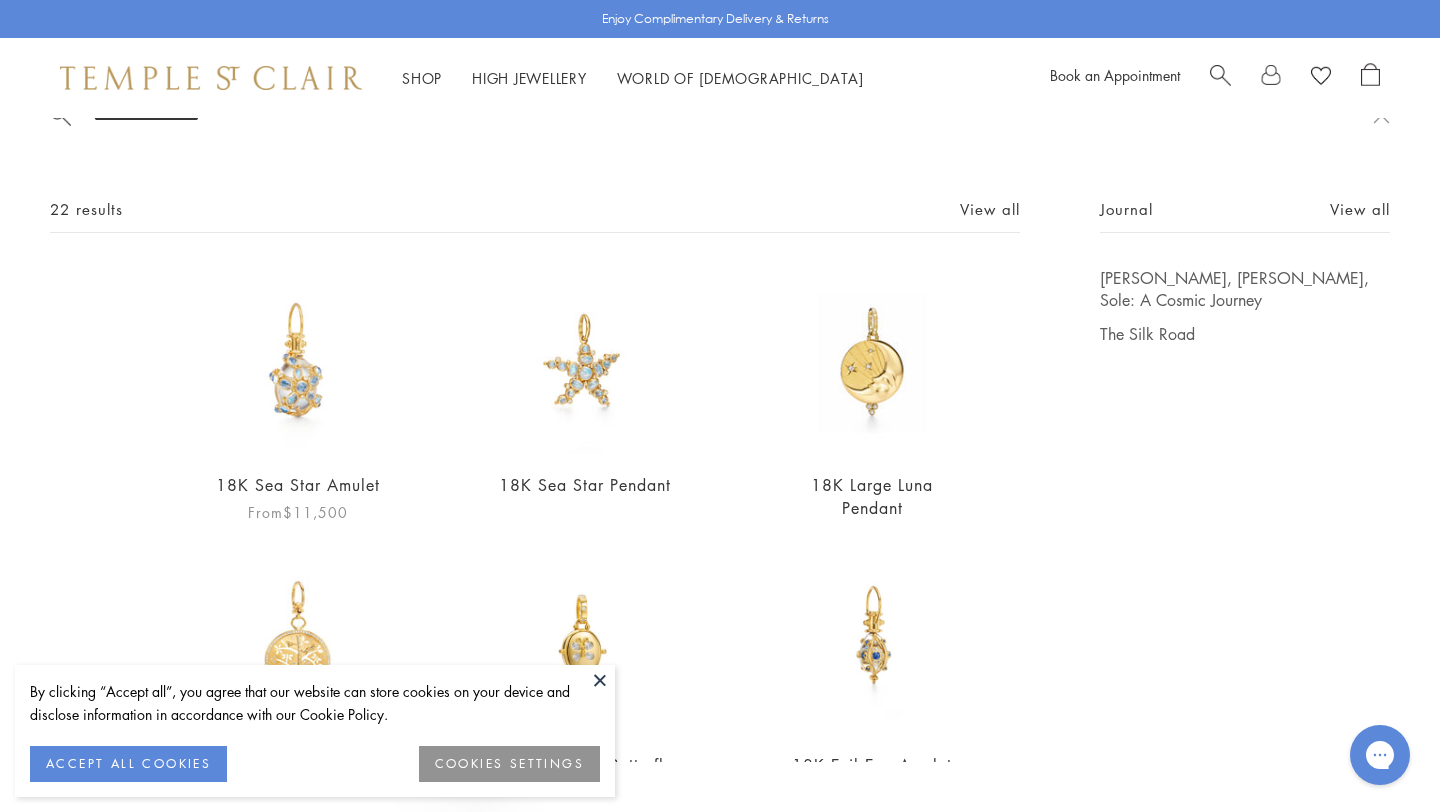 type on "**********" 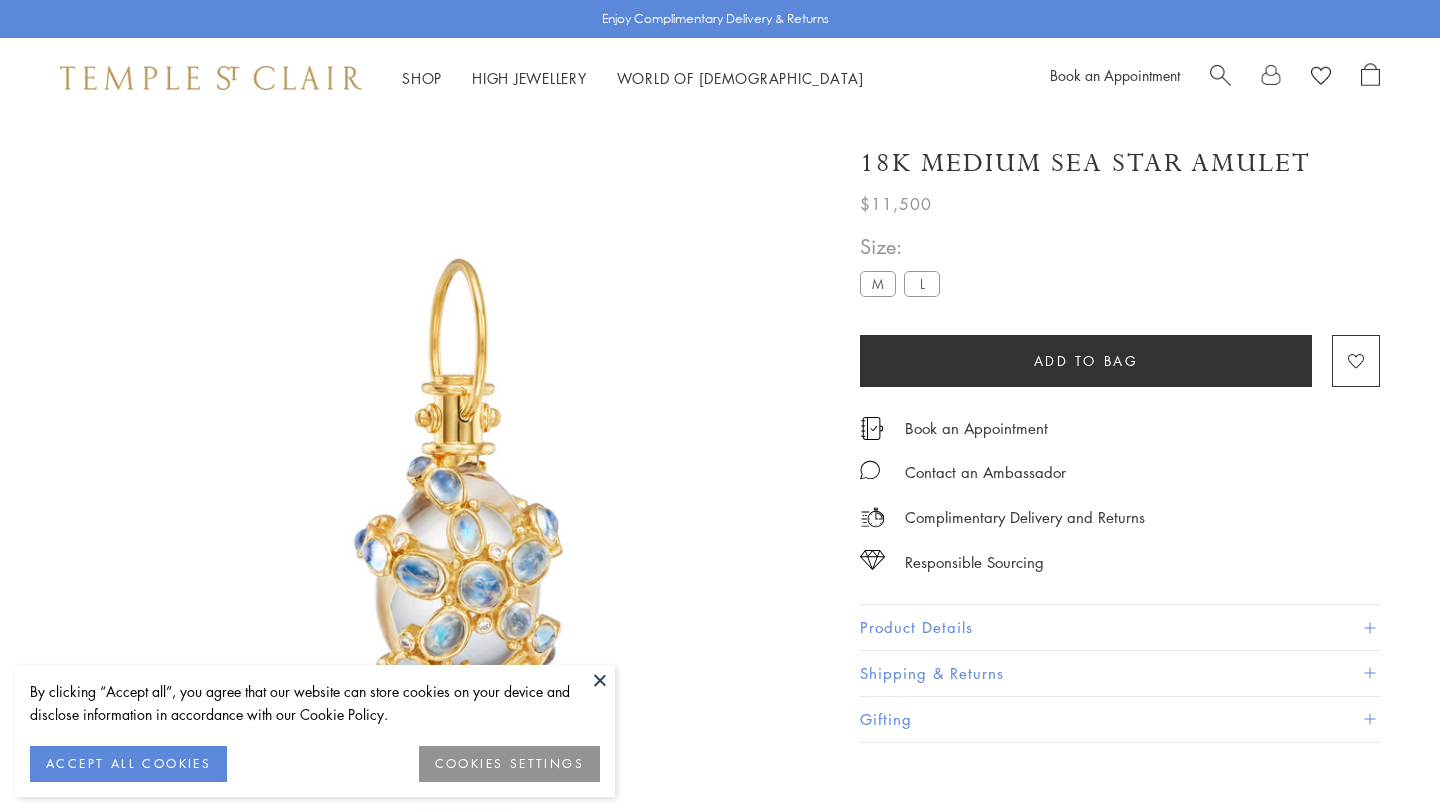scroll, scrollTop: 0, scrollLeft: 0, axis: both 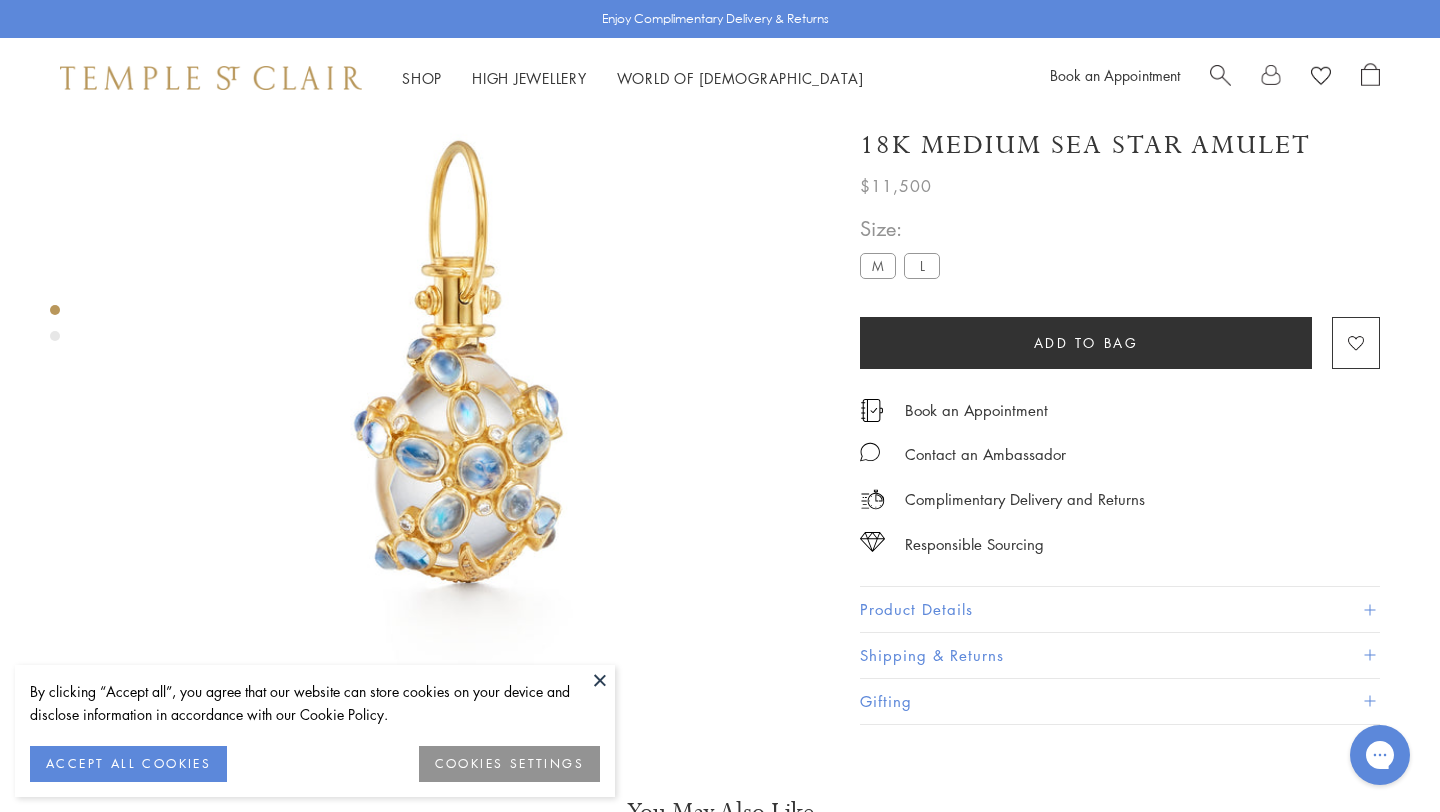 click at bounding box center [1220, 73] 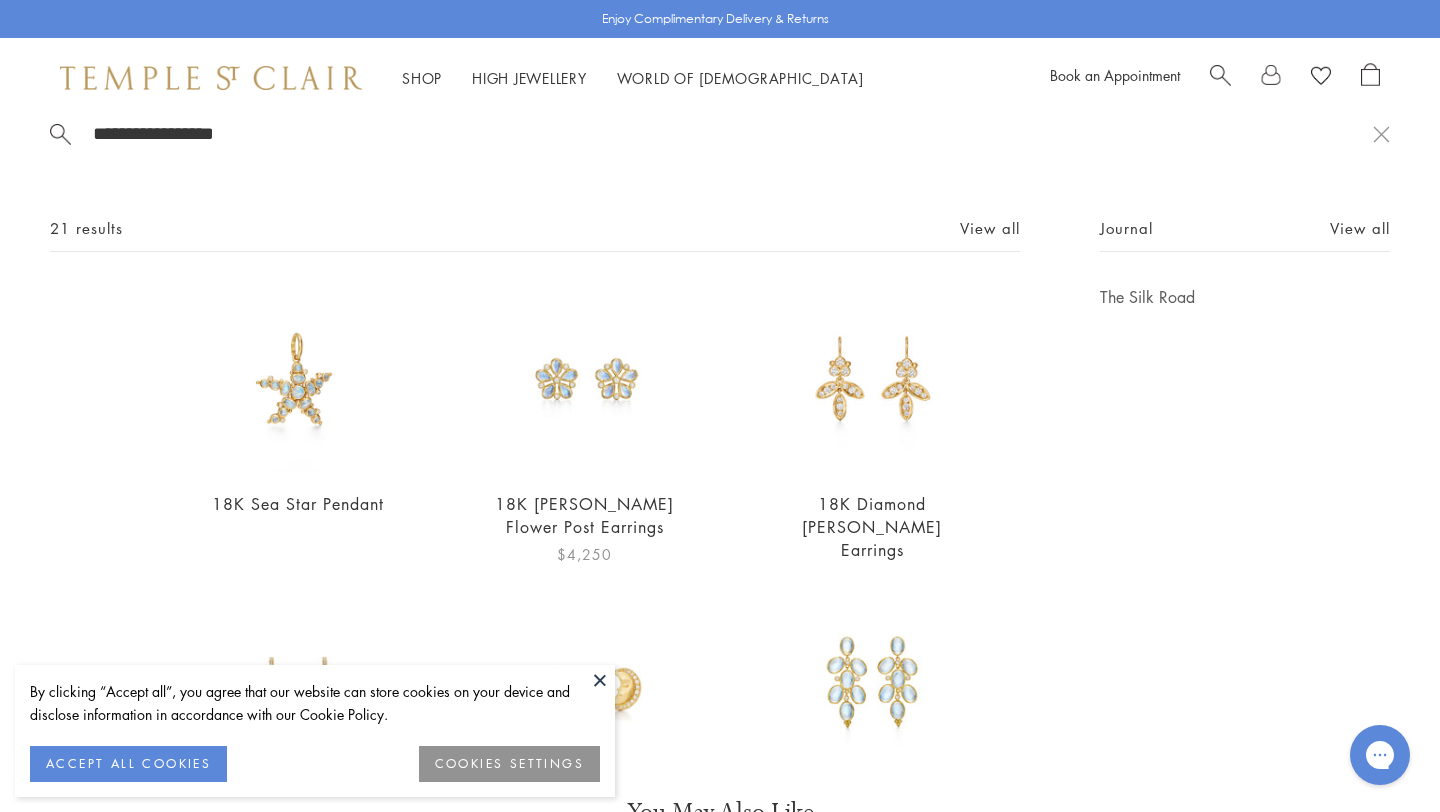 scroll, scrollTop: 0, scrollLeft: 0, axis: both 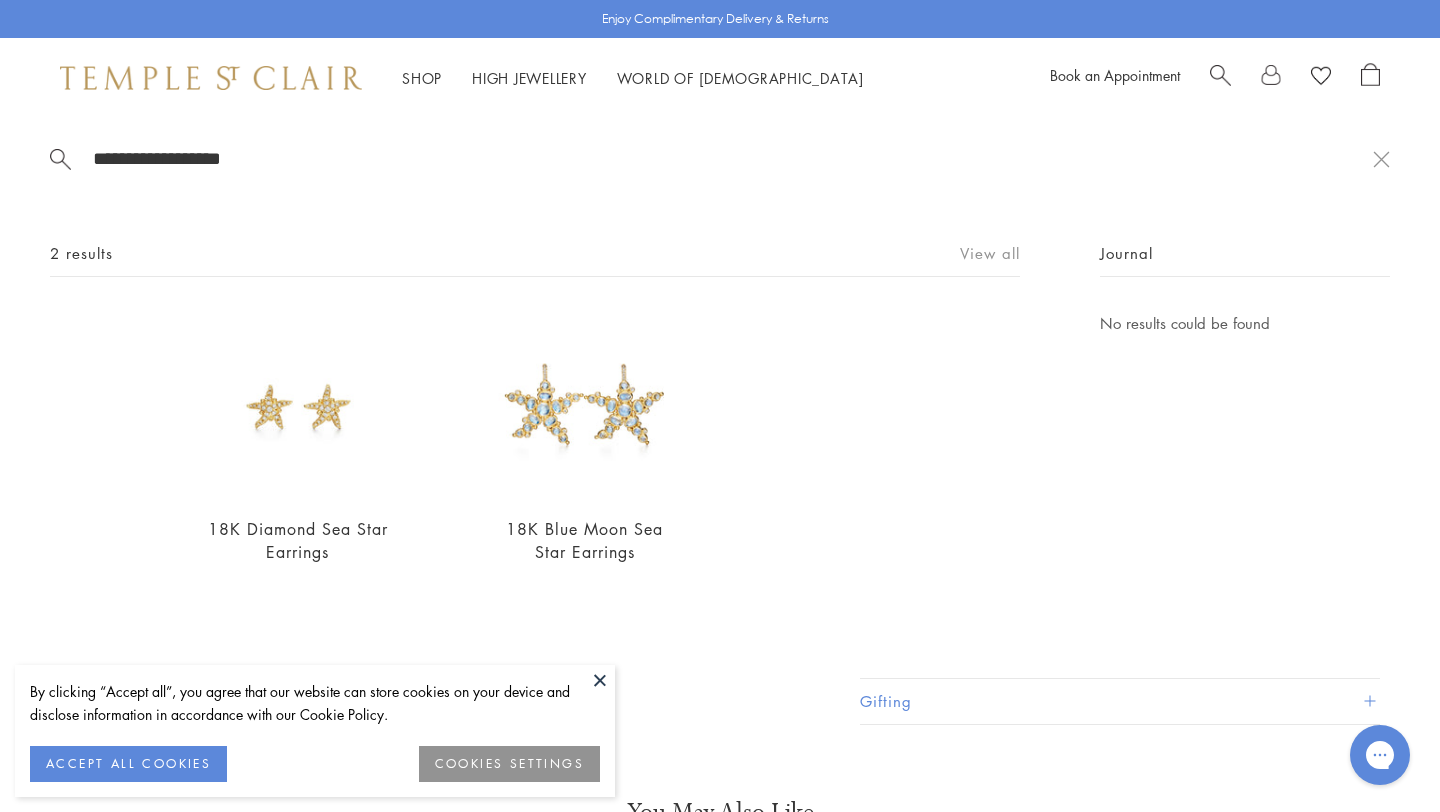 type on "**********" 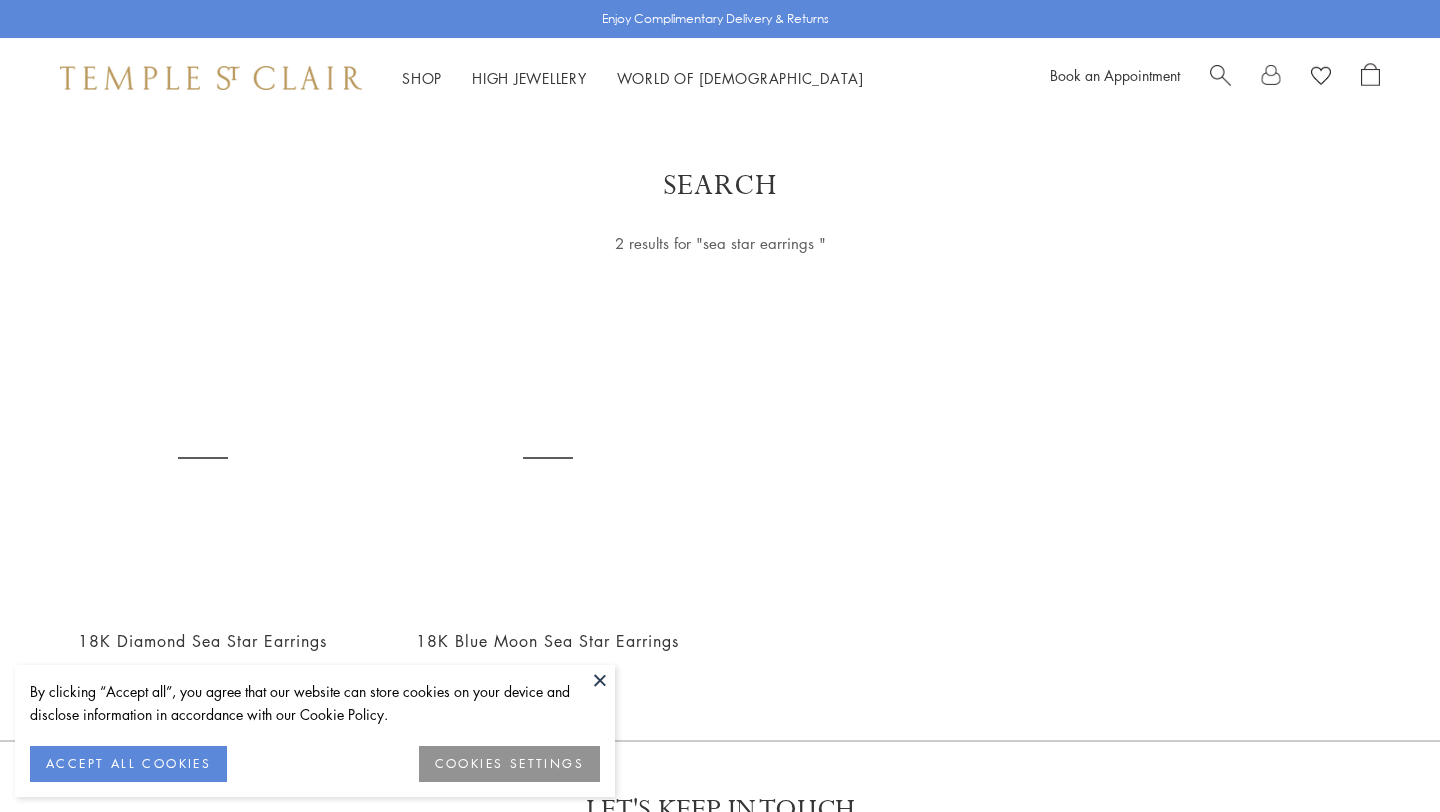 scroll, scrollTop: 0, scrollLeft: 0, axis: both 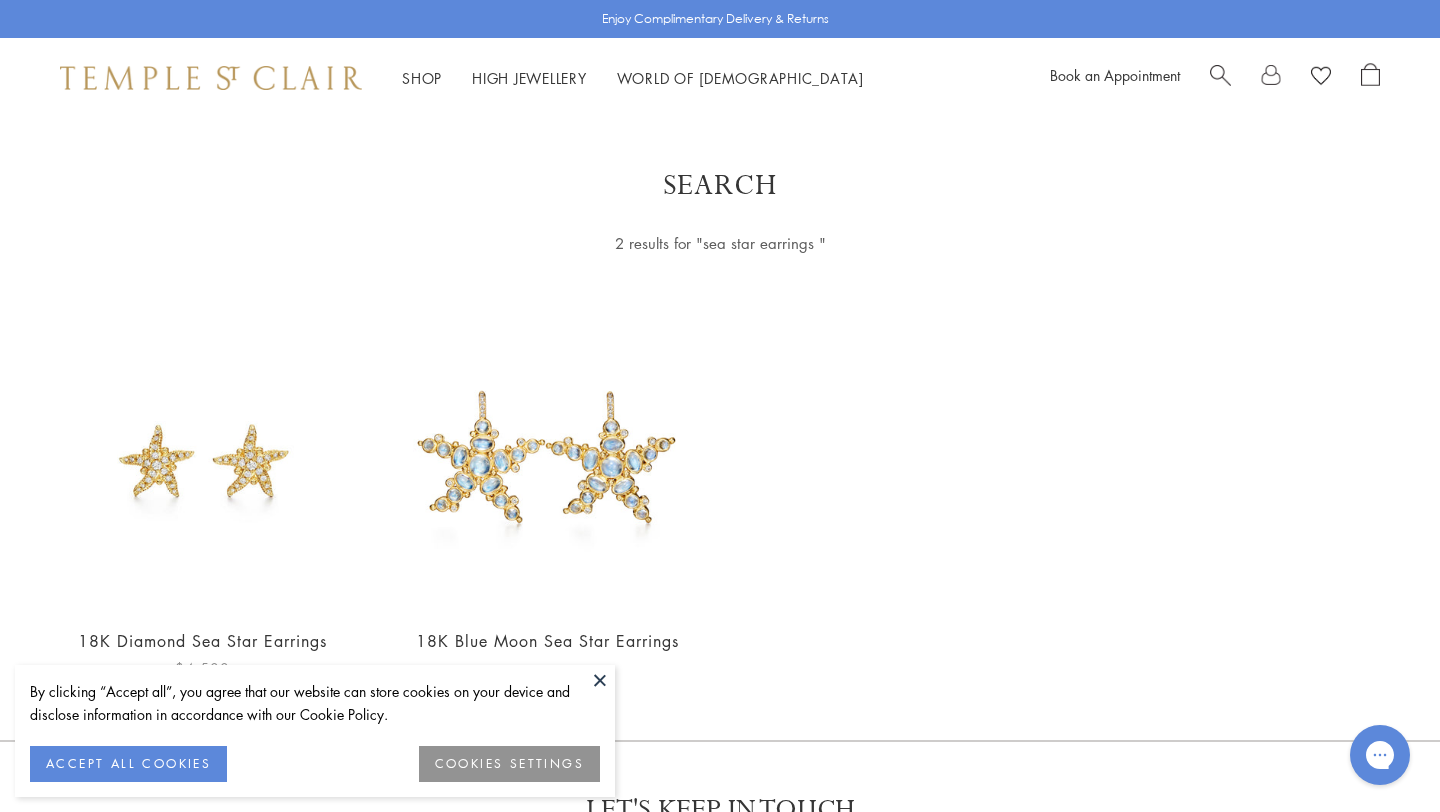click at bounding box center [202, 457] 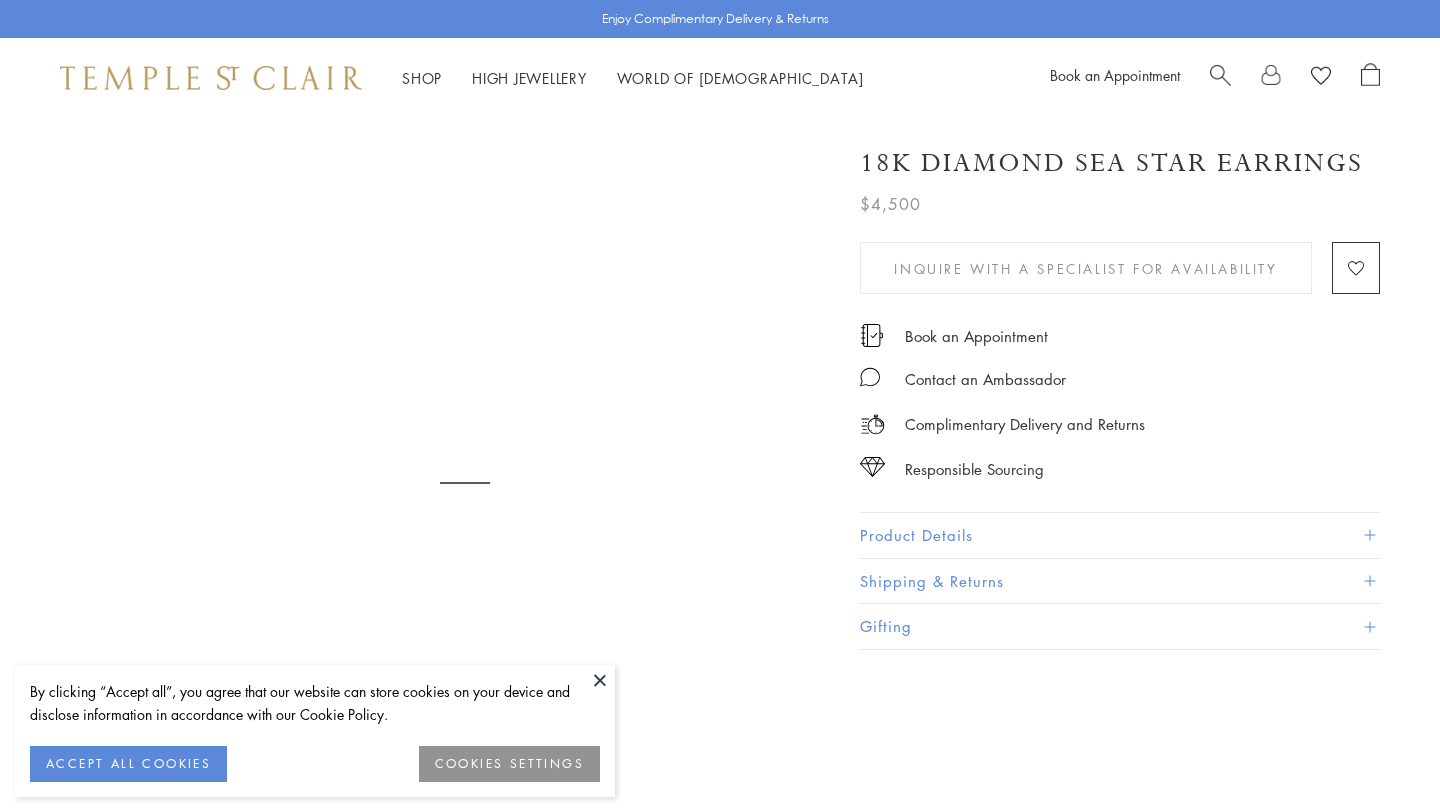 scroll, scrollTop: 0, scrollLeft: 0, axis: both 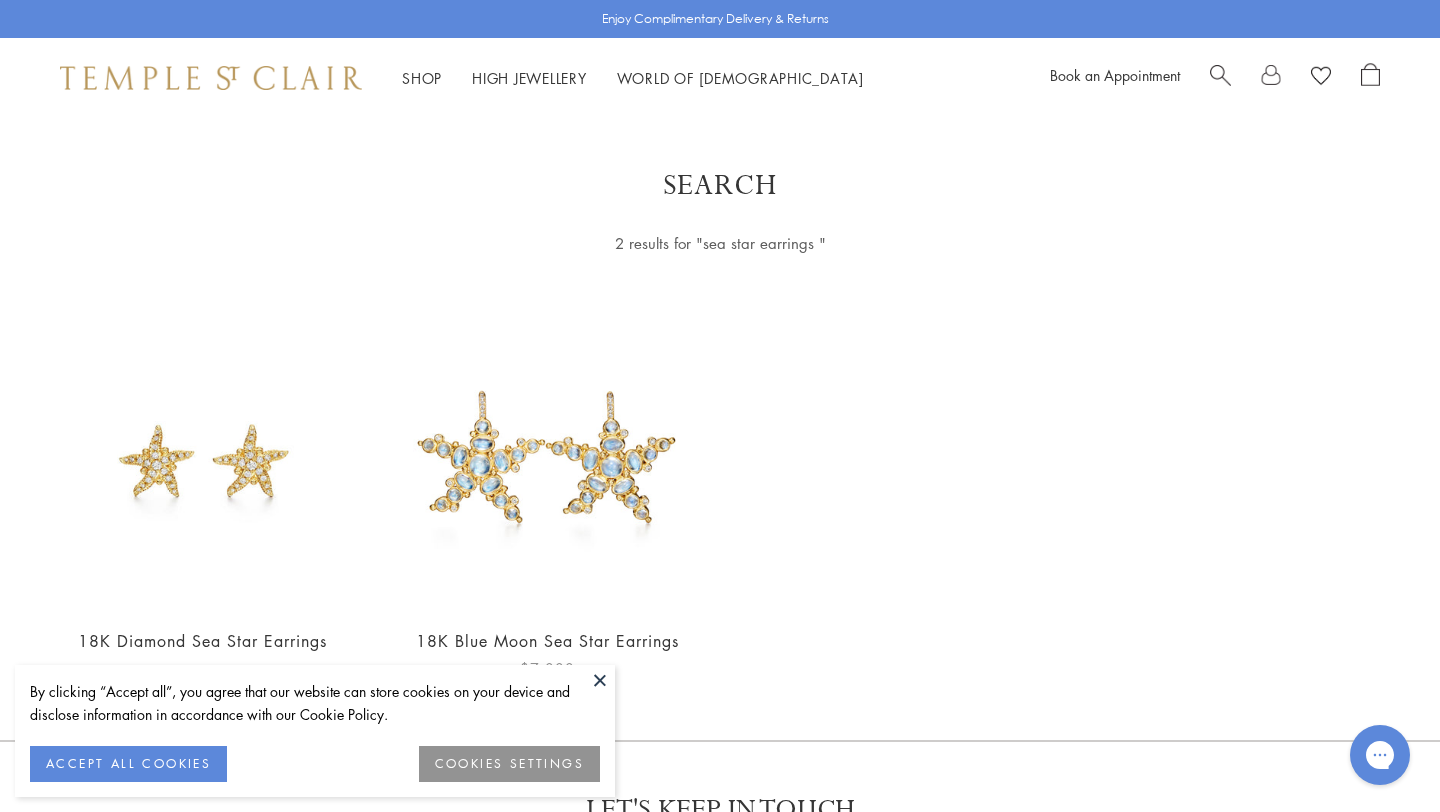 click at bounding box center (547, 457) 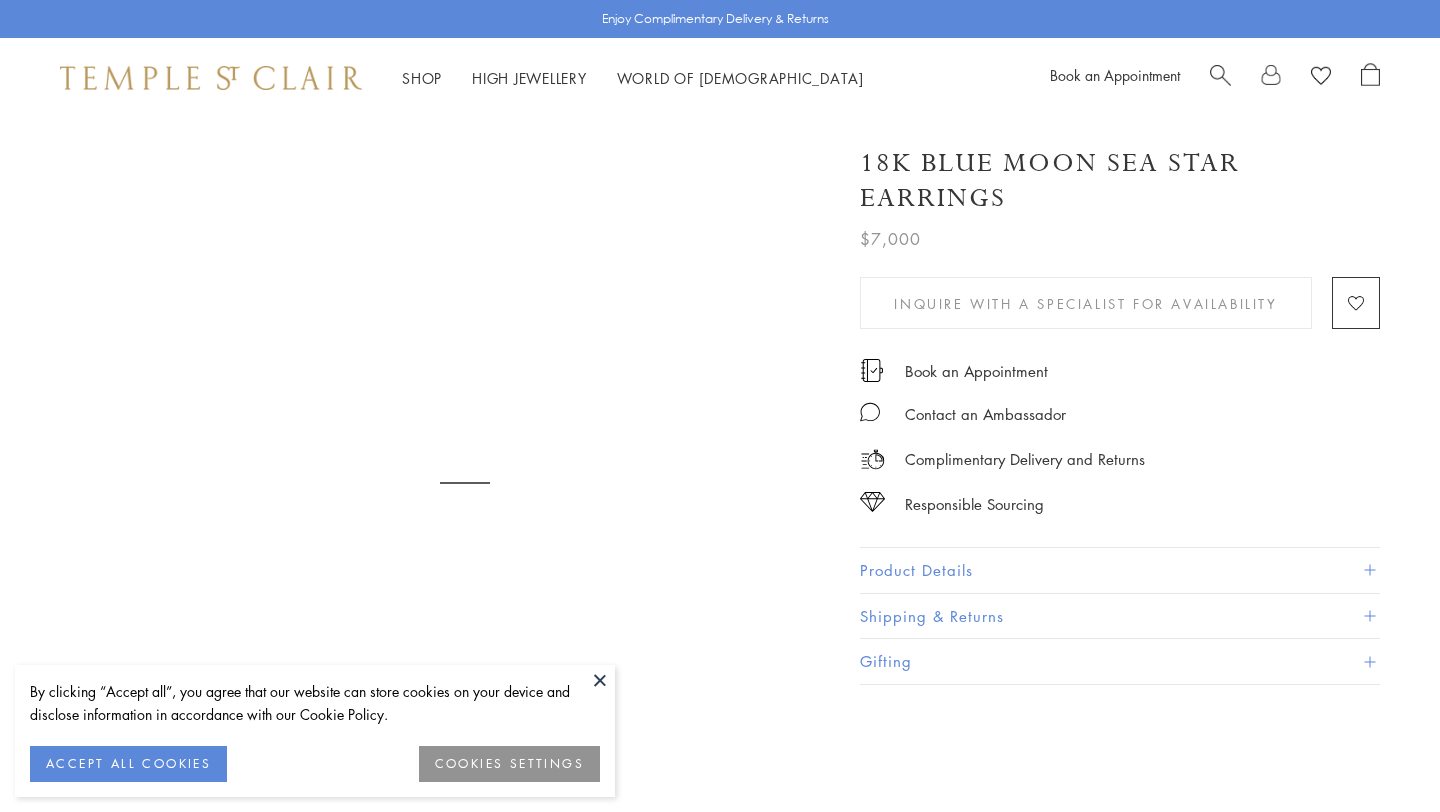 scroll, scrollTop: 0, scrollLeft: 0, axis: both 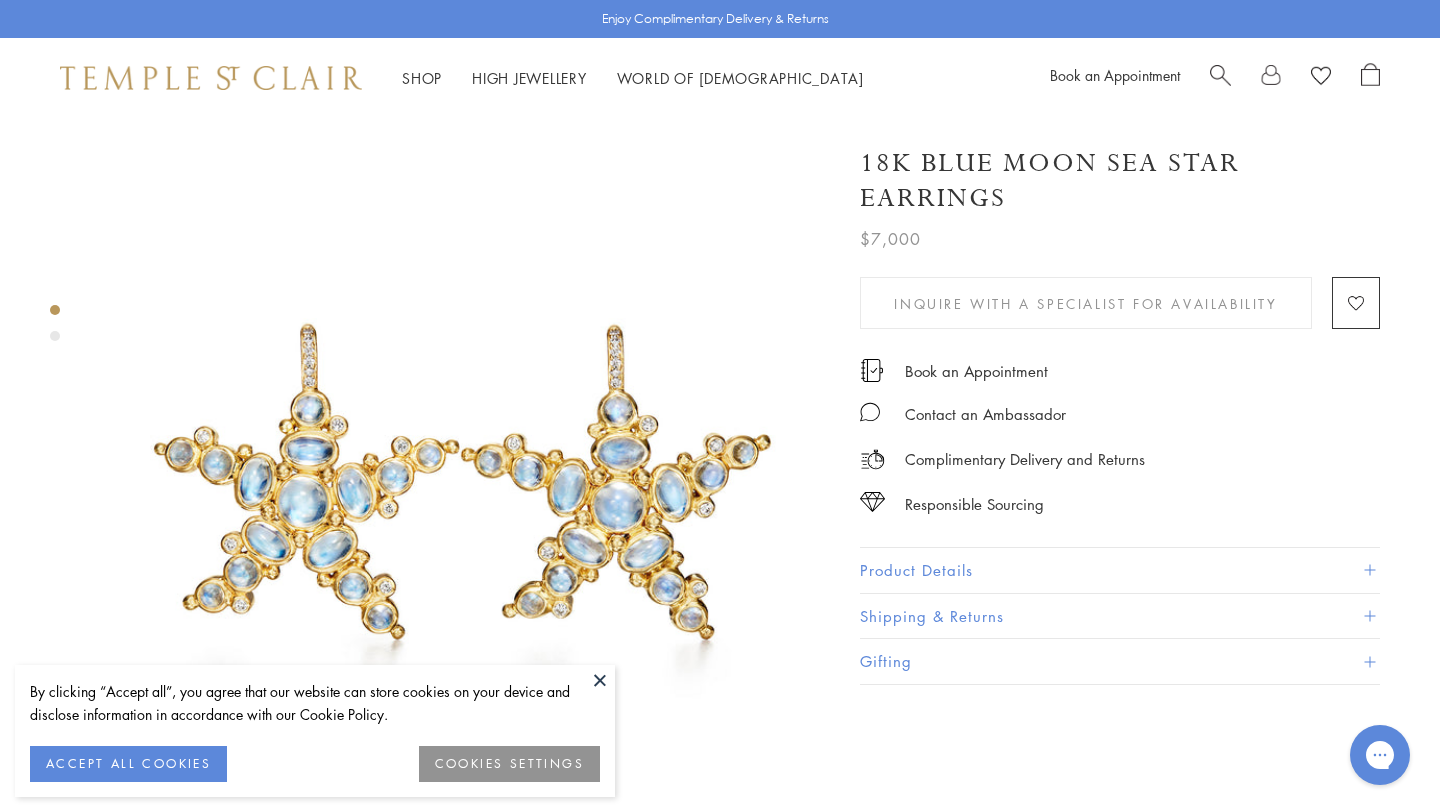 click on "Book an Appointment" at bounding box center (1215, 78) 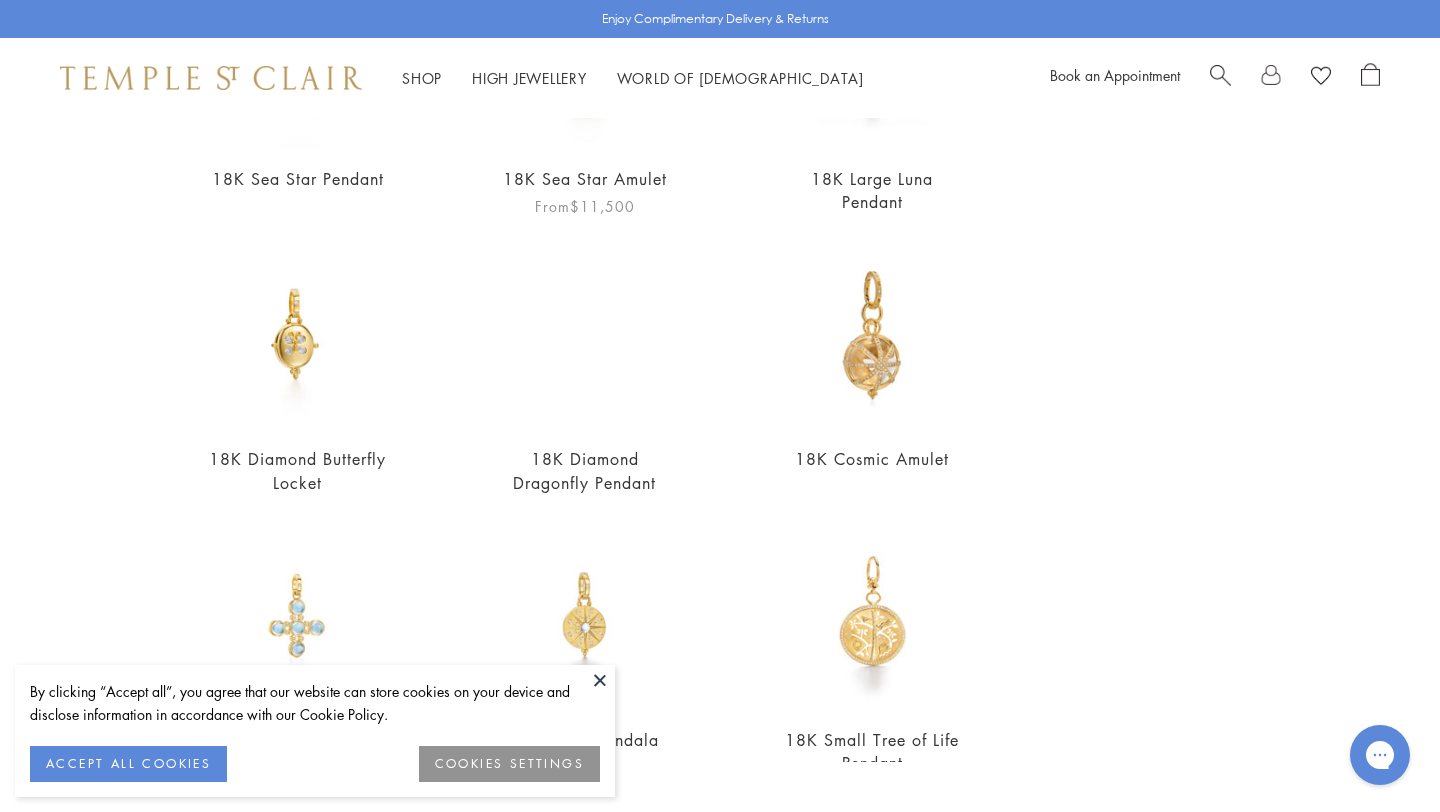 scroll, scrollTop: 0, scrollLeft: 0, axis: both 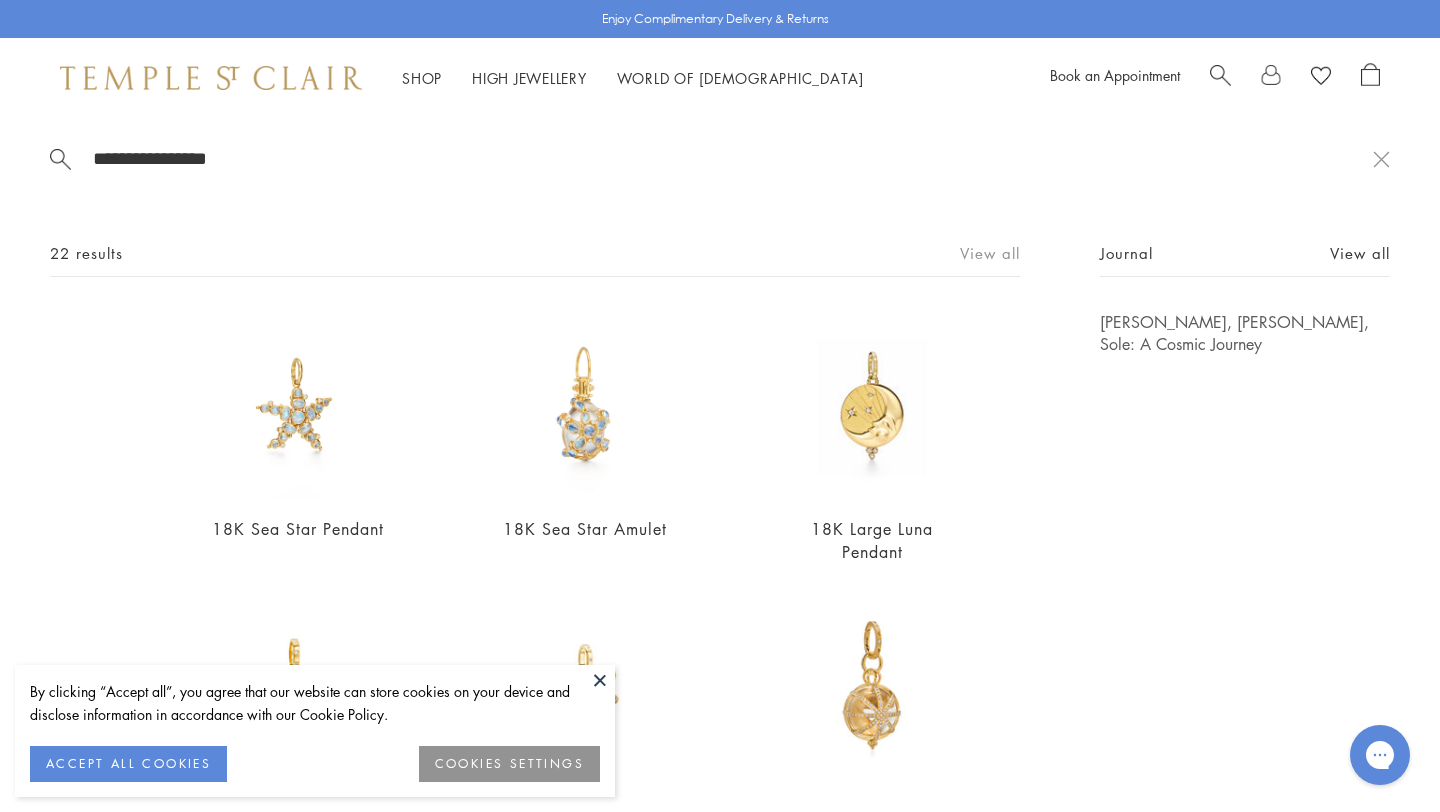 type on "**********" 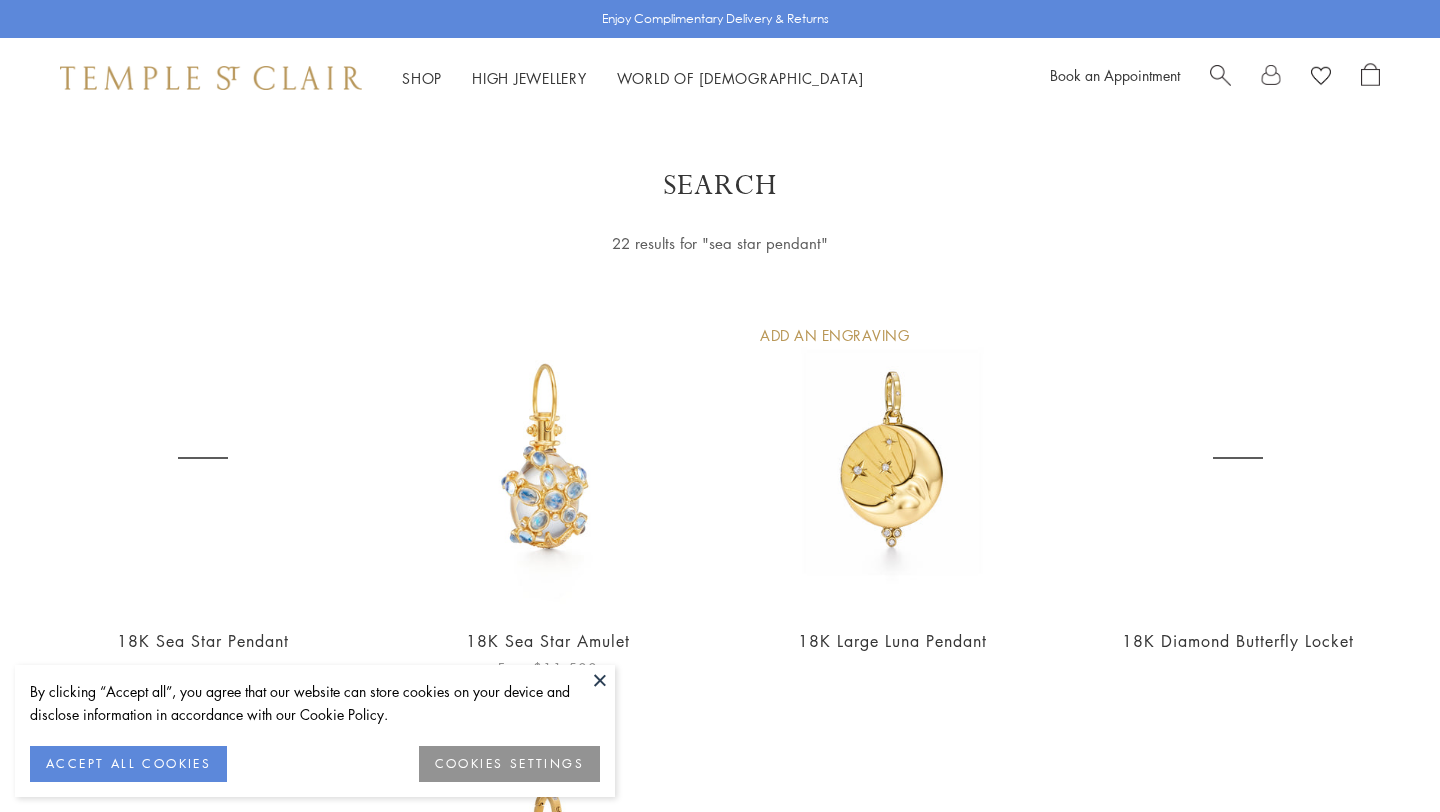 scroll, scrollTop: 0, scrollLeft: 0, axis: both 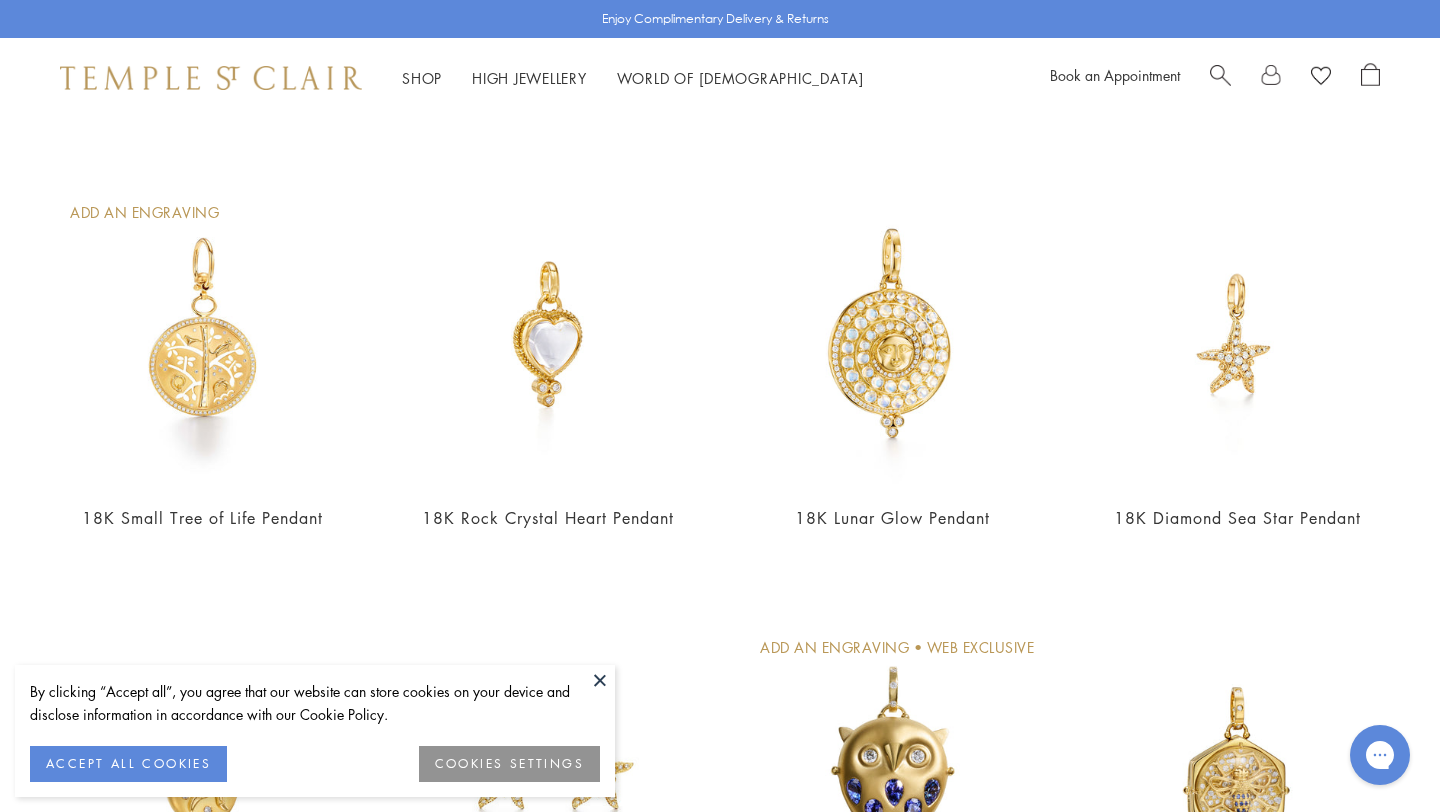 click at bounding box center [600, 680] 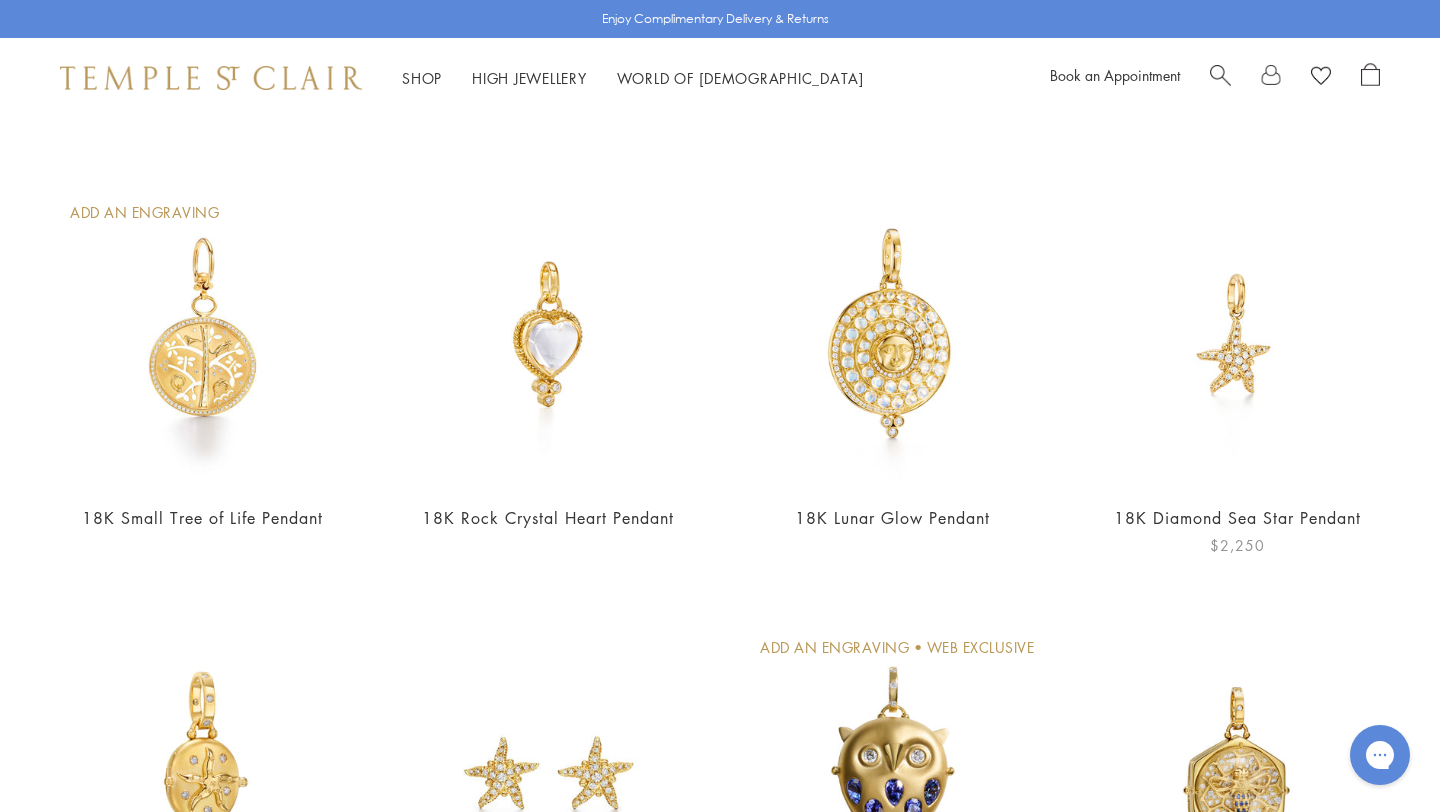 click at bounding box center [1237, 334] 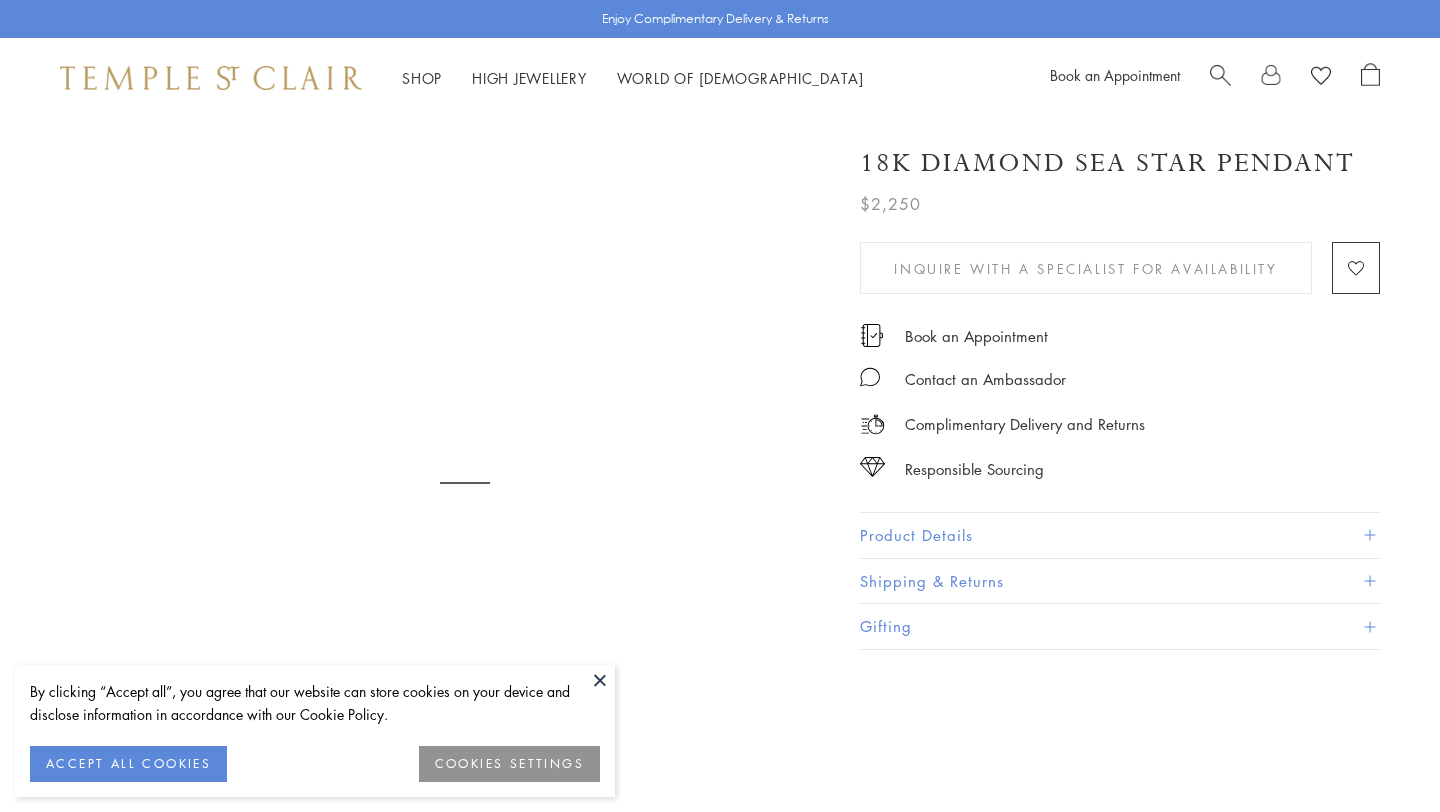 scroll, scrollTop: 0, scrollLeft: 0, axis: both 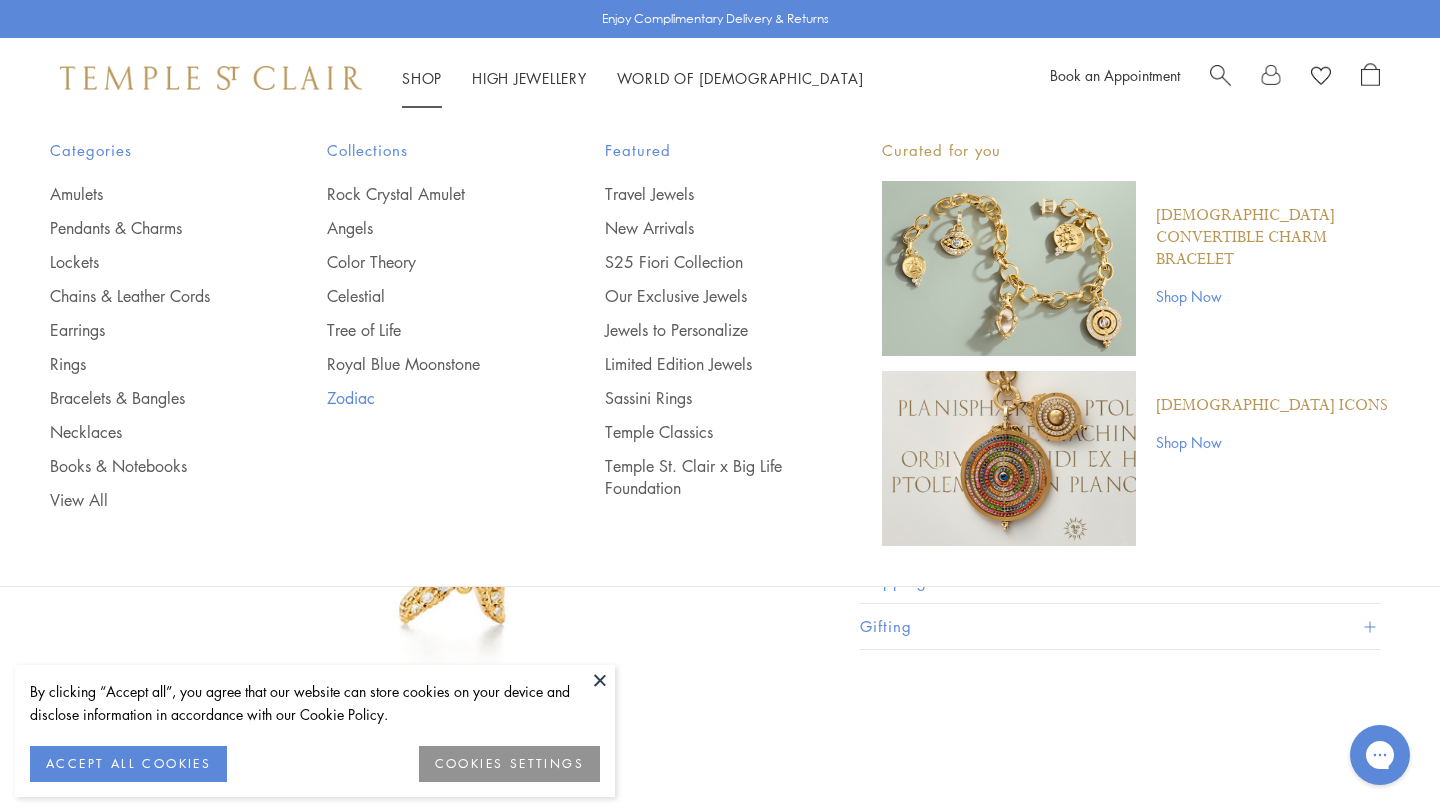 click on "Zodiac" at bounding box center [425, 398] 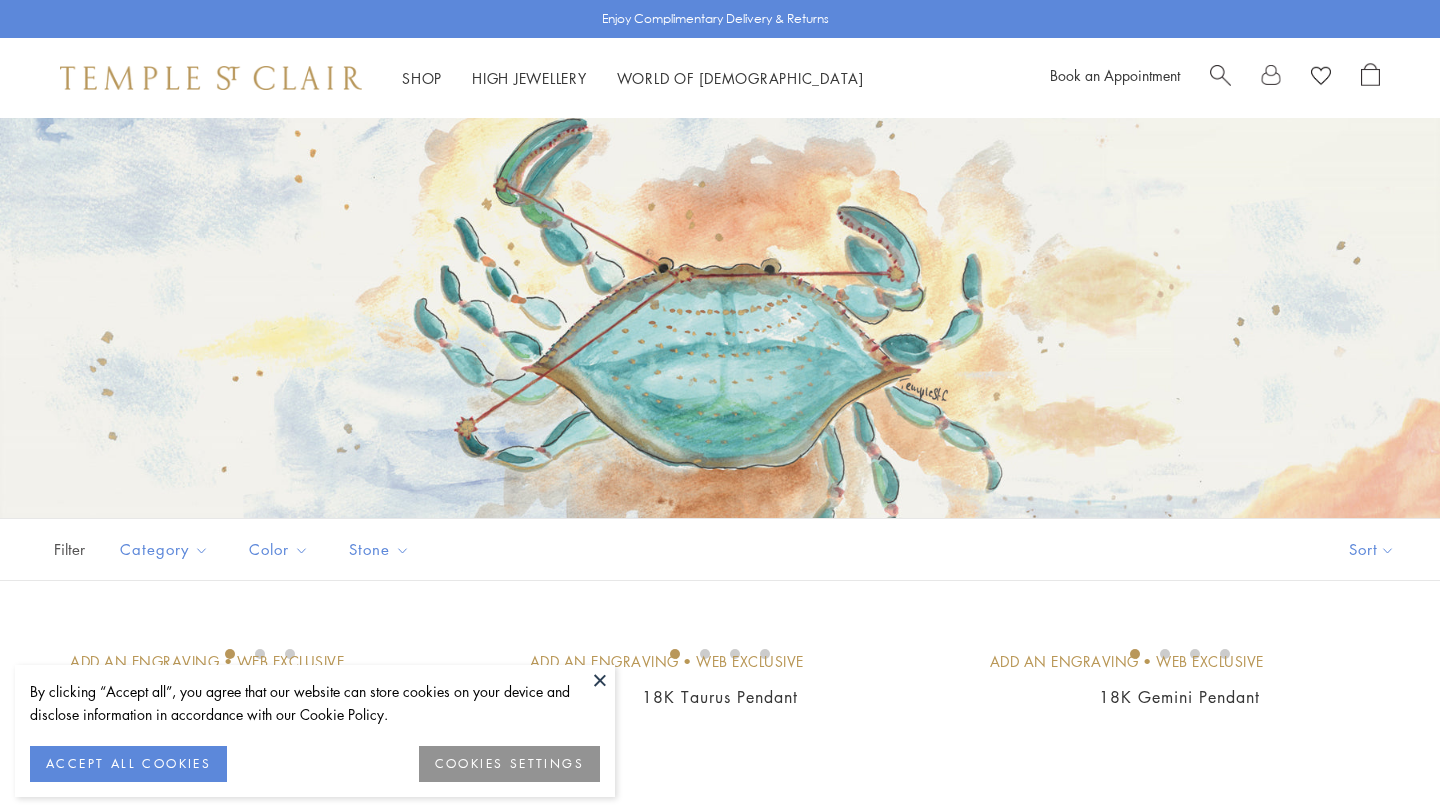 scroll, scrollTop: 0, scrollLeft: 0, axis: both 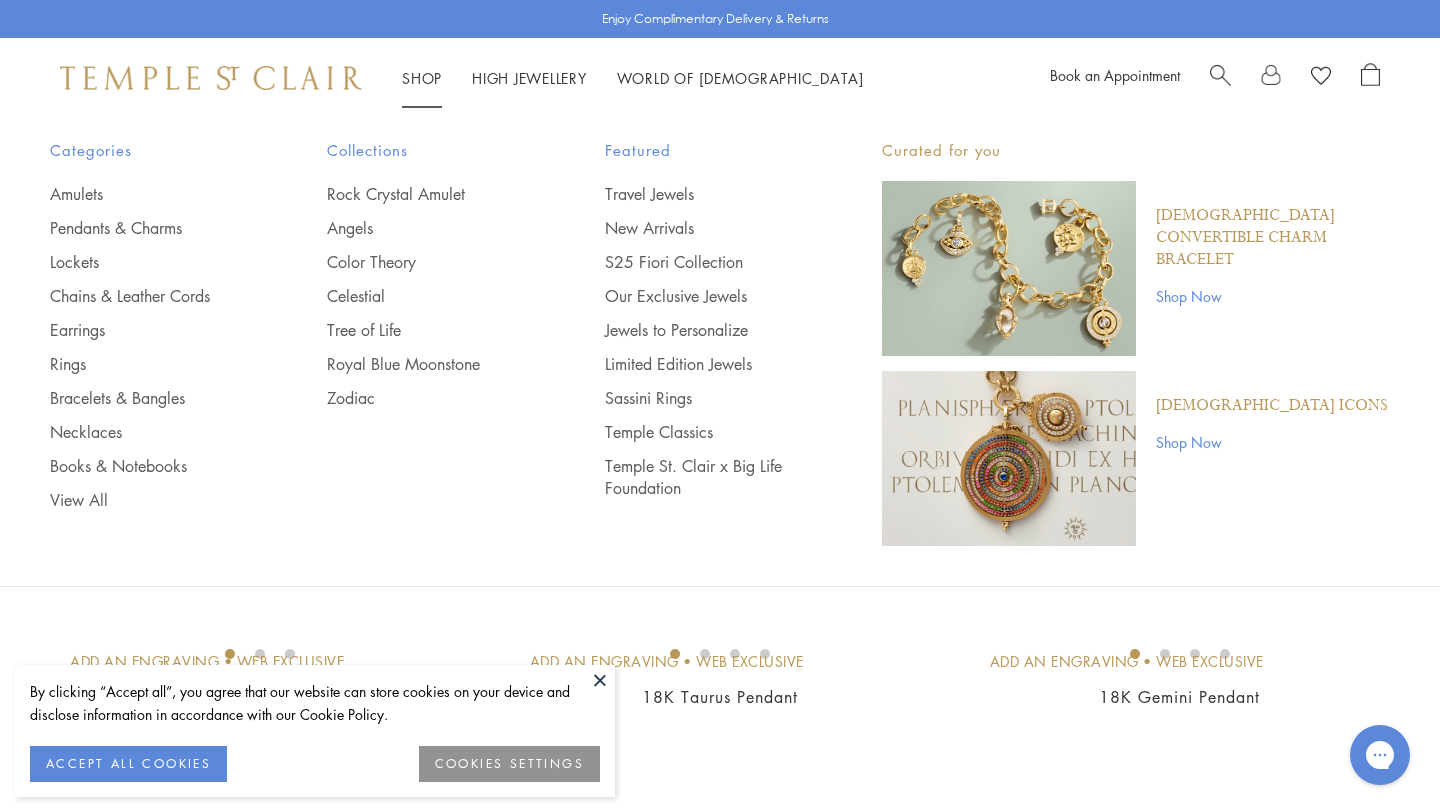 click on "Shop Shop" at bounding box center (422, 78) 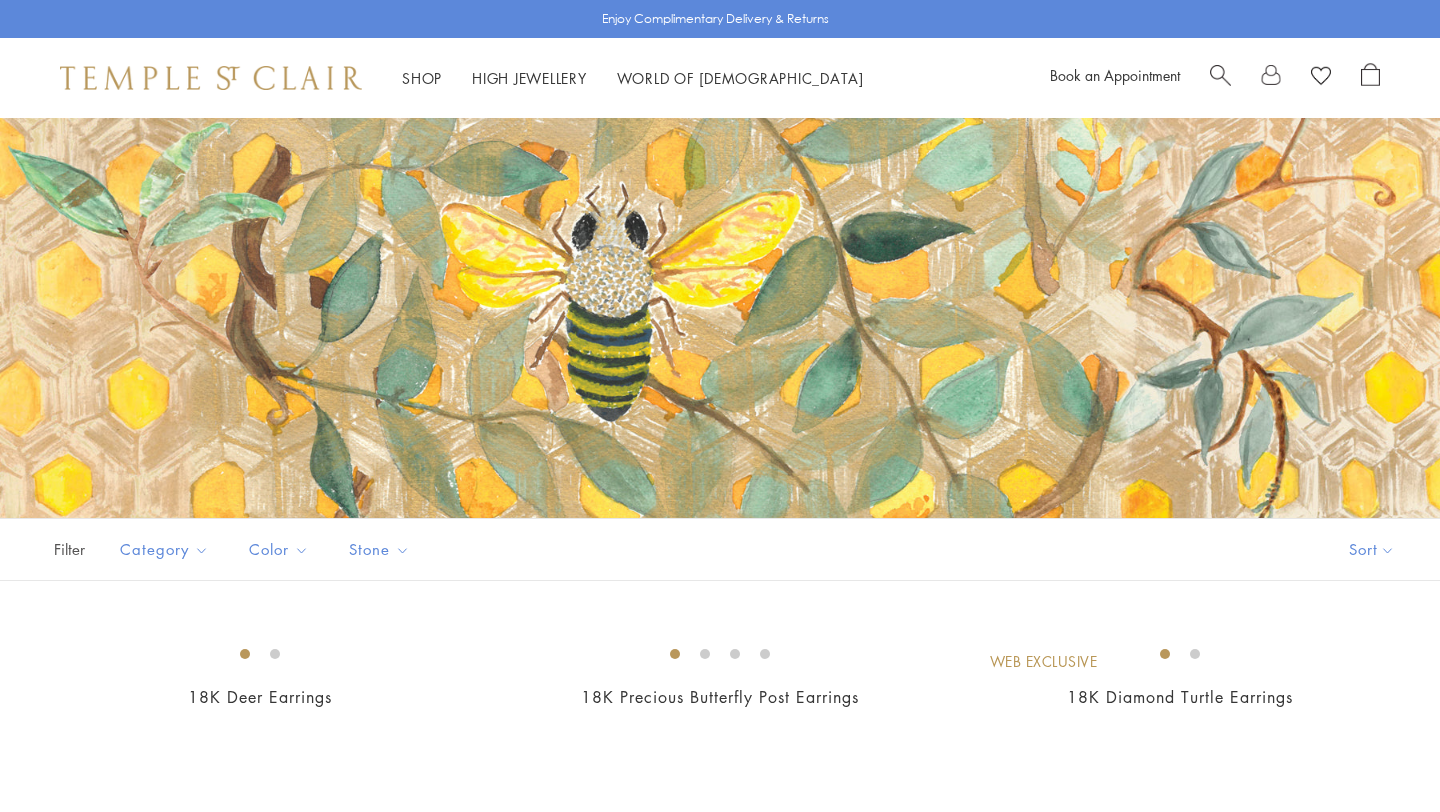 scroll, scrollTop: 0, scrollLeft: 0, axis: both 